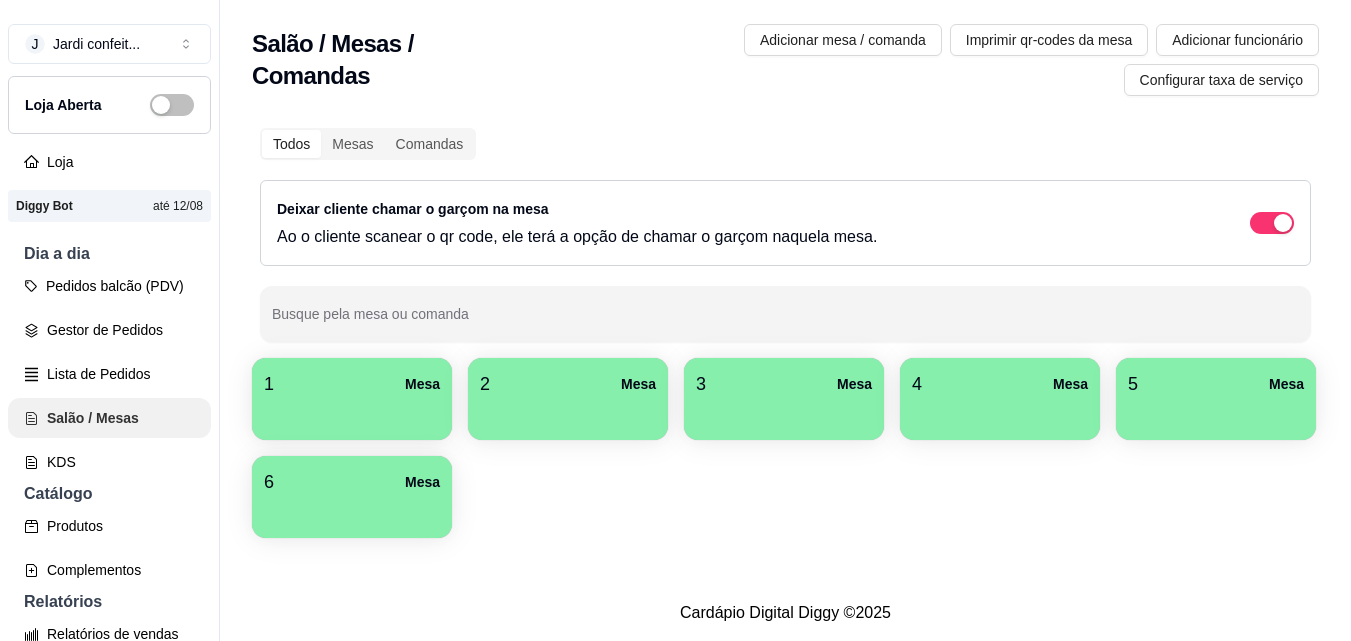 scroll, scrollTop: 0, scrollLeft: 0, axis: both 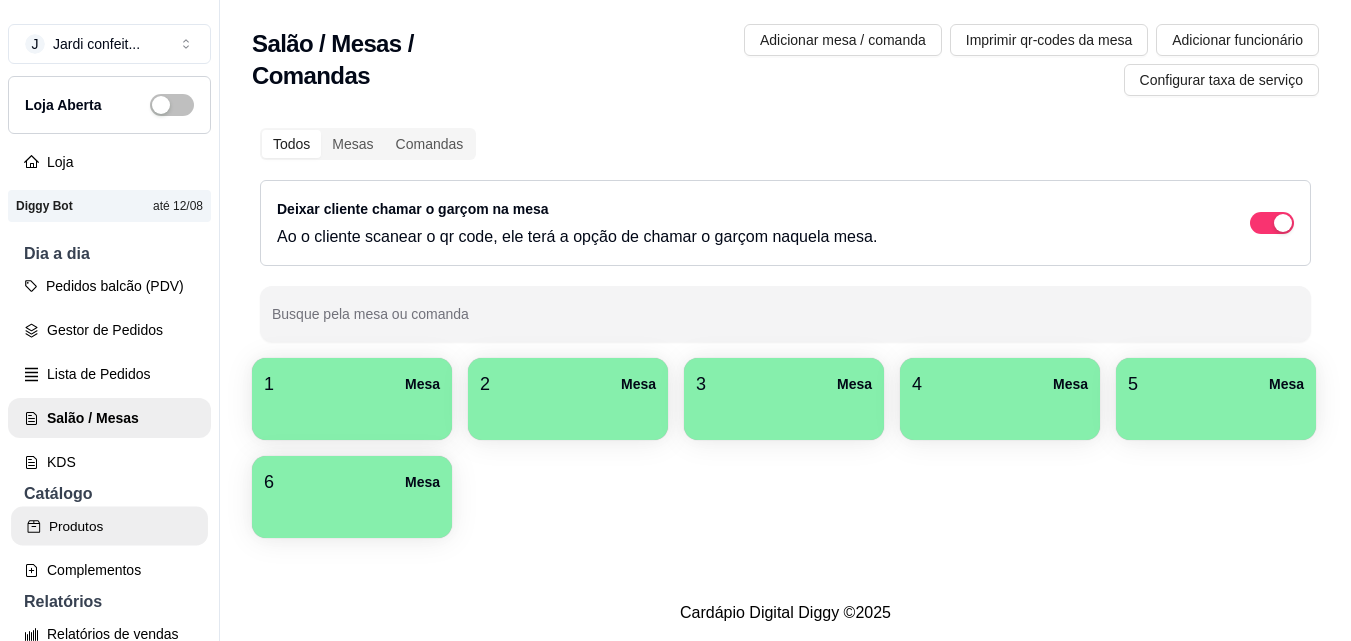 click 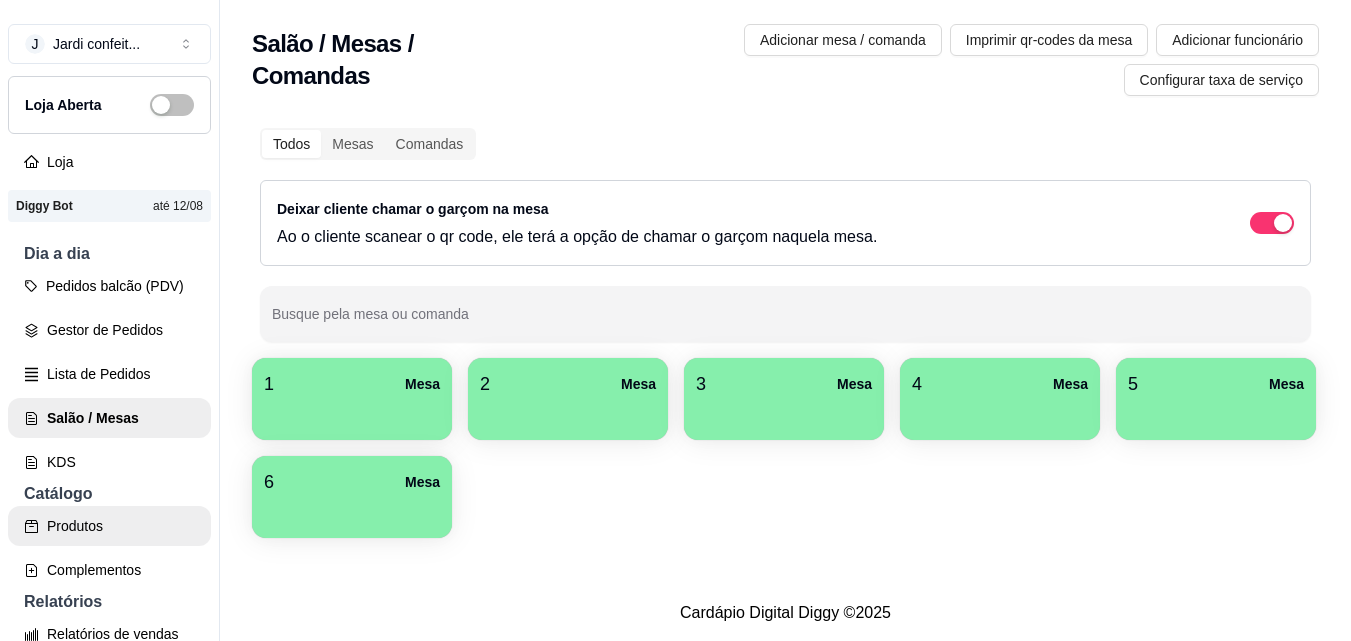 click on "Produtos" at bounding box center [109, 526] 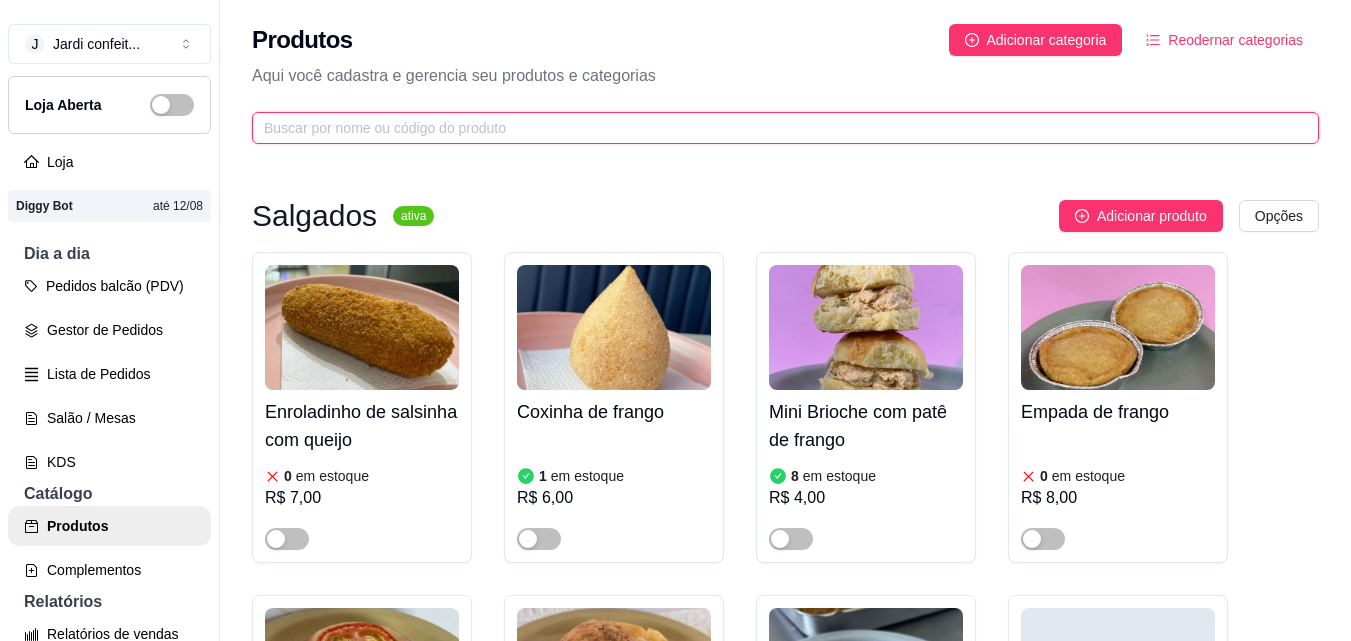 click at bounding box center [777, 128] 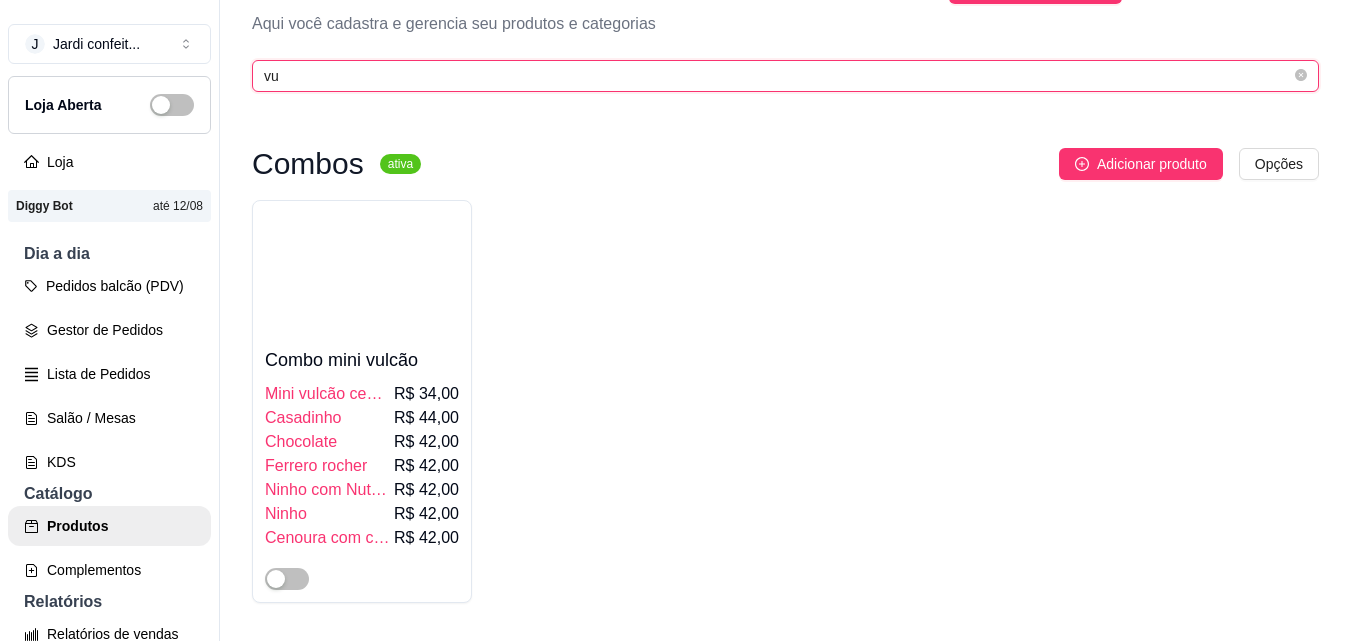 scroll, scrollTop: 0, scrollLeft: 0, axis: both 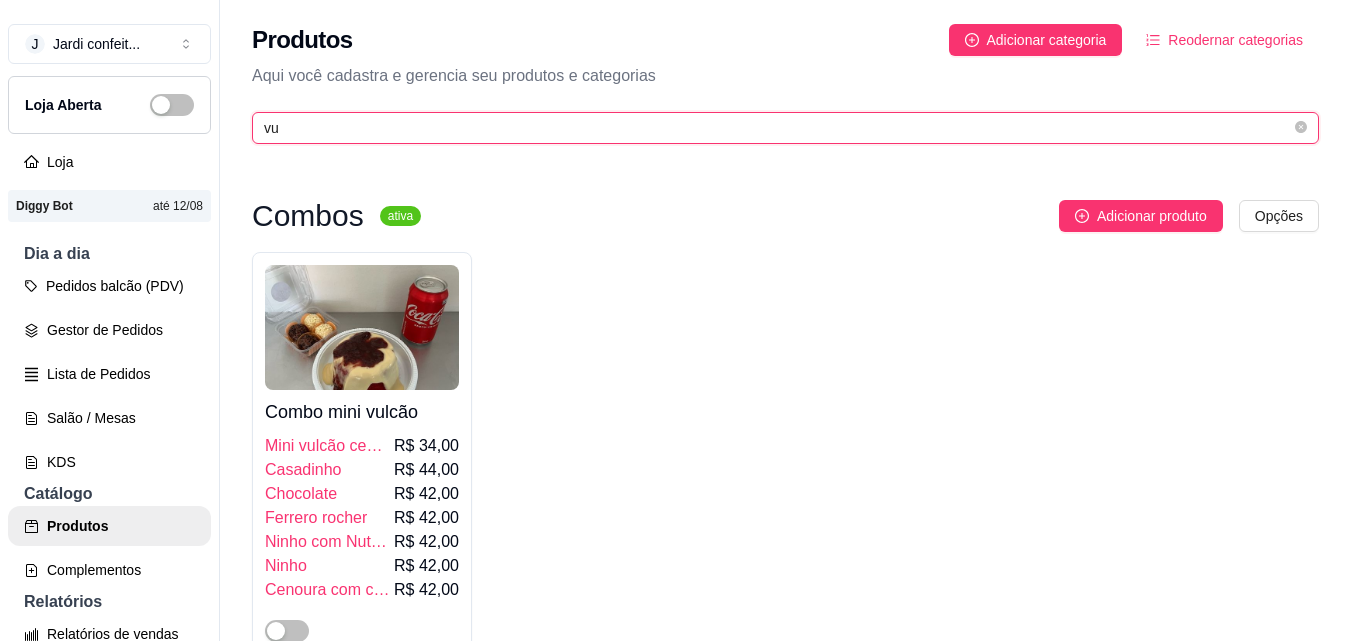 type on "v" 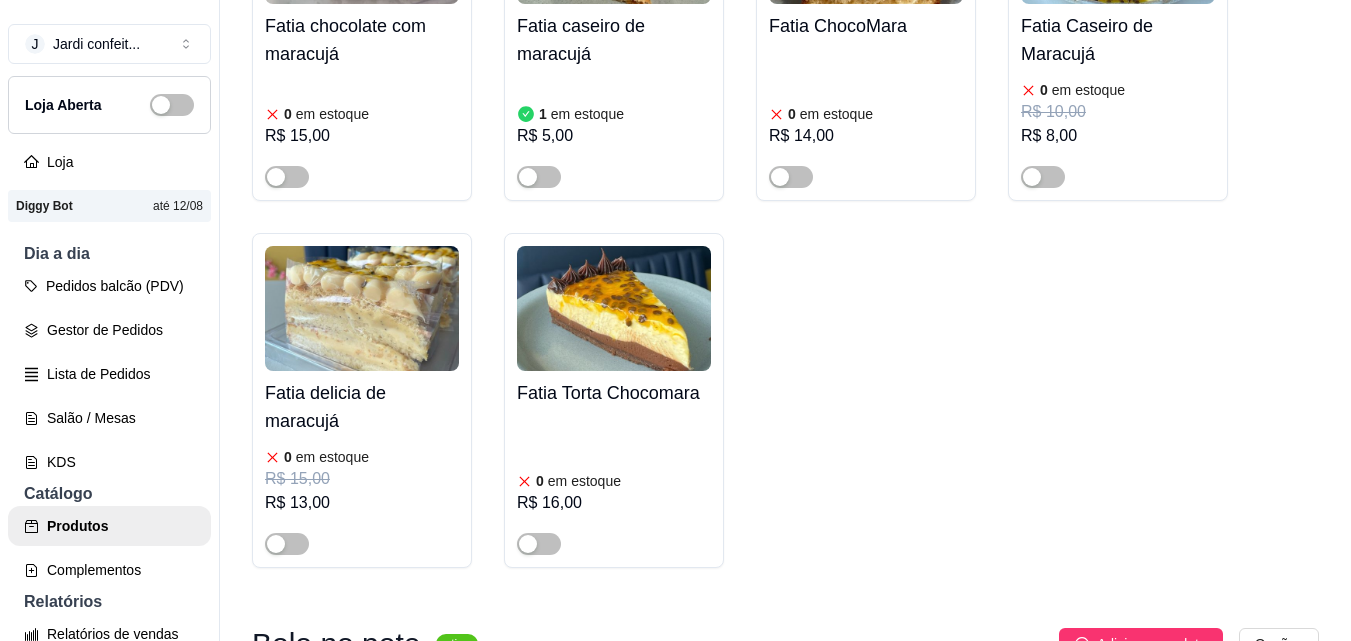 scroll, scrollTop: 400, scrollLeft: 0, axis: vertical 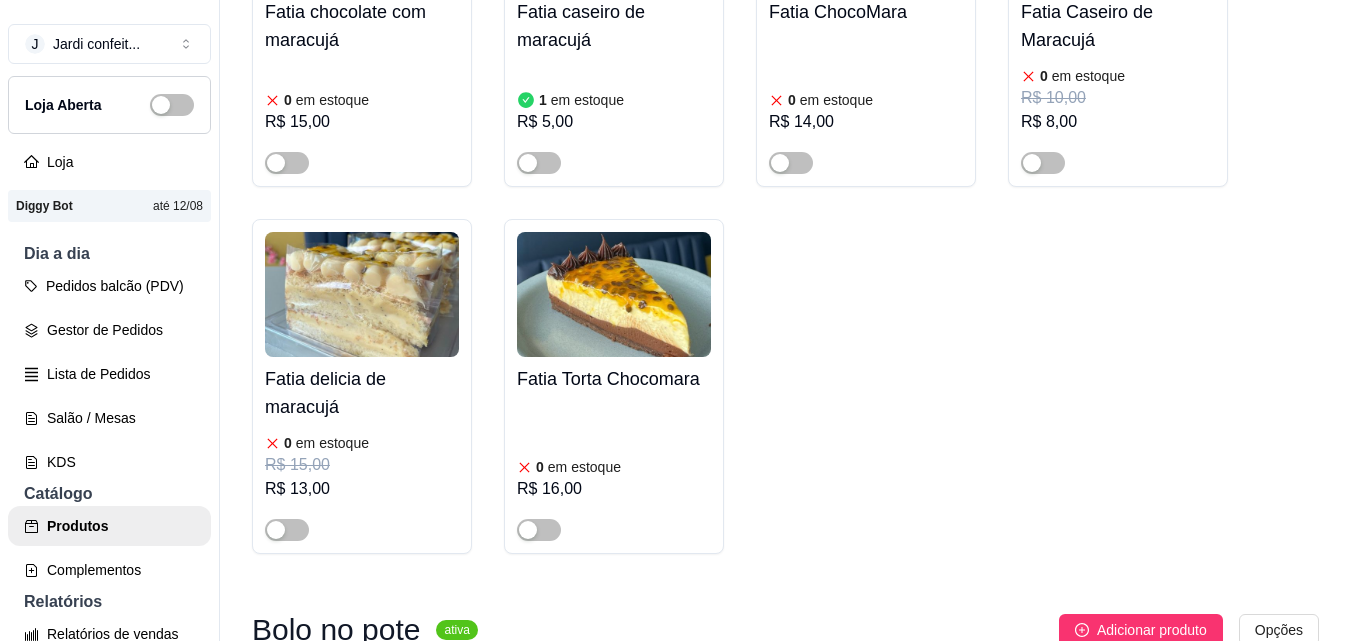type on "mar" 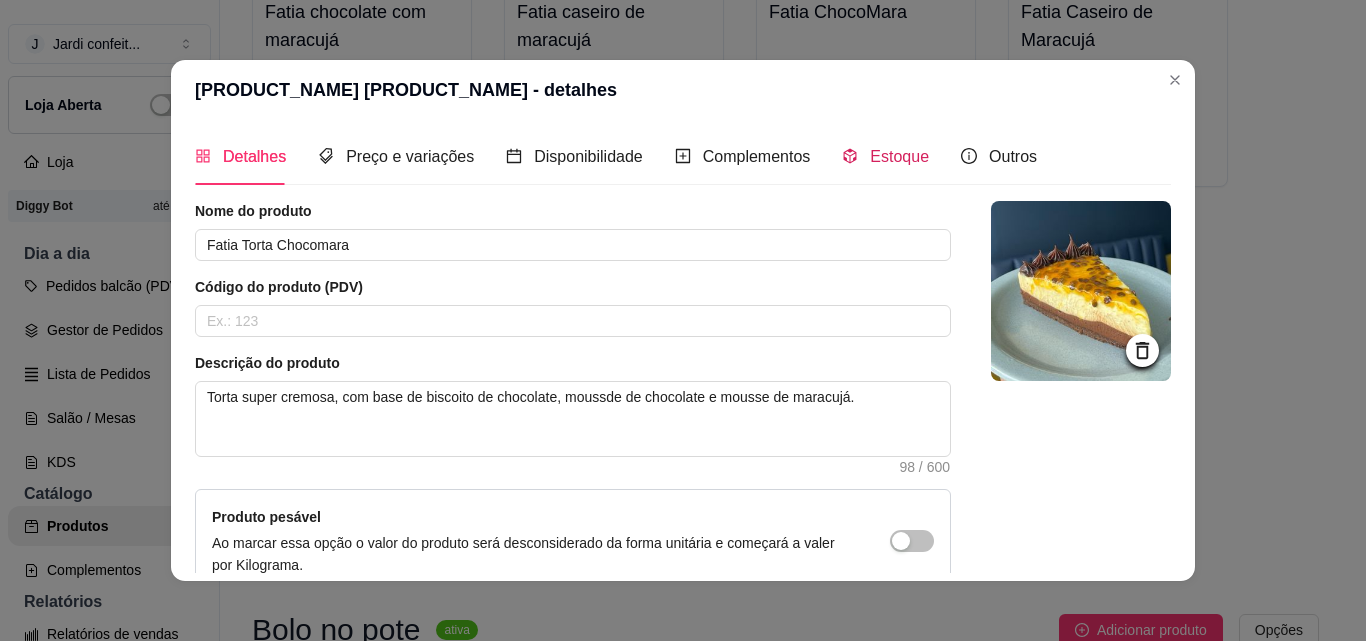 click on "Estoque" at bounding box center (899, 156) 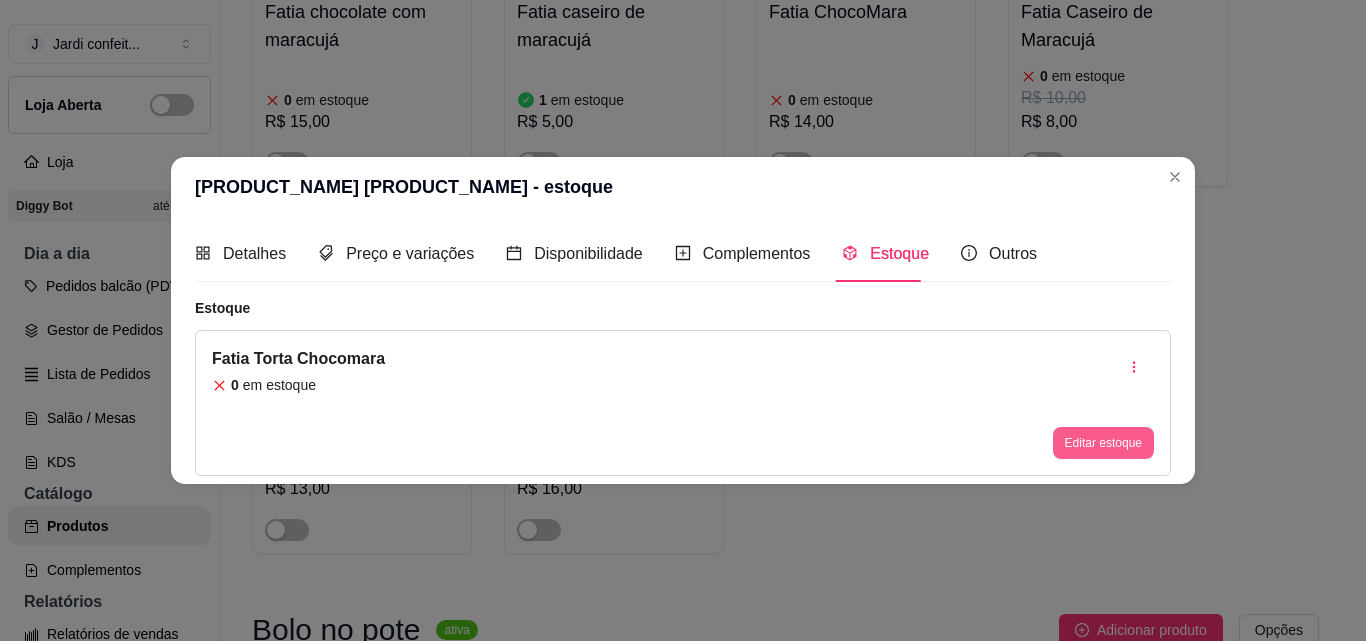 click on "Editar estoque" at bounding box center [1103, 443] 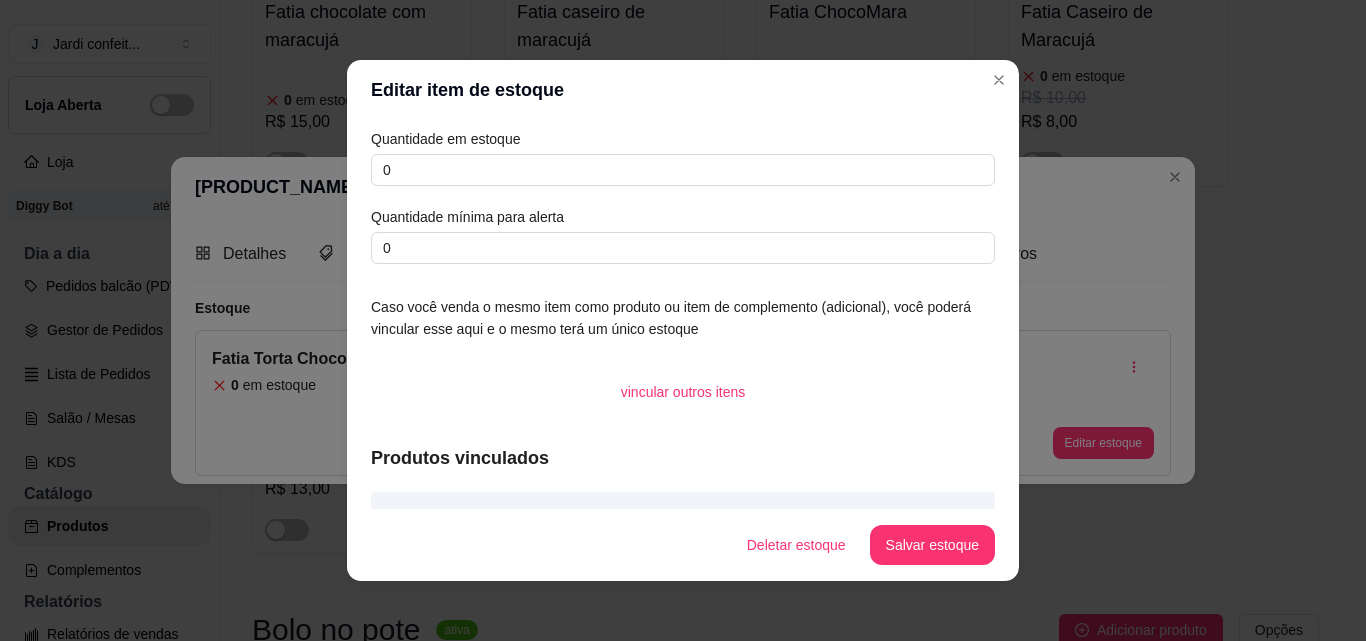click on "Quantidade   em estoque" at bounding box center (683, 139) 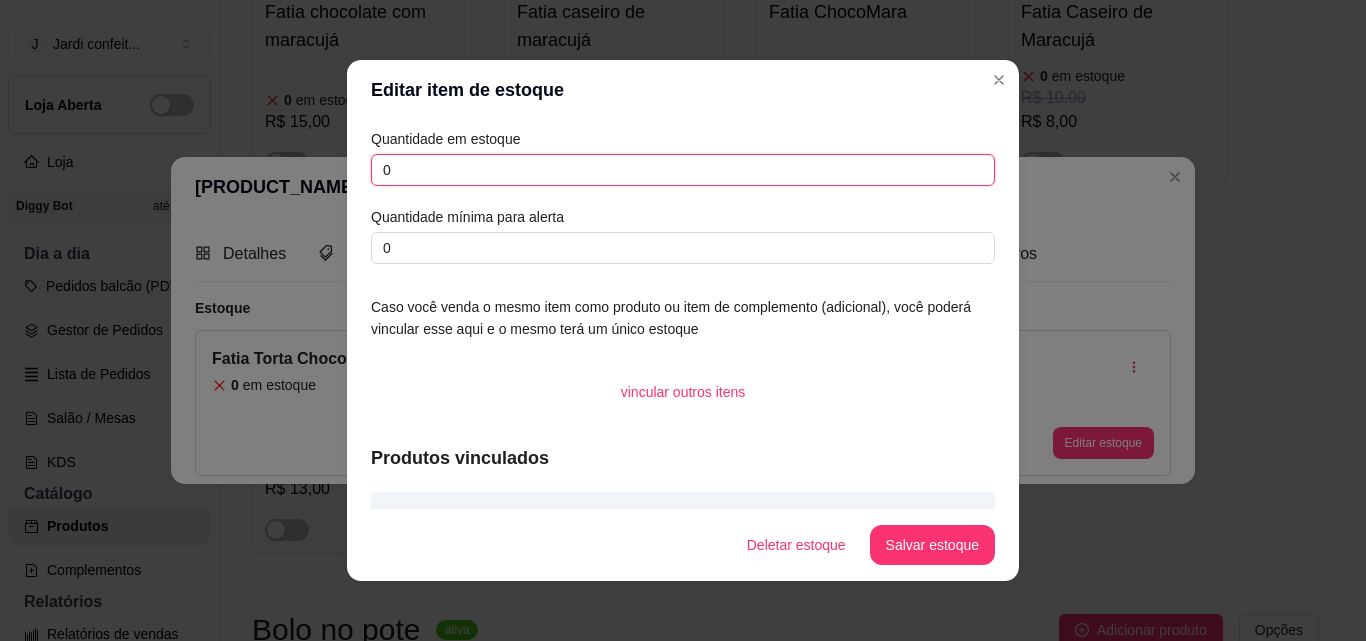click on "0" at bounding box center (683, 170) 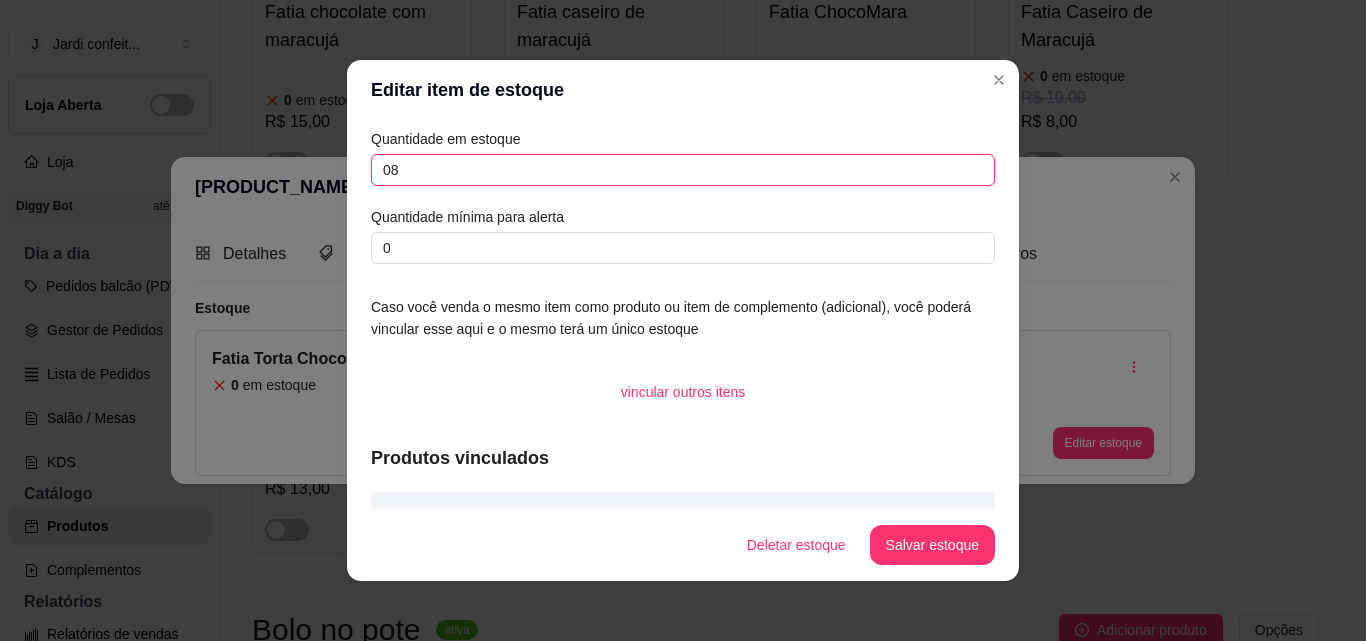 type on "08" 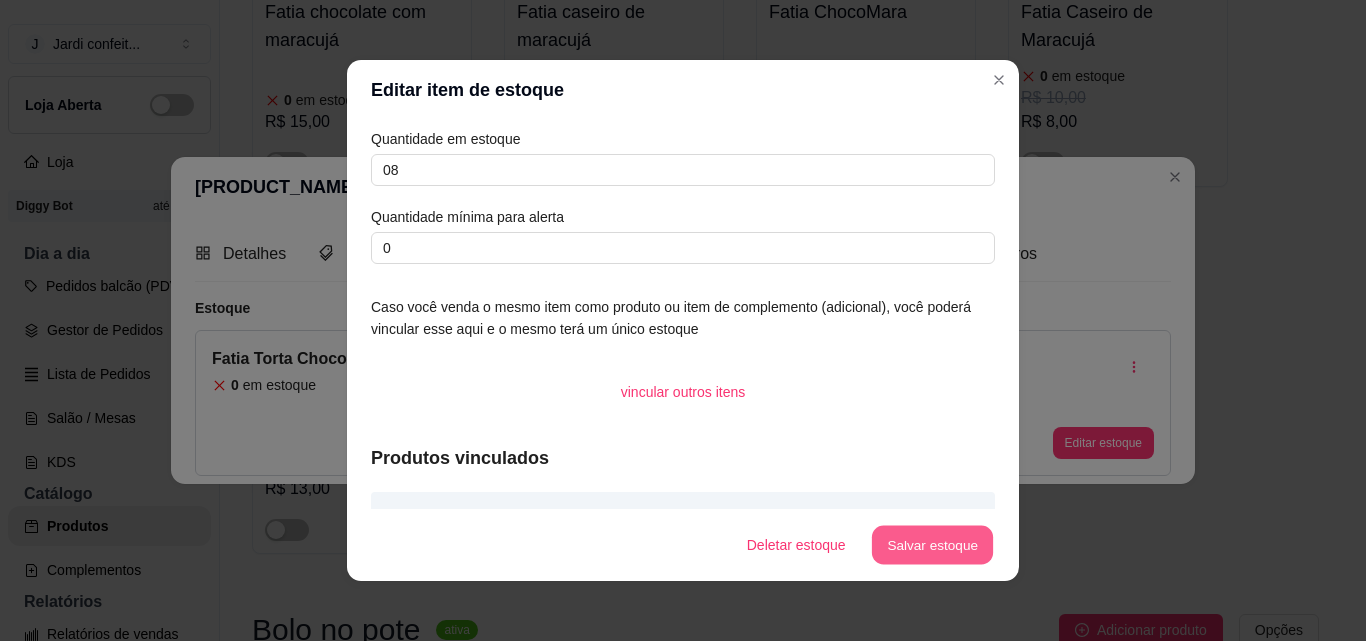 click on "Salvar estoque" at bounding box center (932, 545) 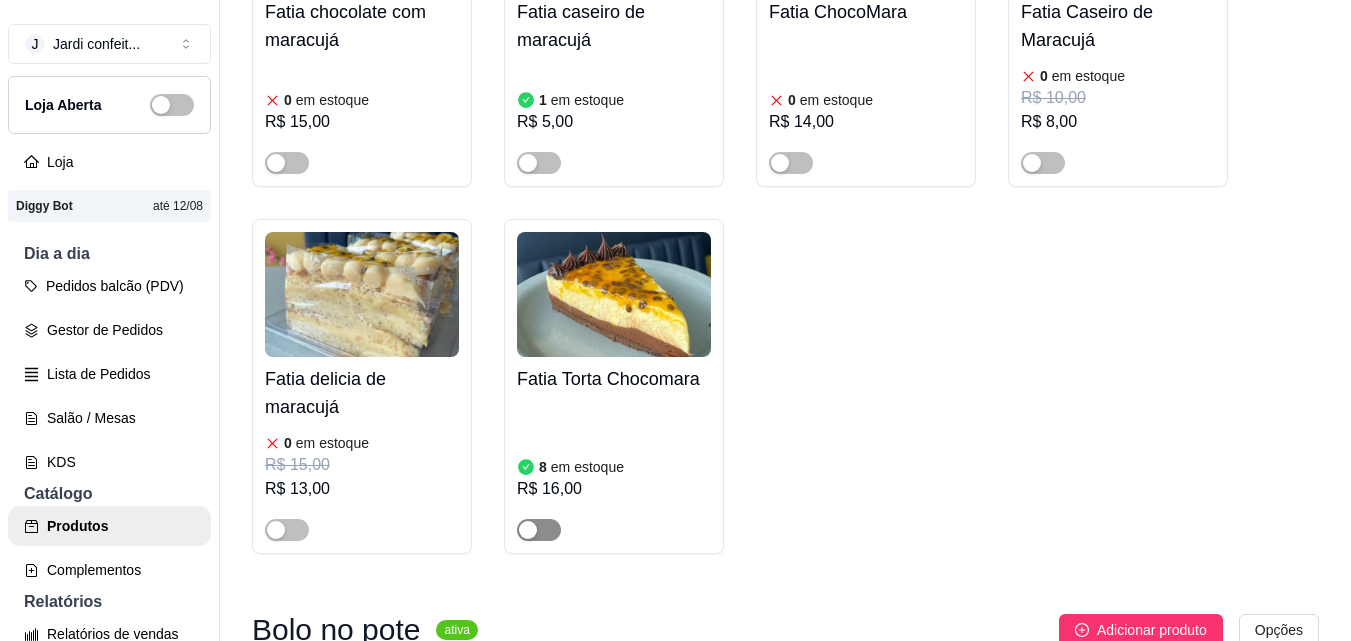 click at bounding box center [539, 530] 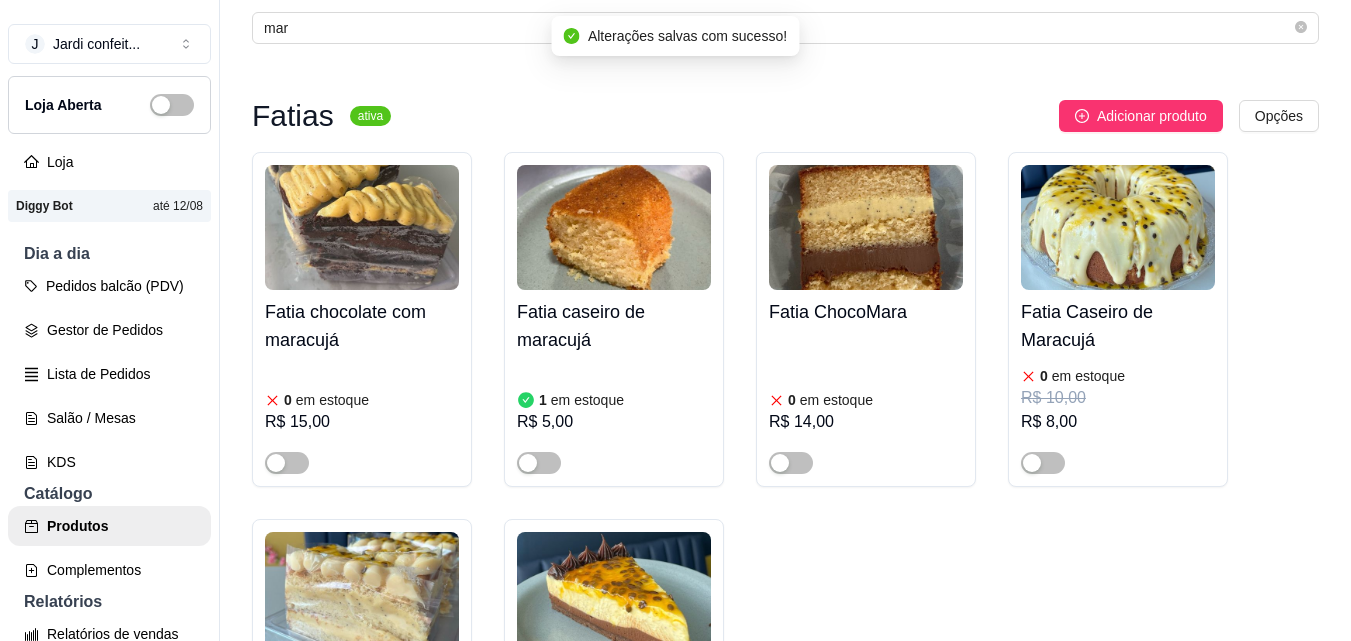 scroll, scrollTop: 0, scrollLeft: 0, axis: both 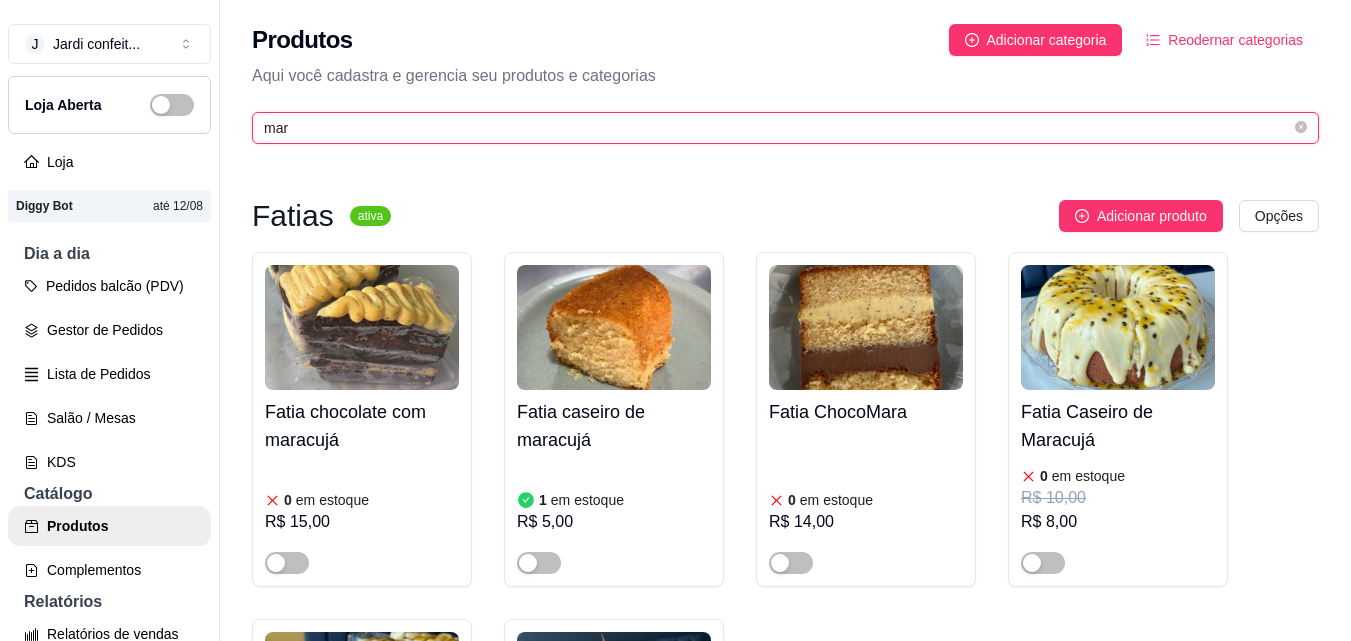 click on "mar" at bounding box center [777, 128] 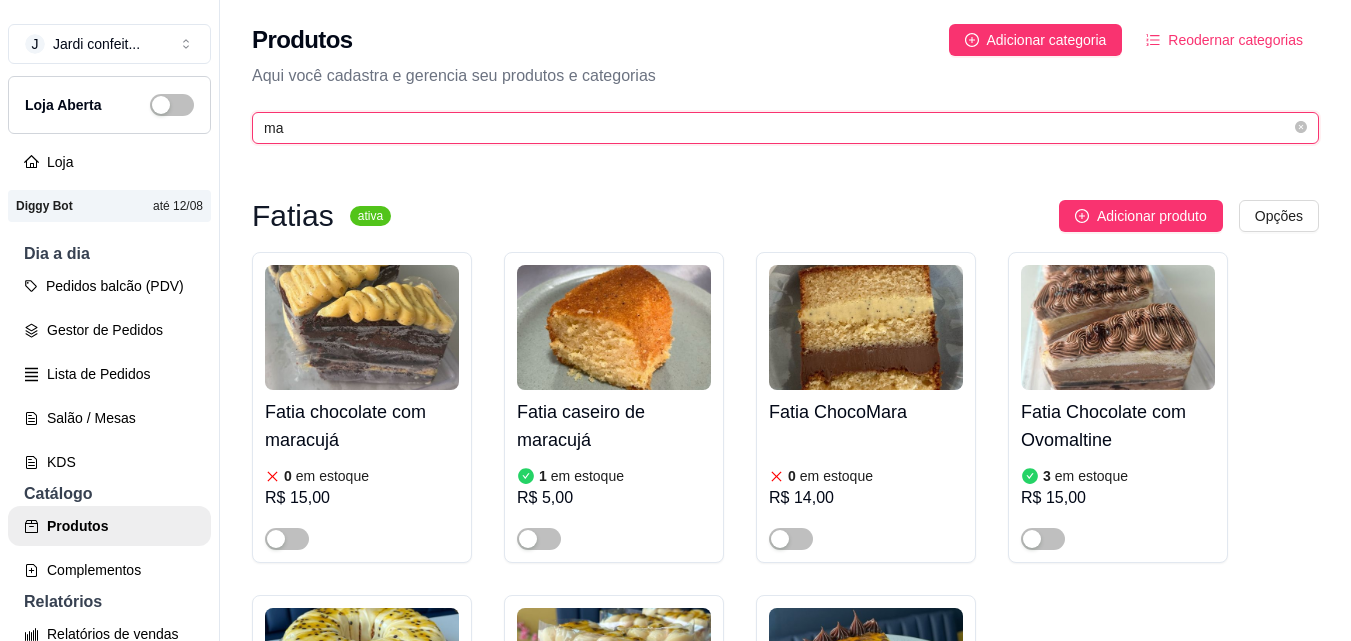 type on "m" 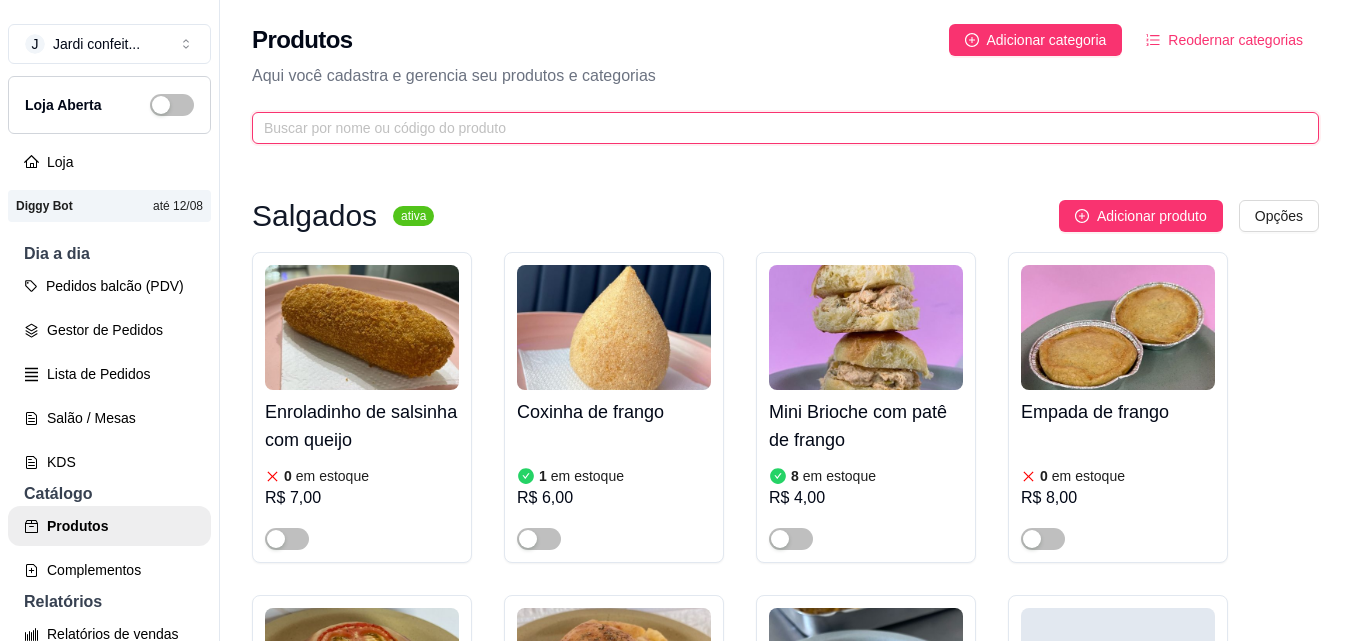 click at bounding box center (777, 128) 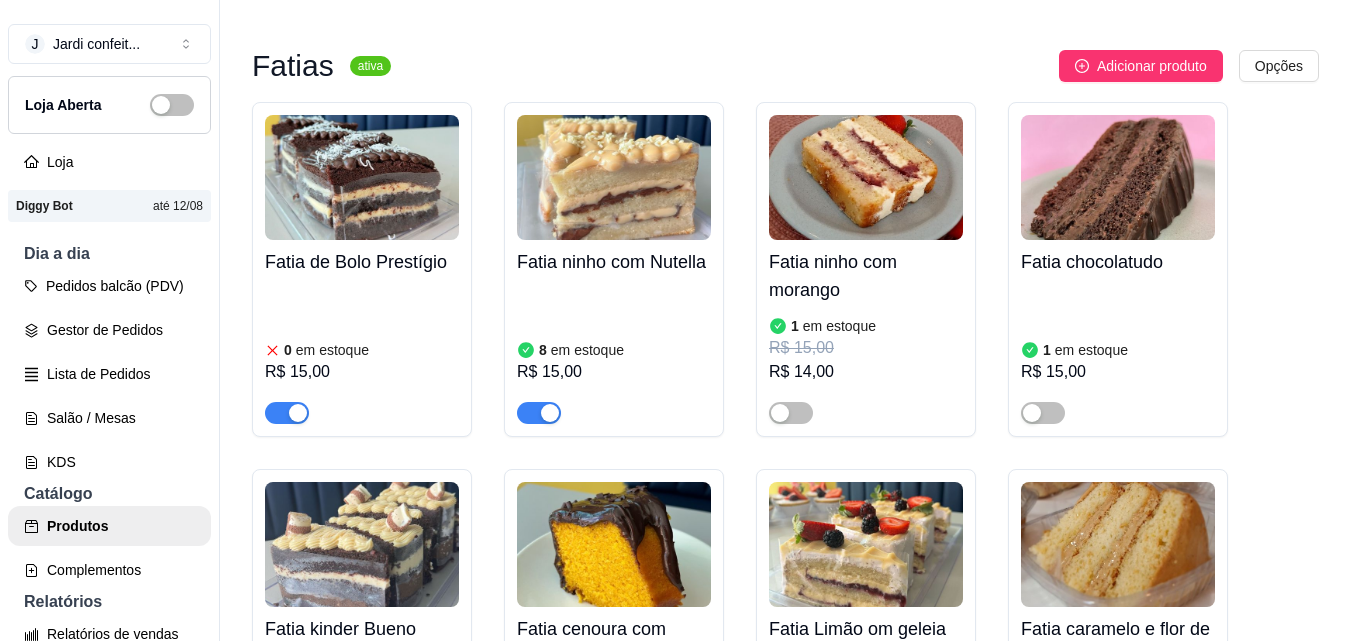 scroll, scrollTop: 500, scrollLeft: 0, axis: vertical 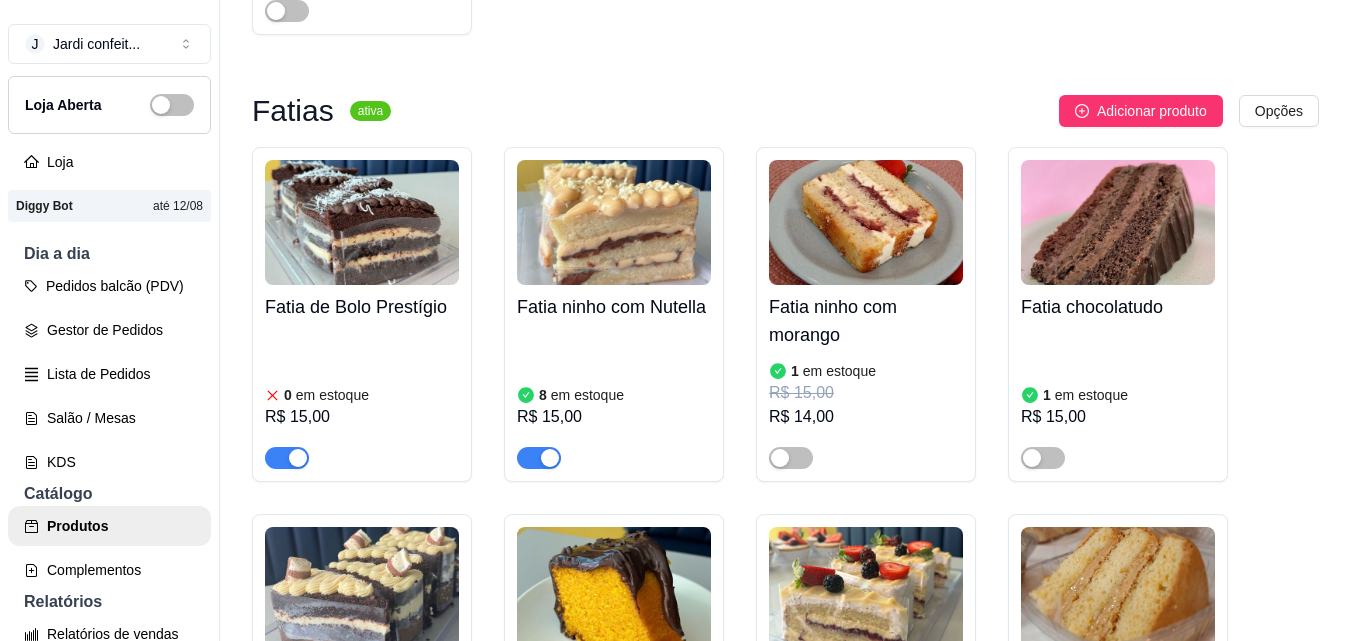 type on "fatia" 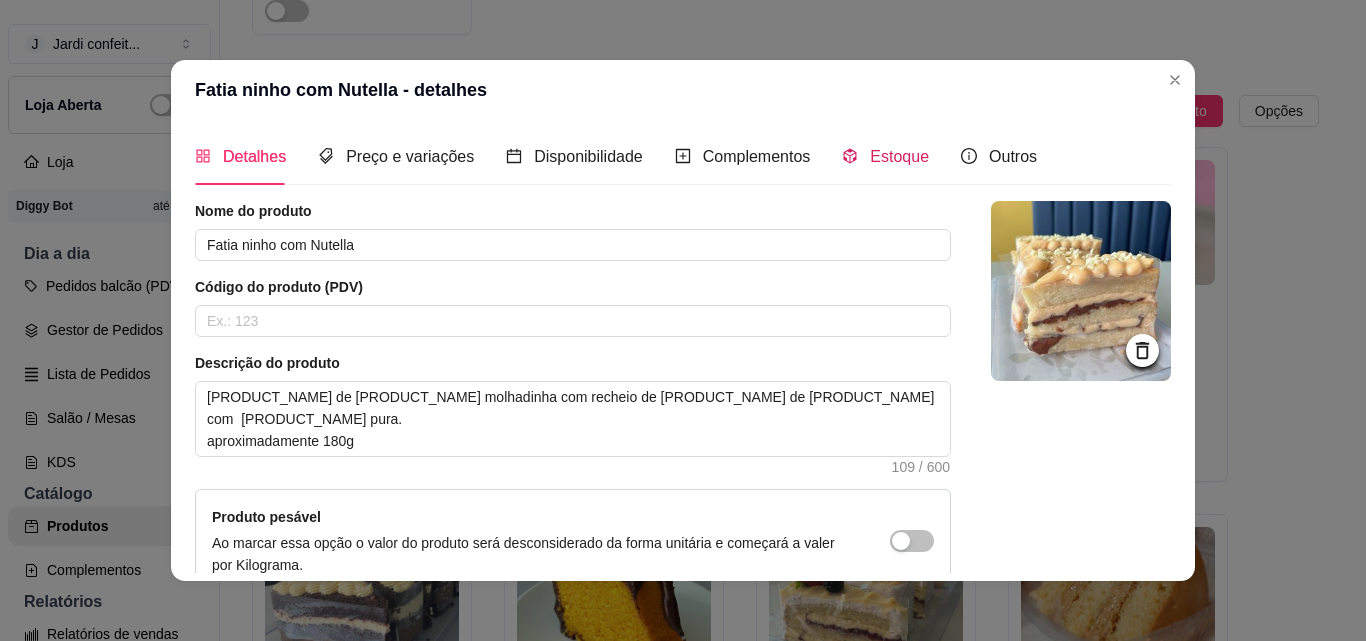 click on "Estoque" at bounding box center (899, 156) 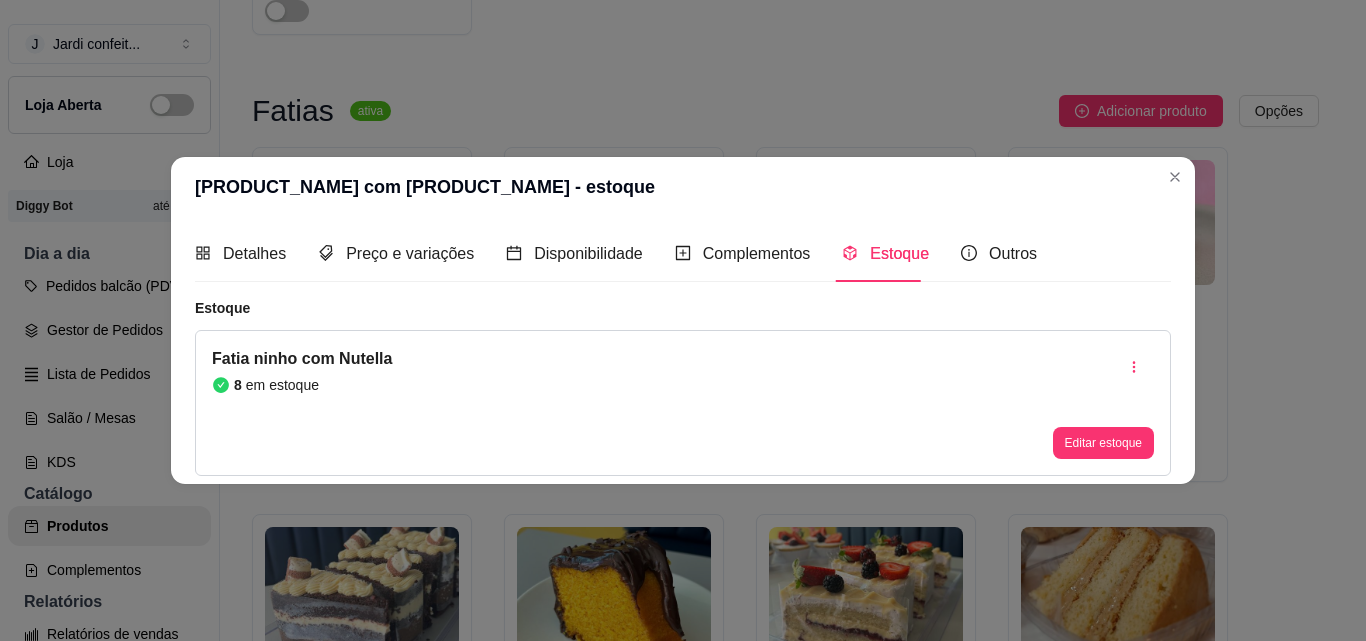 click on "[PRODUCT_NAME] 8 em estoque" at bounding box center (302, 403) 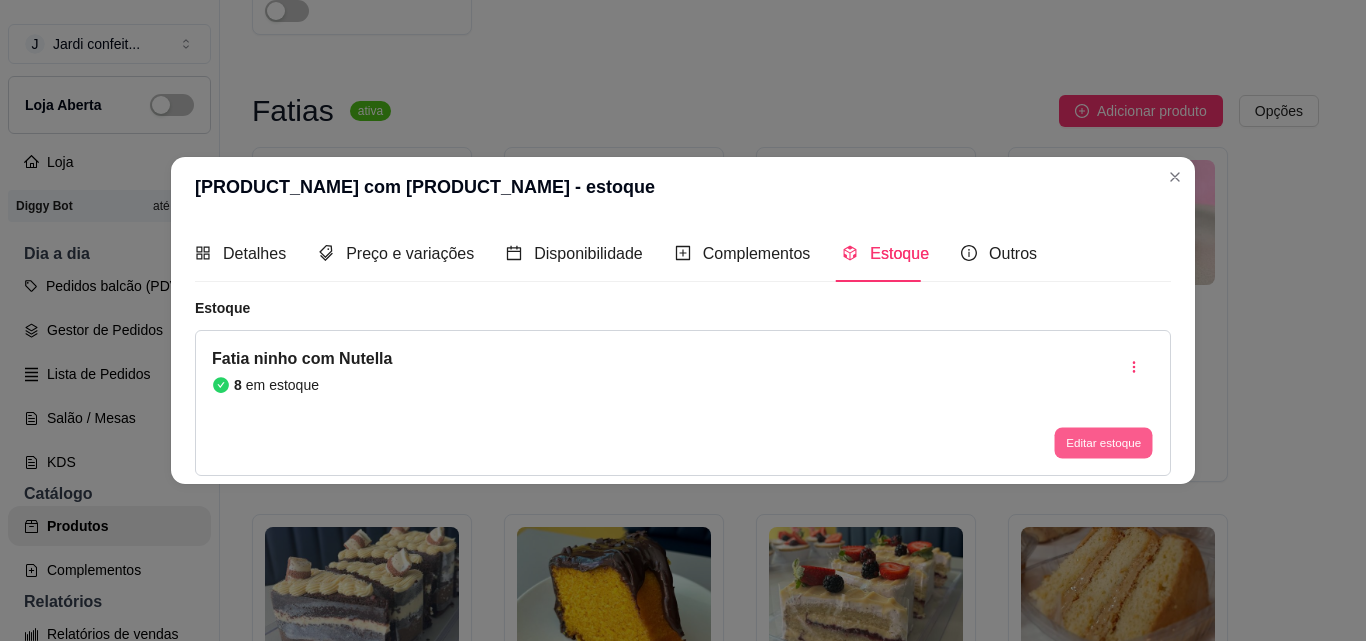 click on "Editar estoque" at bounding box center [1103, 443] 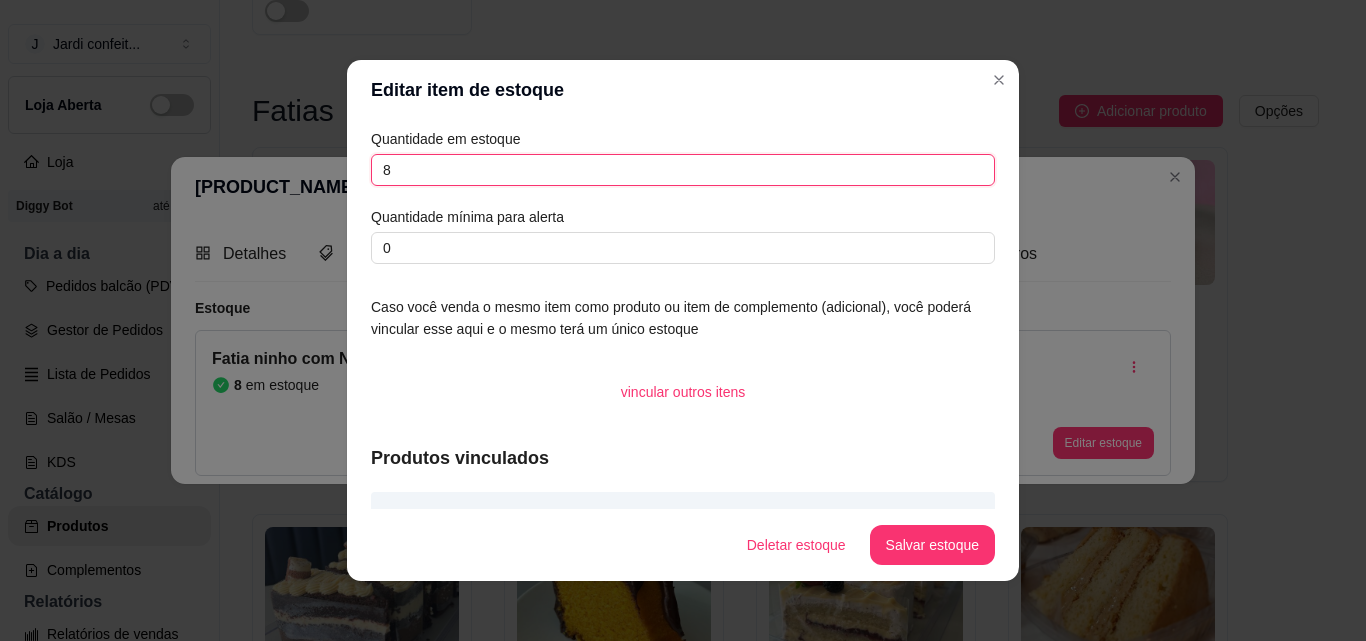 click on "8" at bounding box center (683, 170) 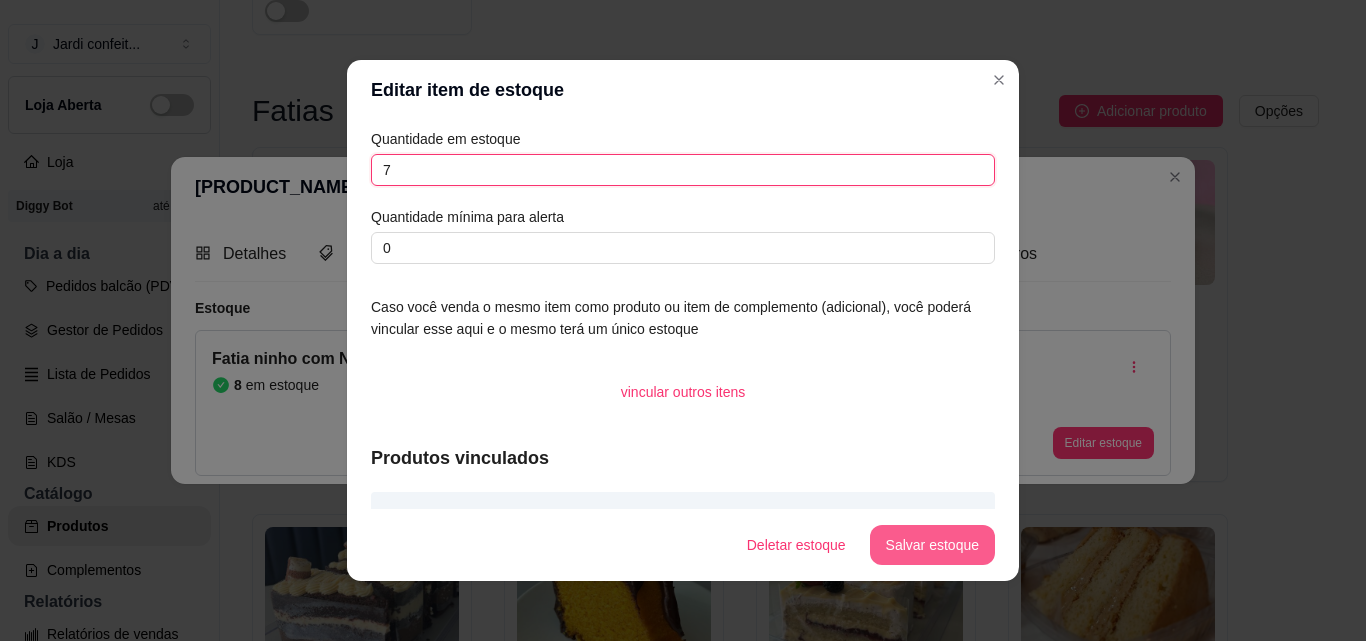 type on "7" 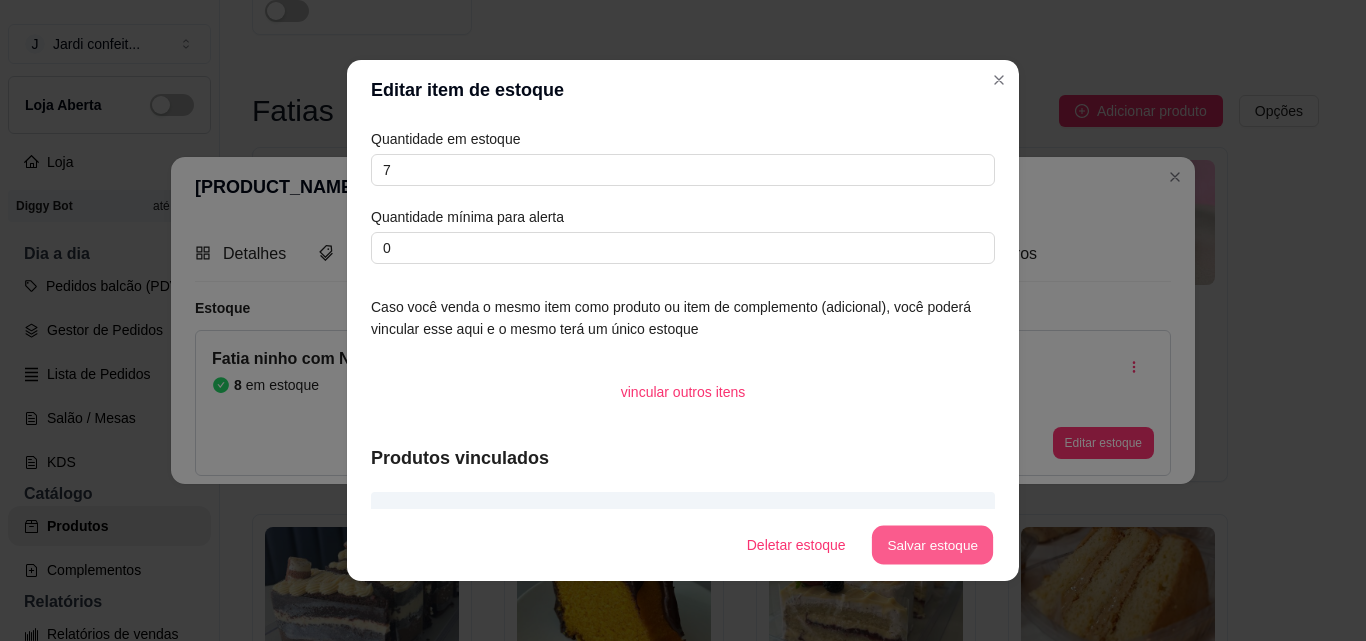 click on "Salvar estoque" at bounding box center [932, 545] 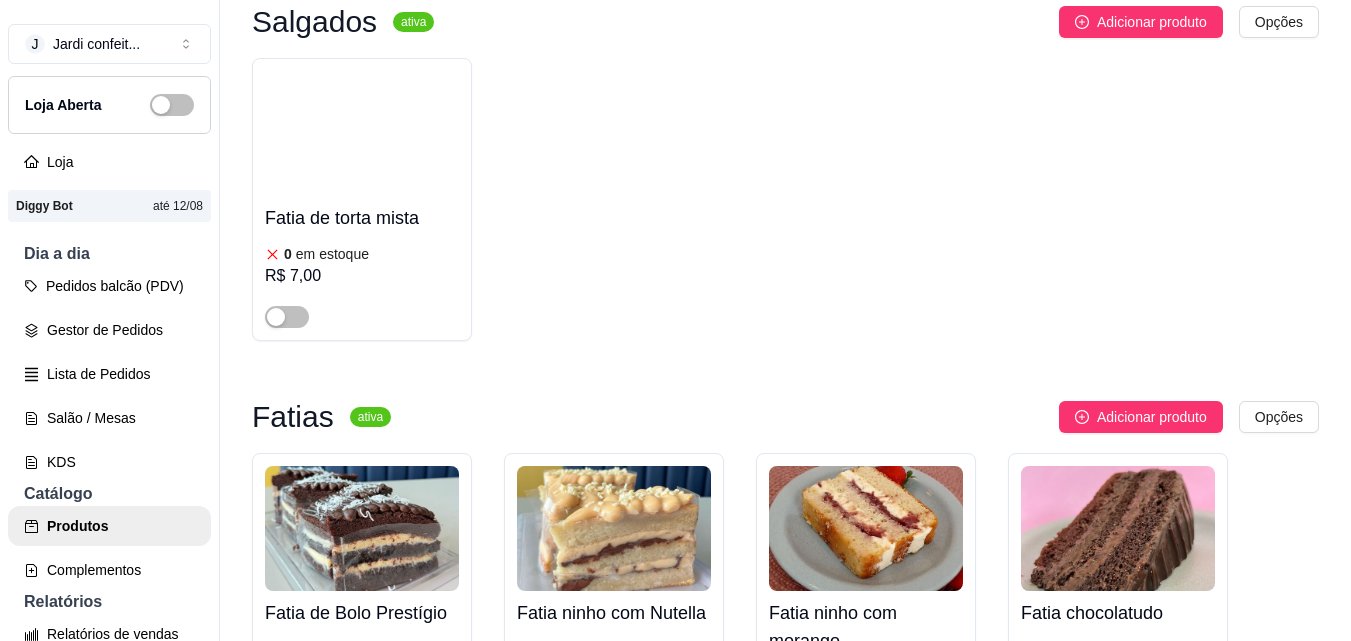 scroll, scrollTop: 0, scrollLeft: 0, axis: both 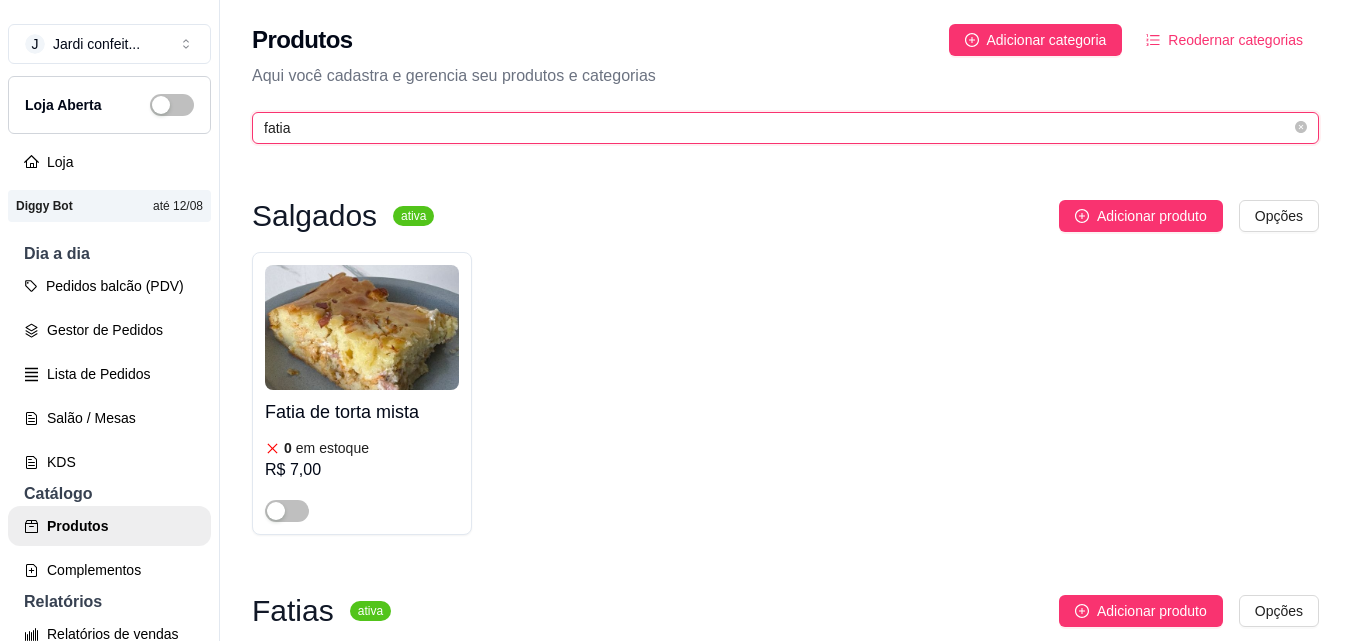 click on "fatia" at bounding box center [777, 128] 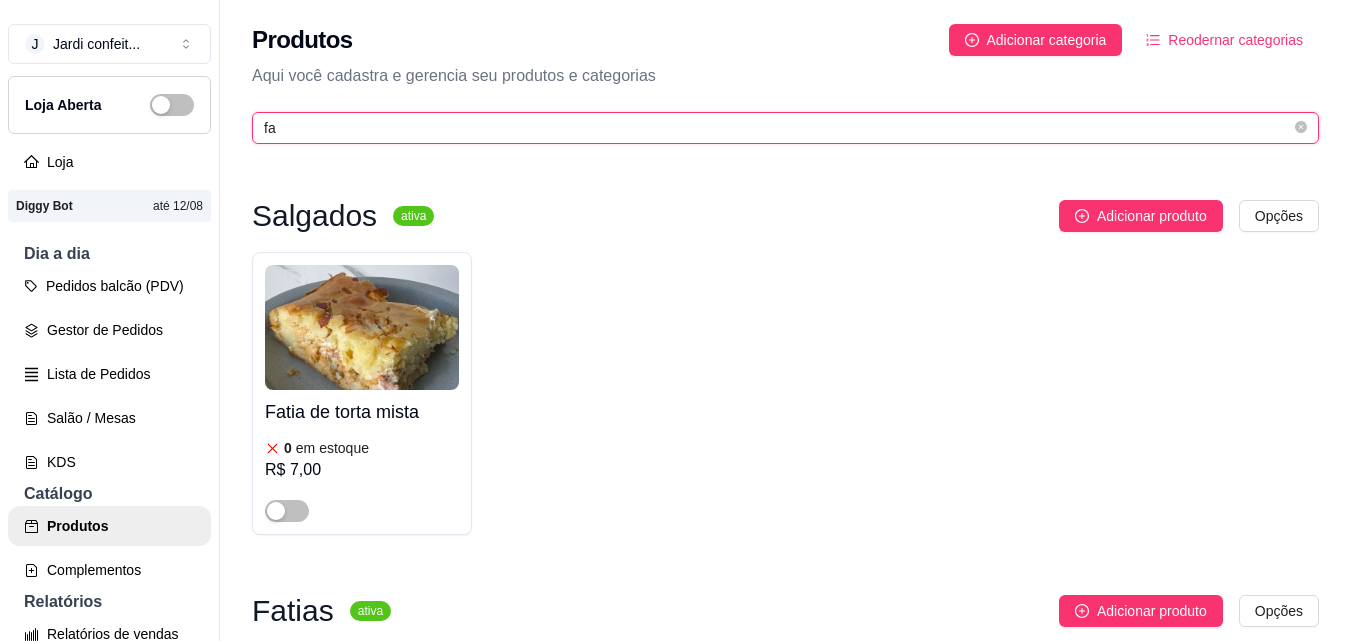 type on "f" 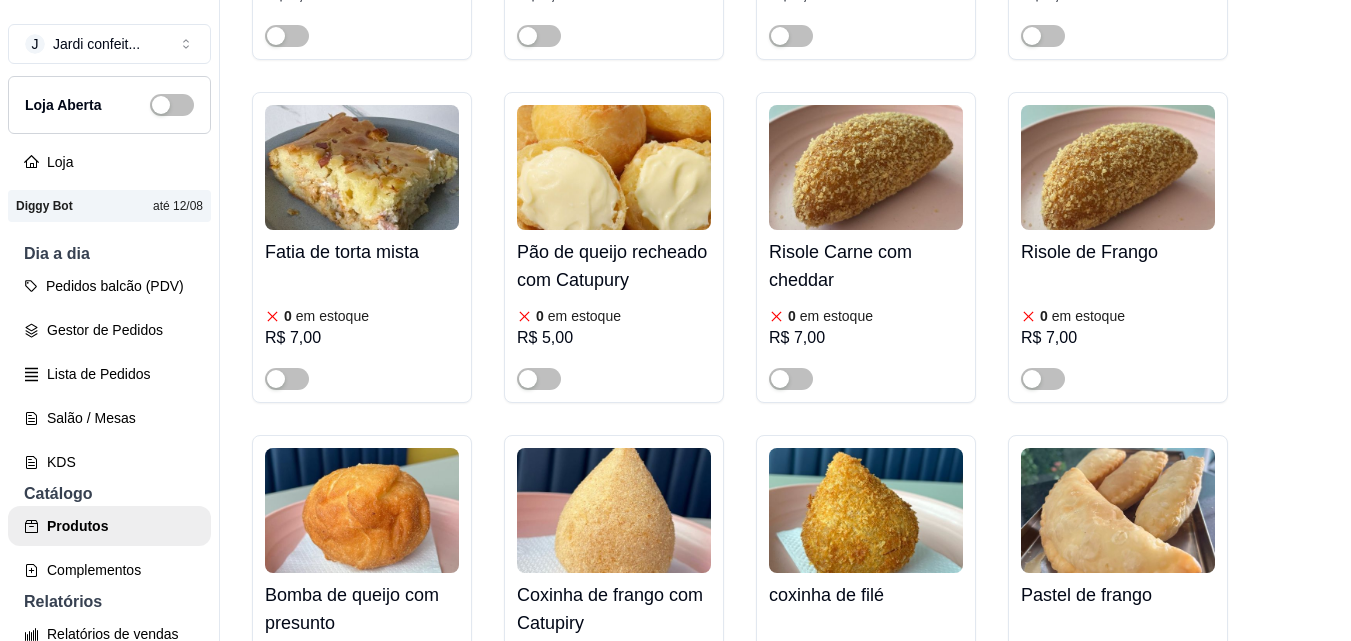 scroll, scrollTop: 1000, scrollLeft: 0, axis: vertical 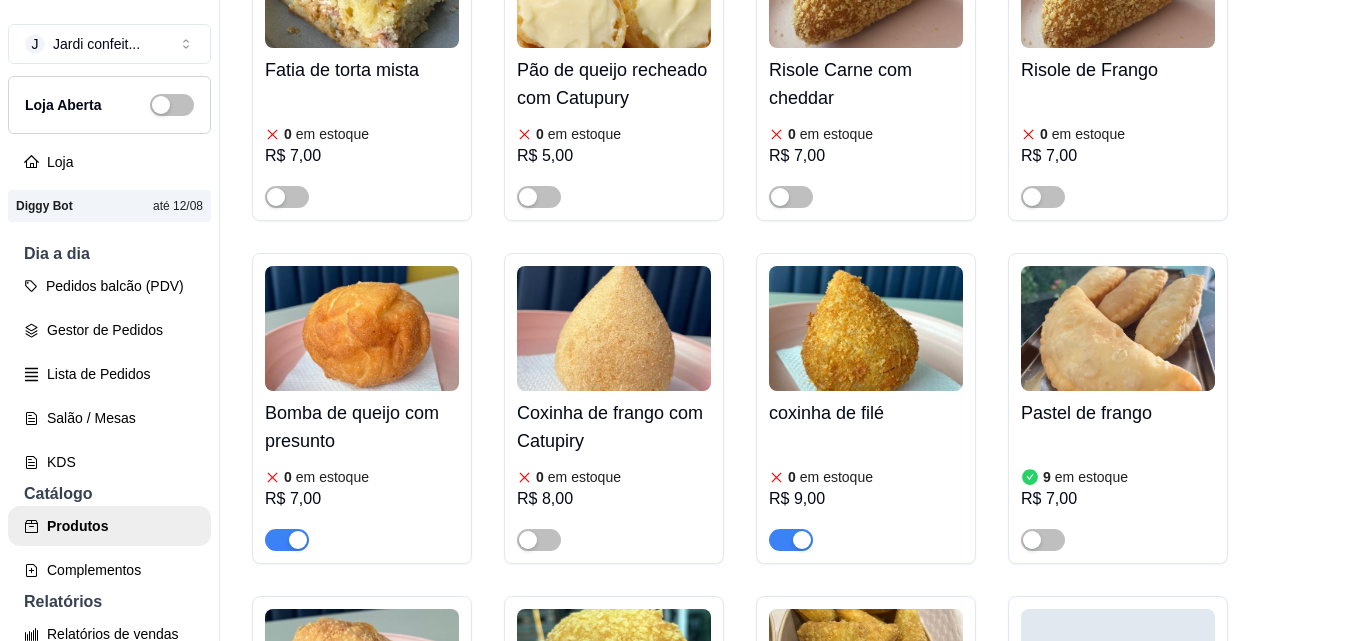 type 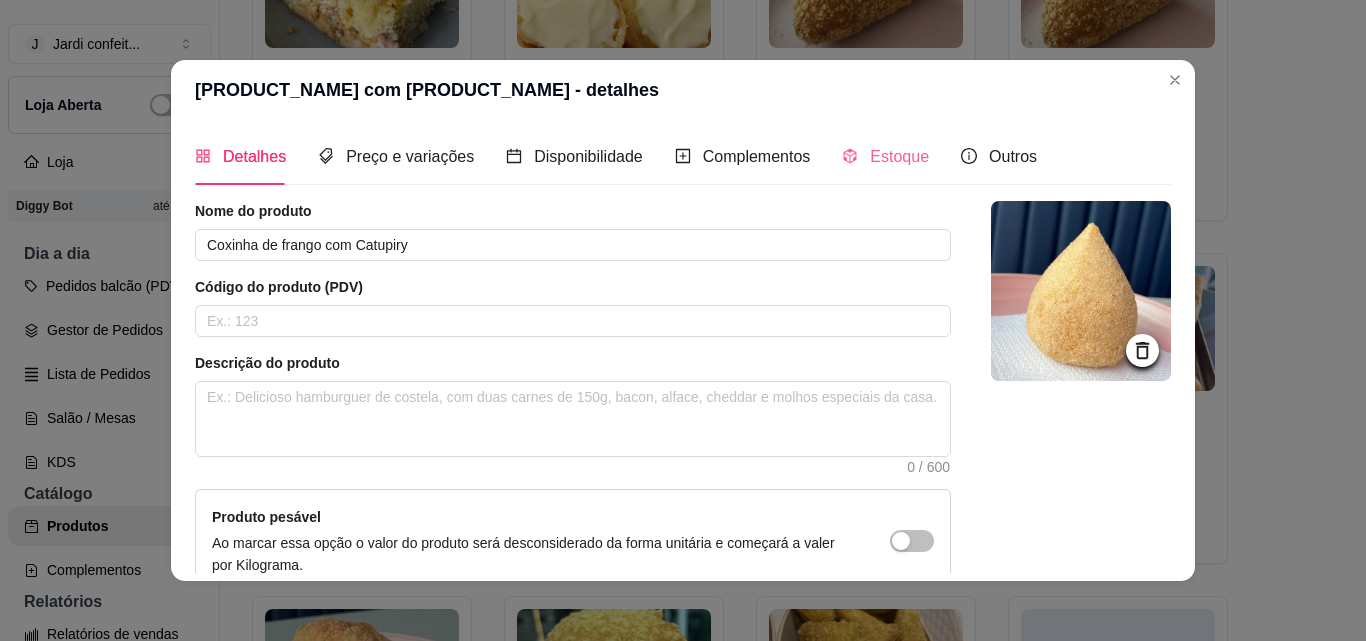click on "Estoque" at bounding box center [885, 156] 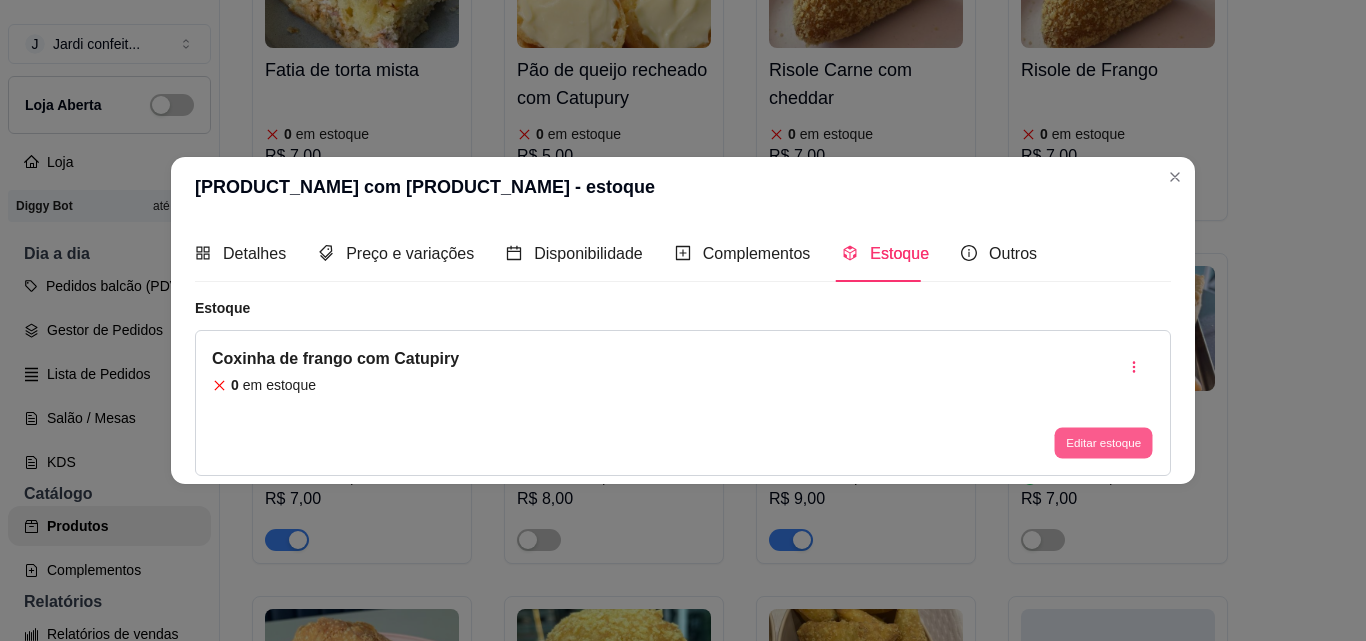 click on "Editar estoque" at bounding box center [1103, 443] 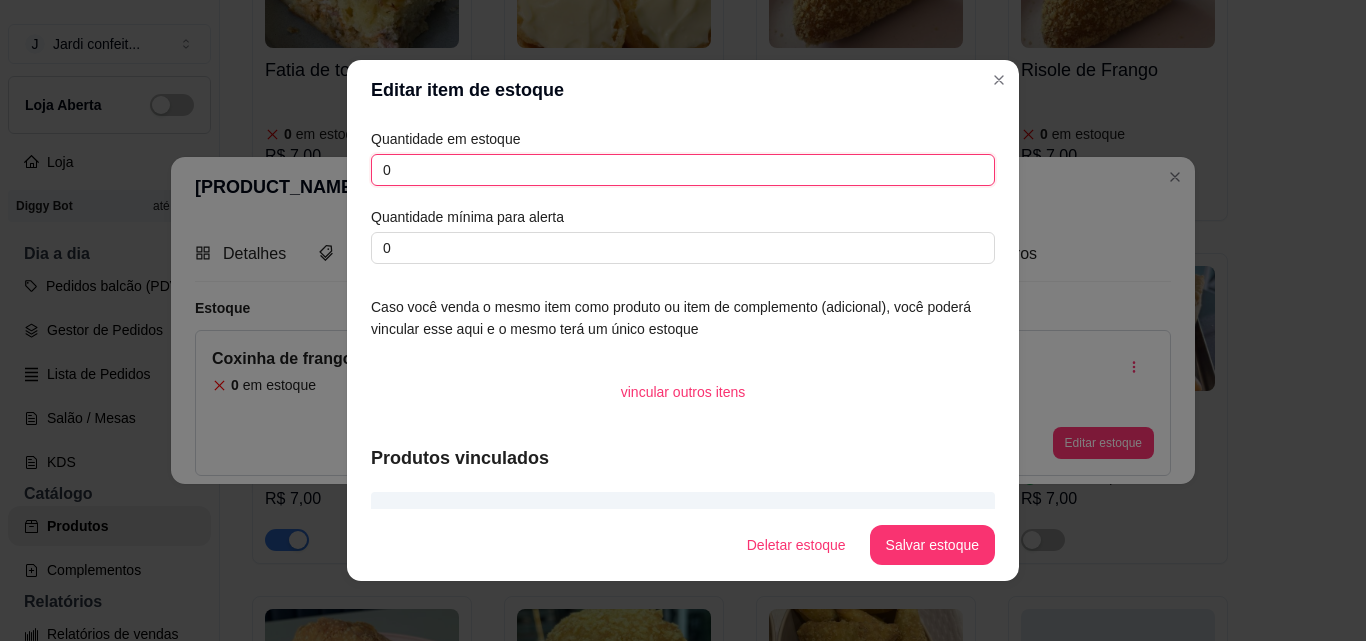 click on "0" at bounding box center [683, 170] 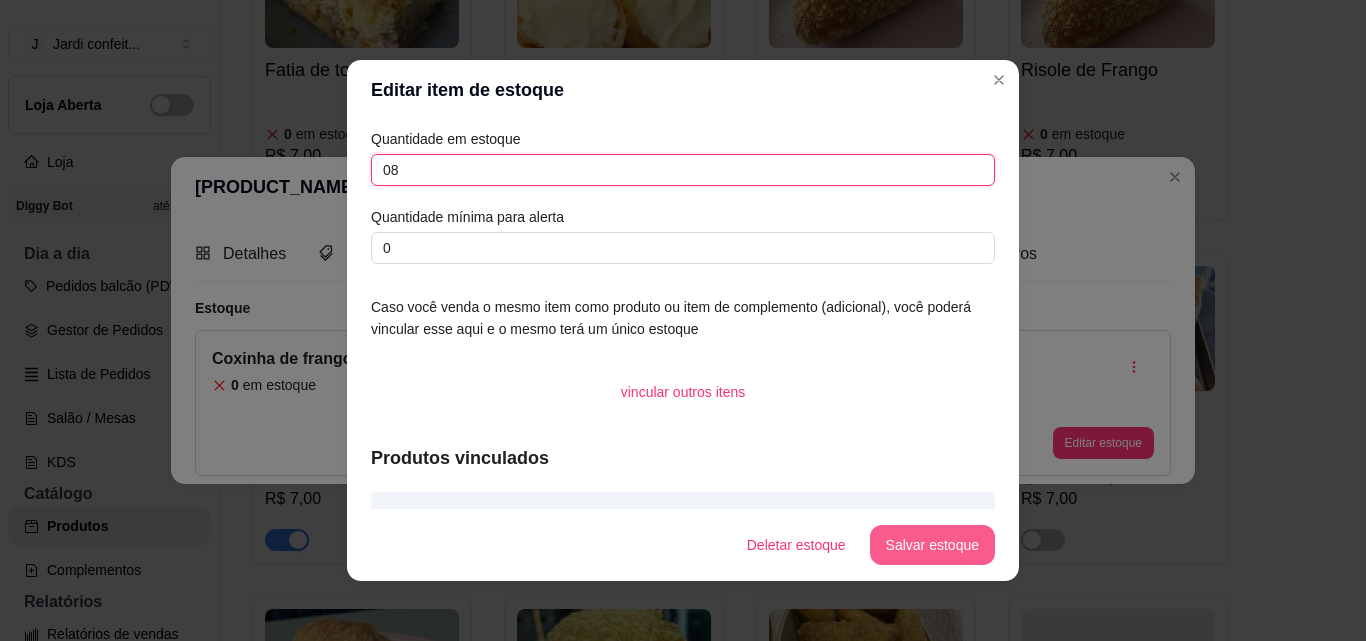 type on "08" 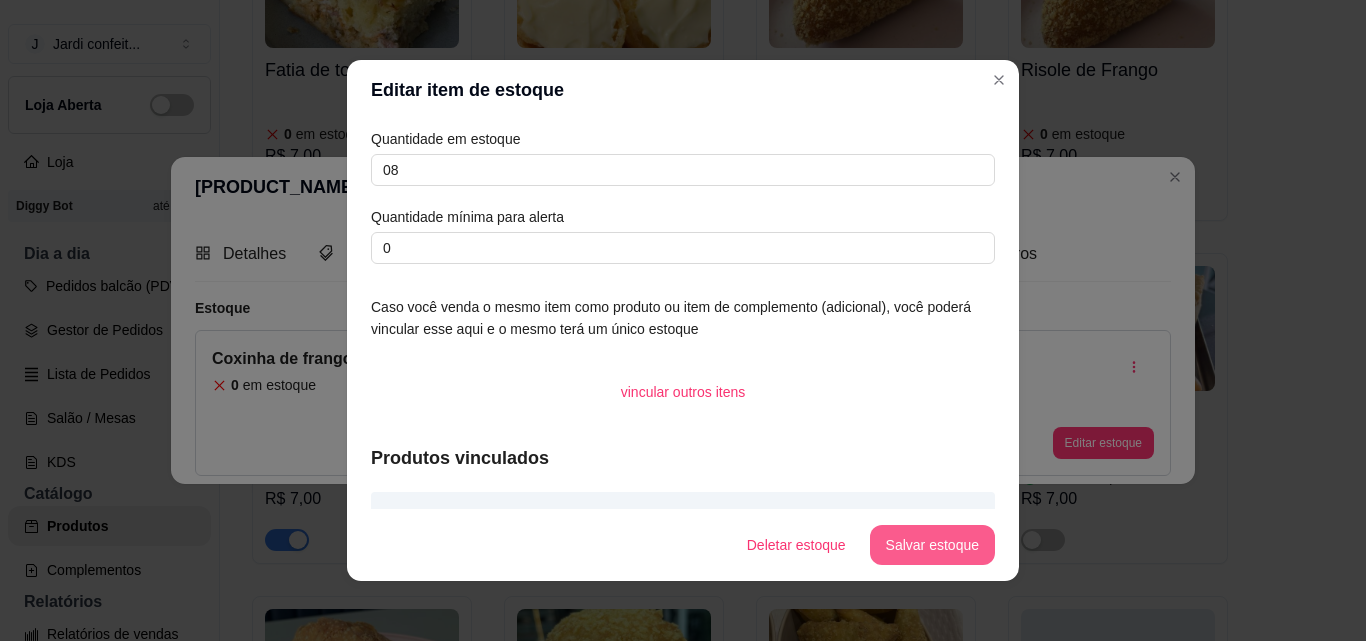click on "Salvar estoque" at bounding box center (932, 545) 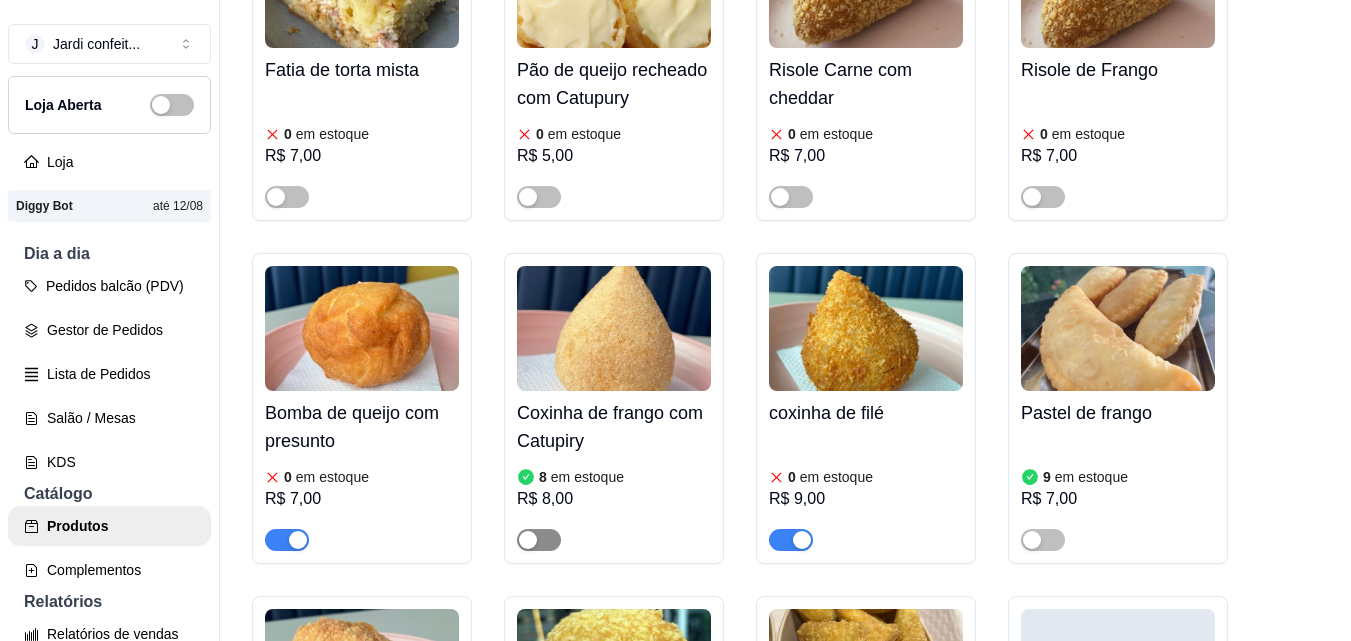 click at bounding box center (539, 540) 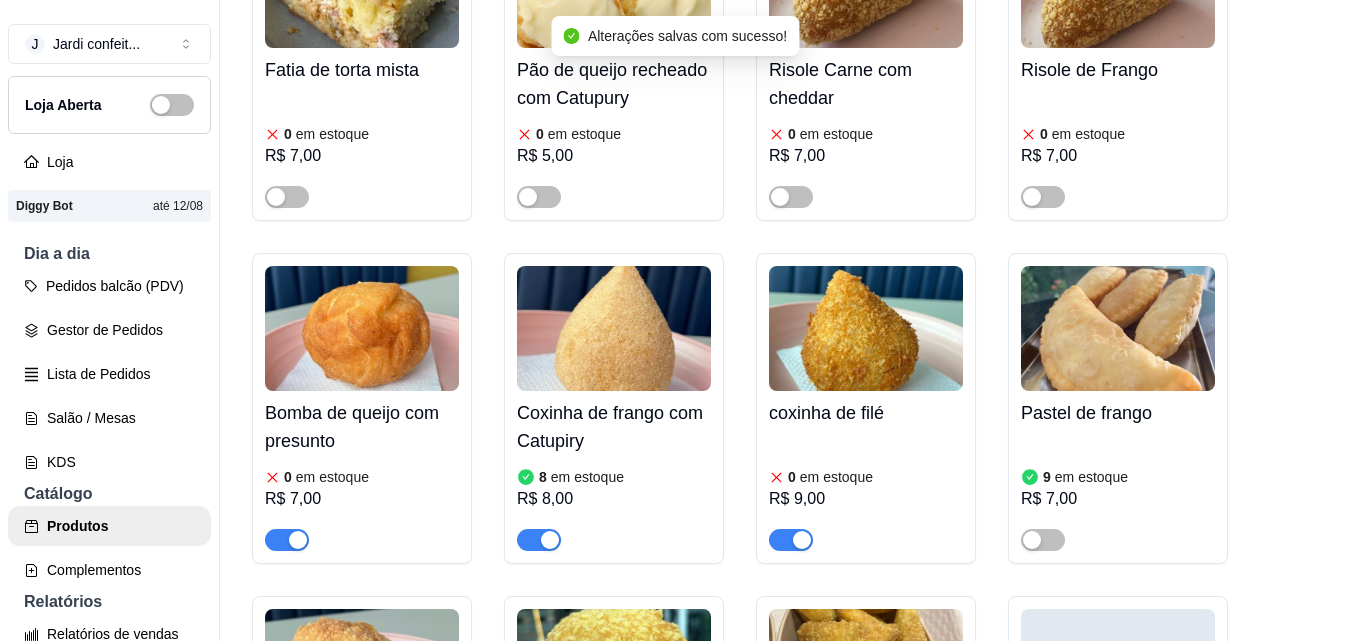 click on "0 em estoque R$ 9,00" at bounding box center (866, 493) 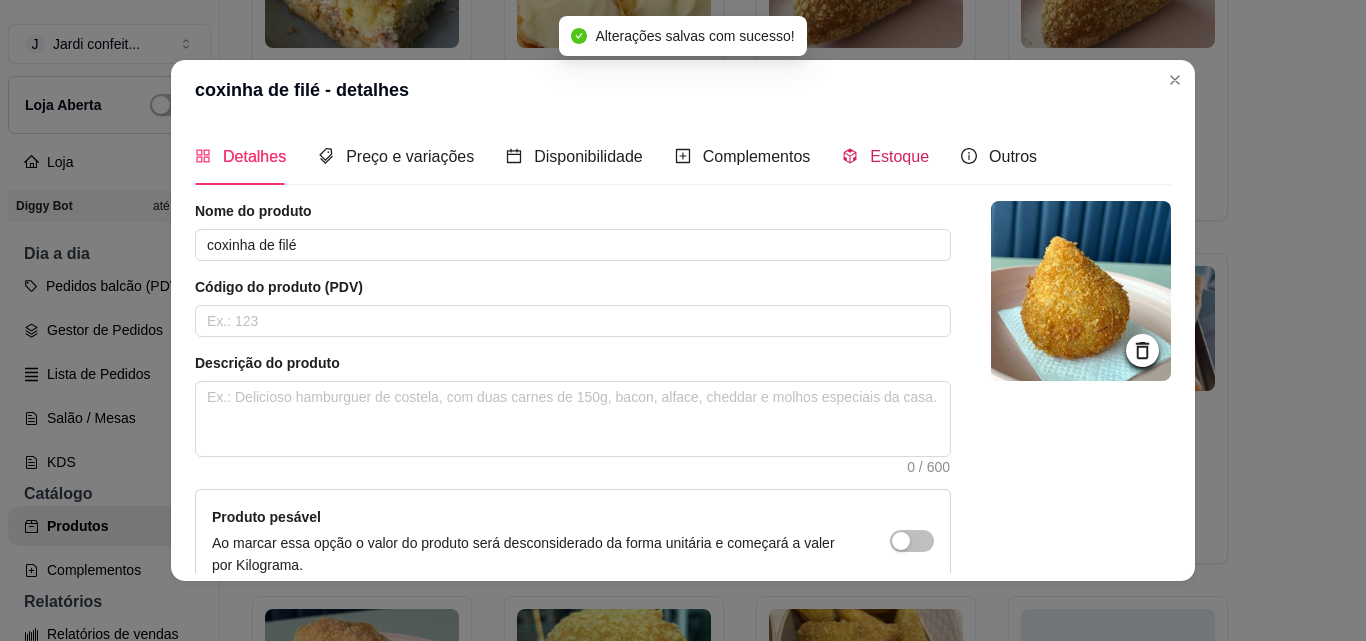 click on "Estoque" at bounding box center [899, 156] 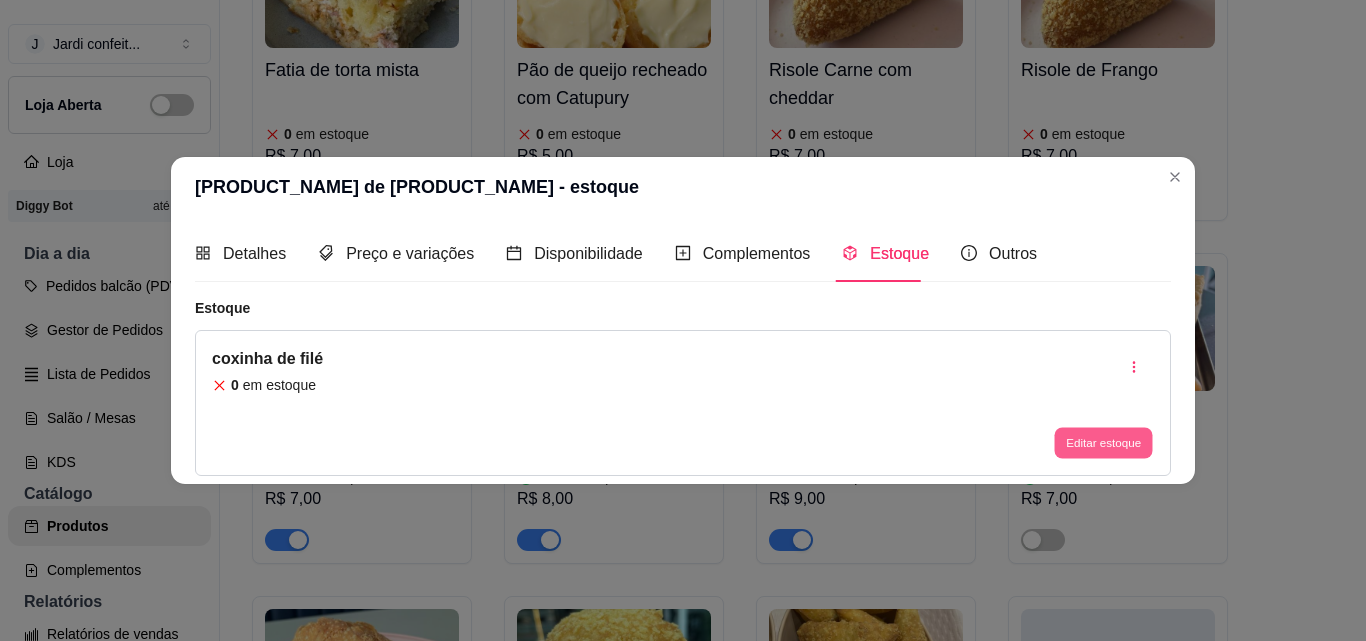 click on "Editar estoque" at bounding box center (1103, 443) 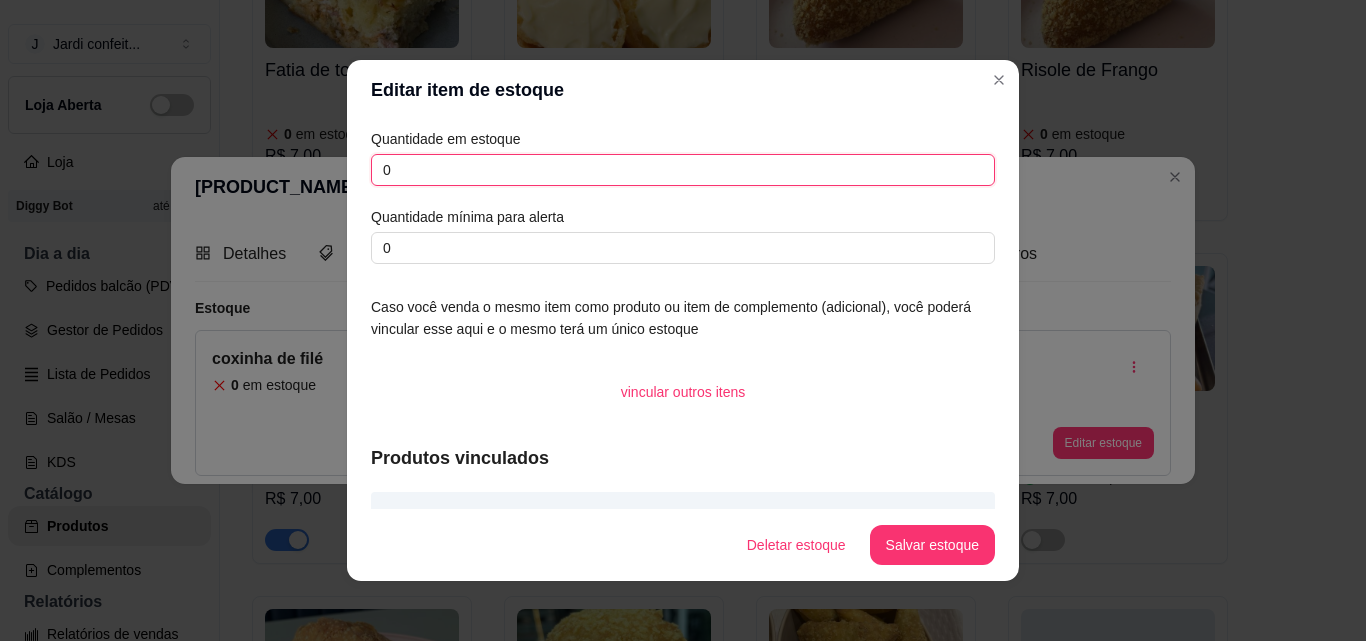 click on "0" at bounding box center [683, 170] 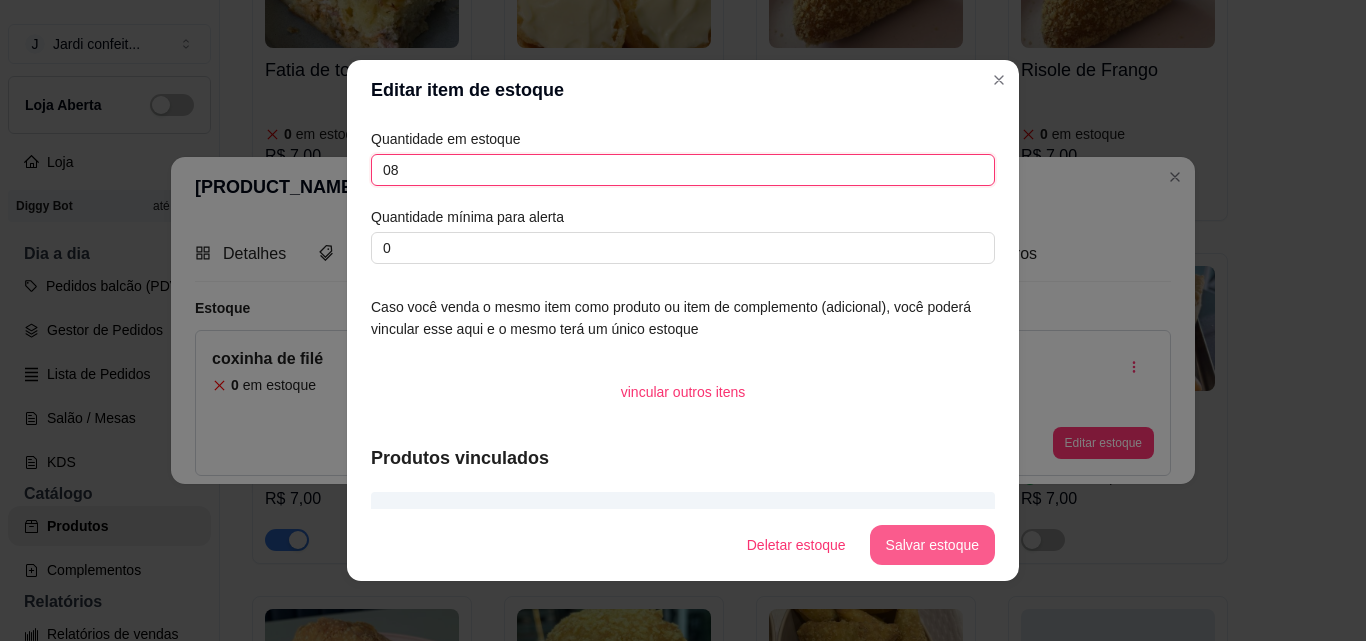 type on "08" 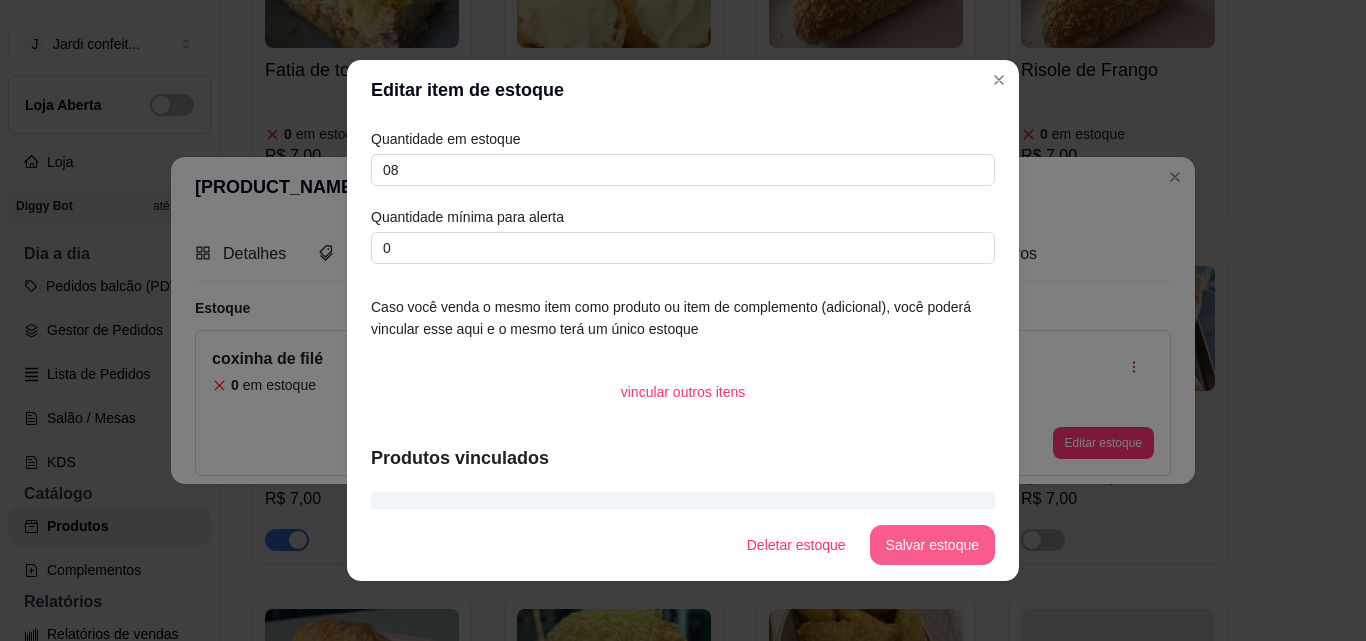 click on "Salvar estoque" at bounding box center (932, 545) 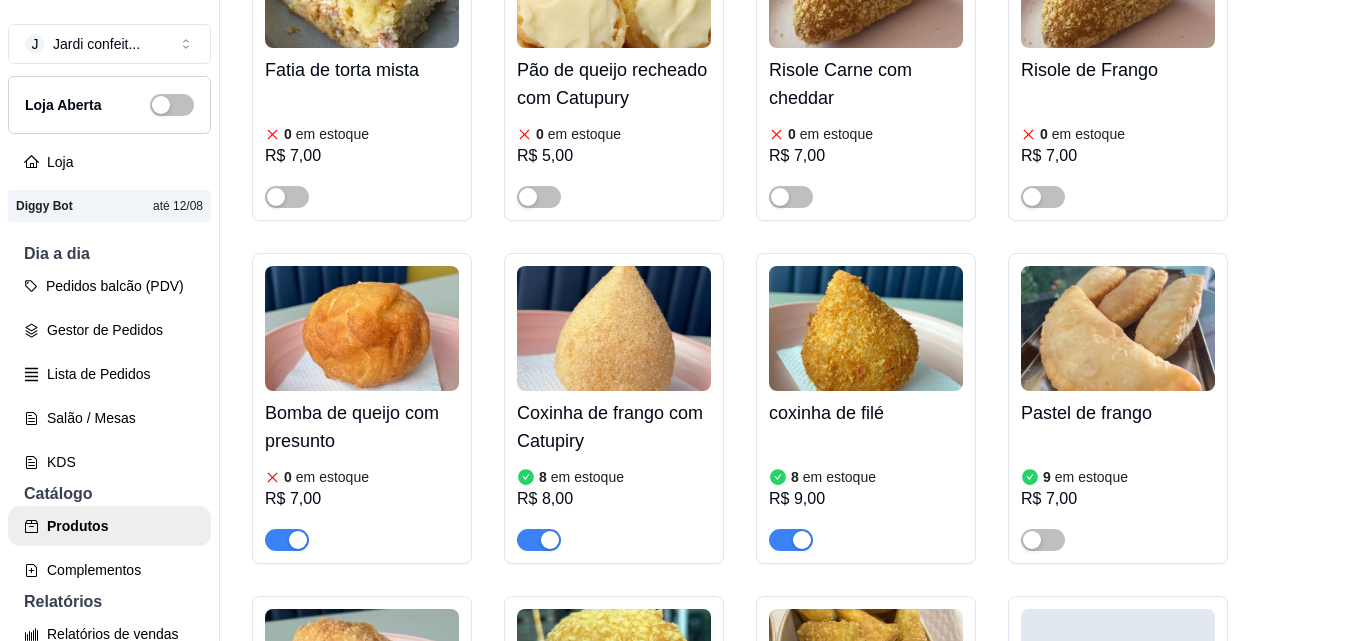 click on "R$ 7,00" at bounding box center [362, 499] 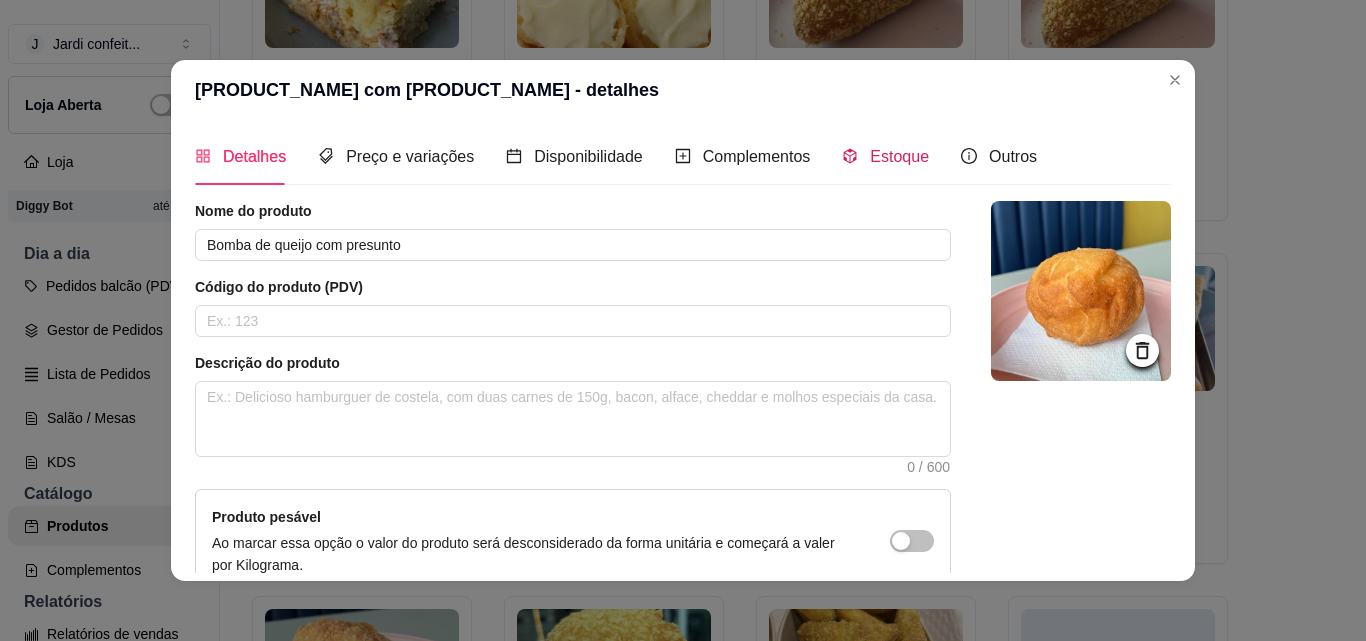 click on "Estoque" at bounding box center (899, 156) 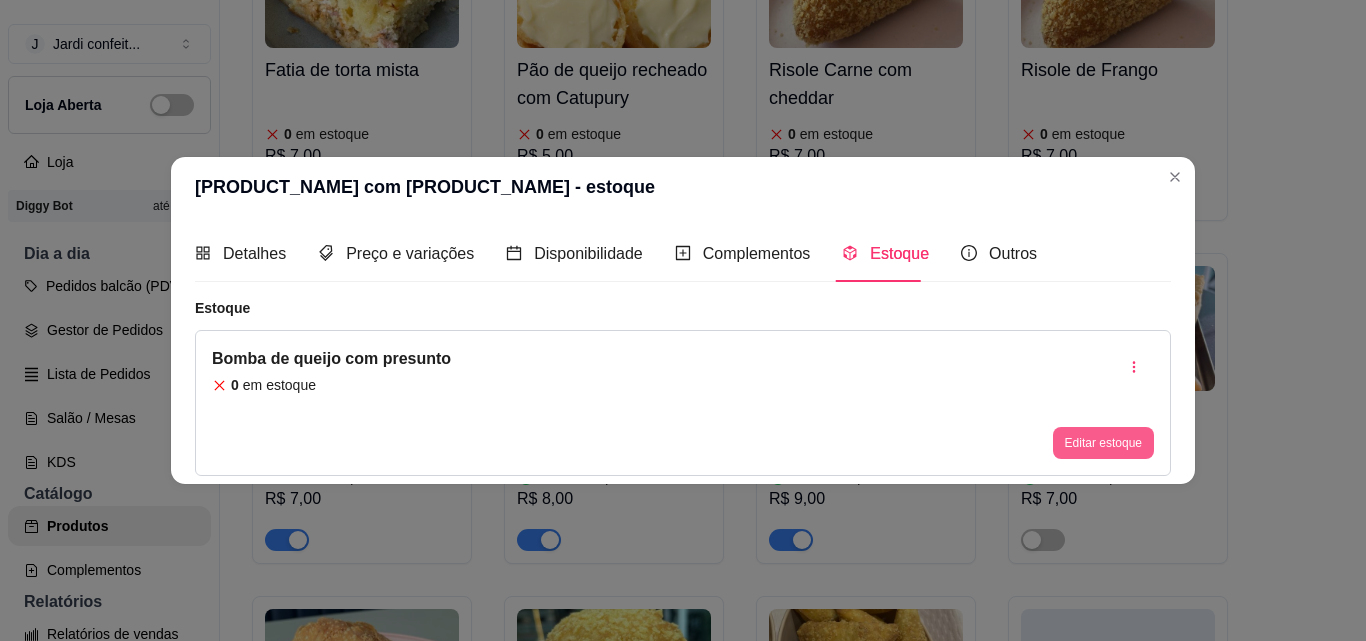 click on "Editar estoque" at bounding box center (1103, 443) 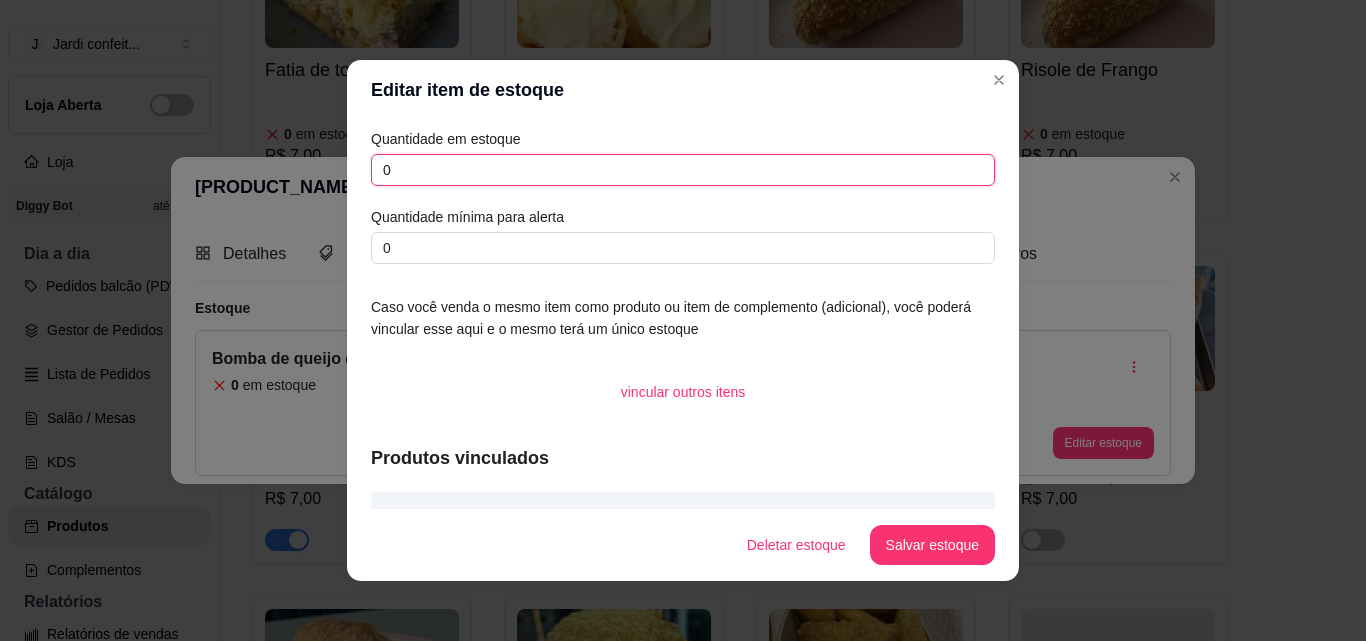 click on "0" at bounding box center (683, 170) 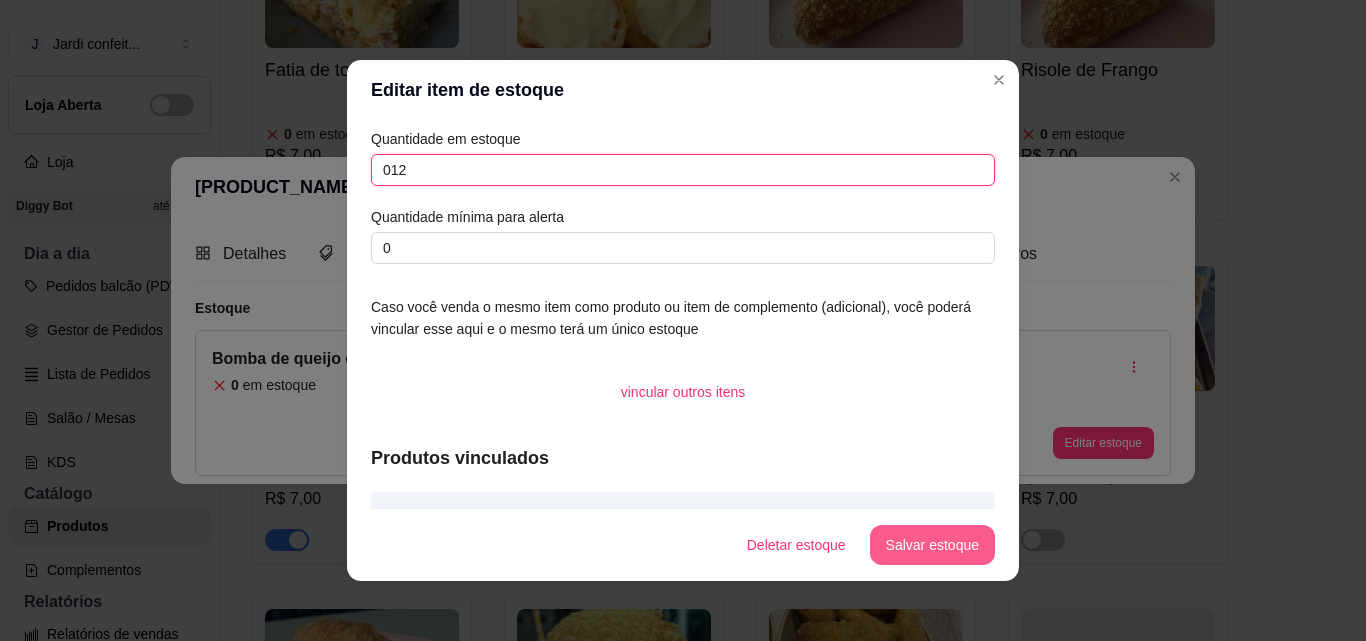 type on "012" 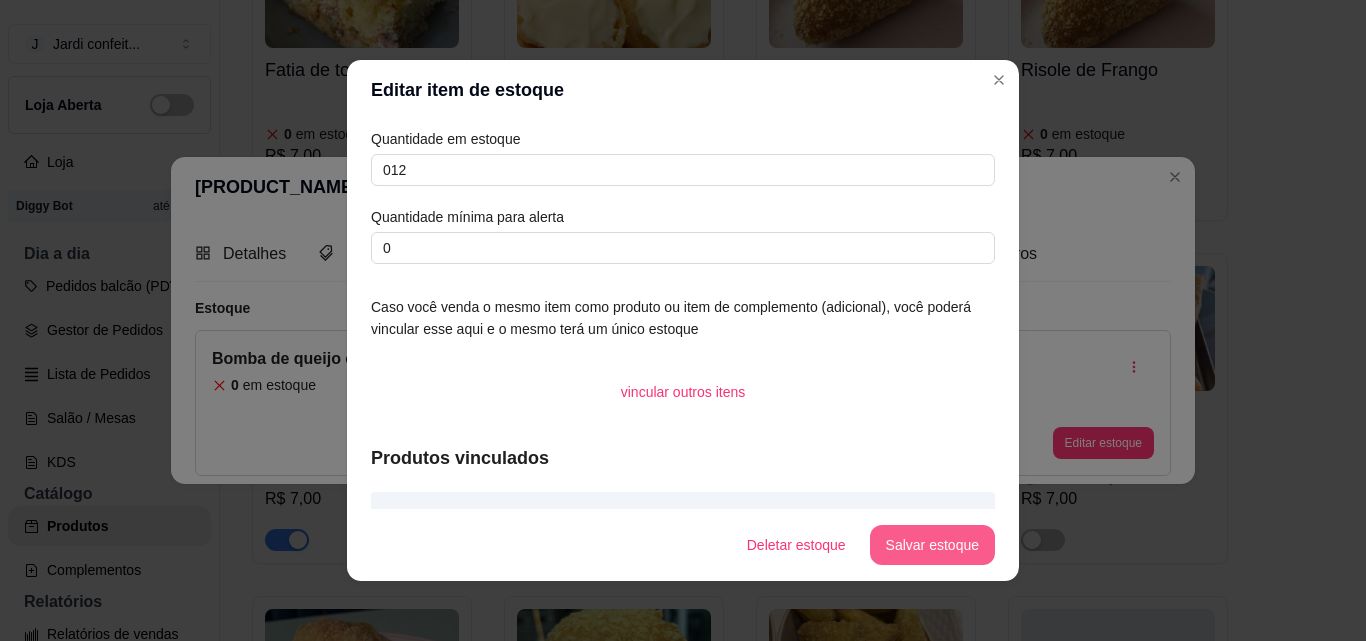 click on "Salvar estoque" at bounding box center (932, 545) 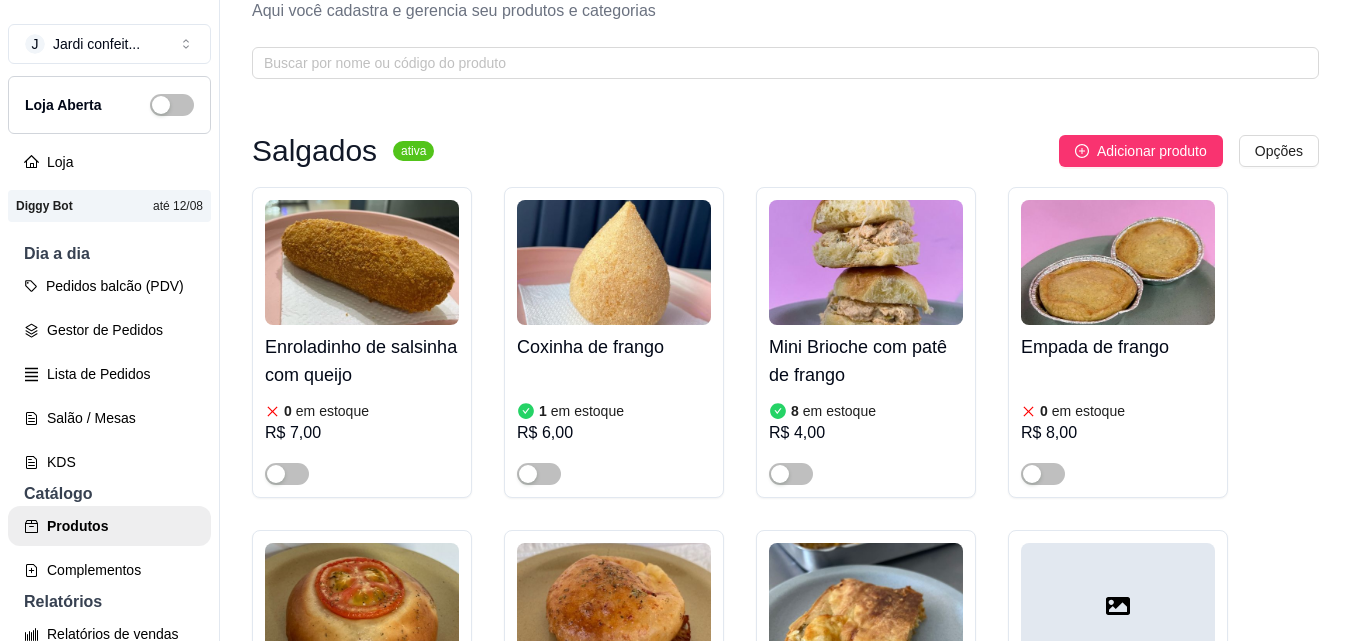 scroll, scrollTop: 0, scrollLeft: 0, axis: both 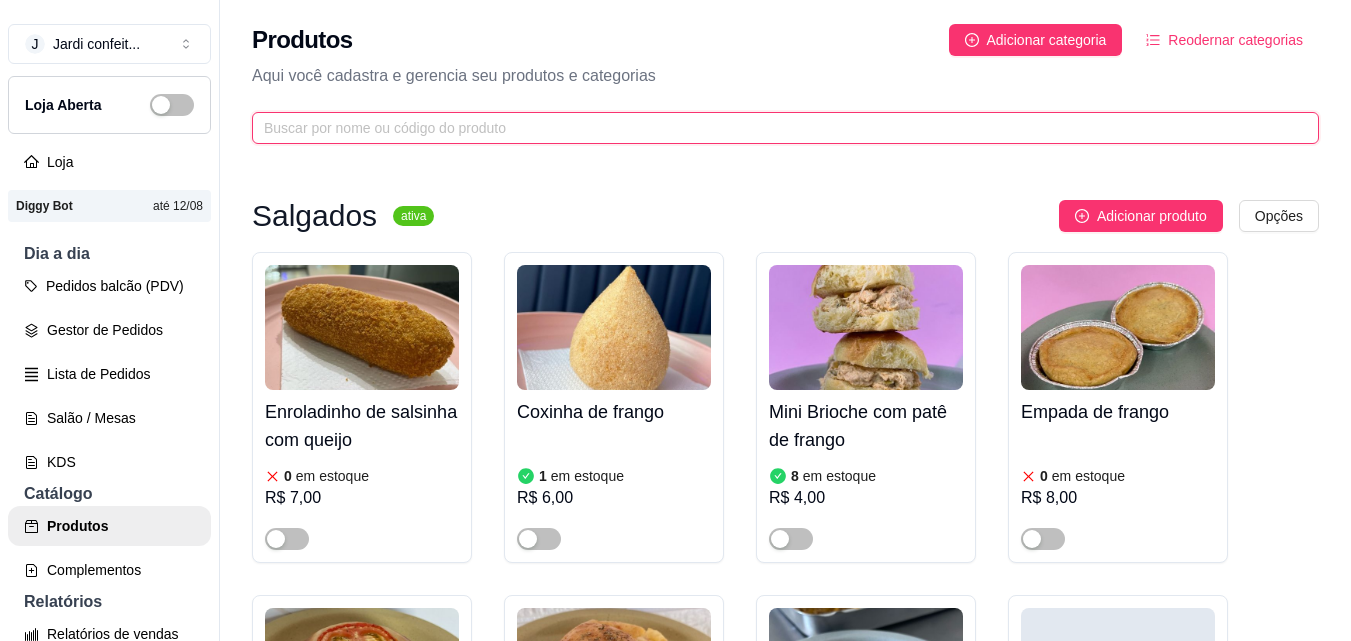 click at bounding box center [777, 128] 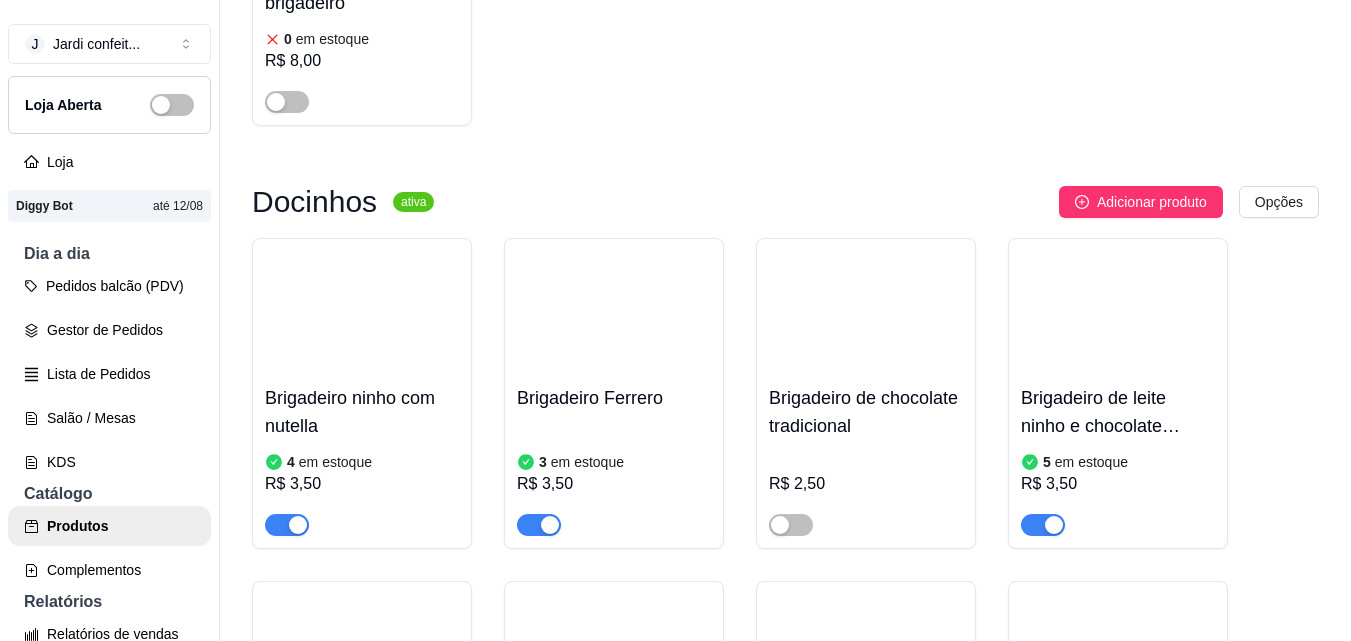 scroll, scrollTop: 3200, scrollLeft: 0, axis: vertical 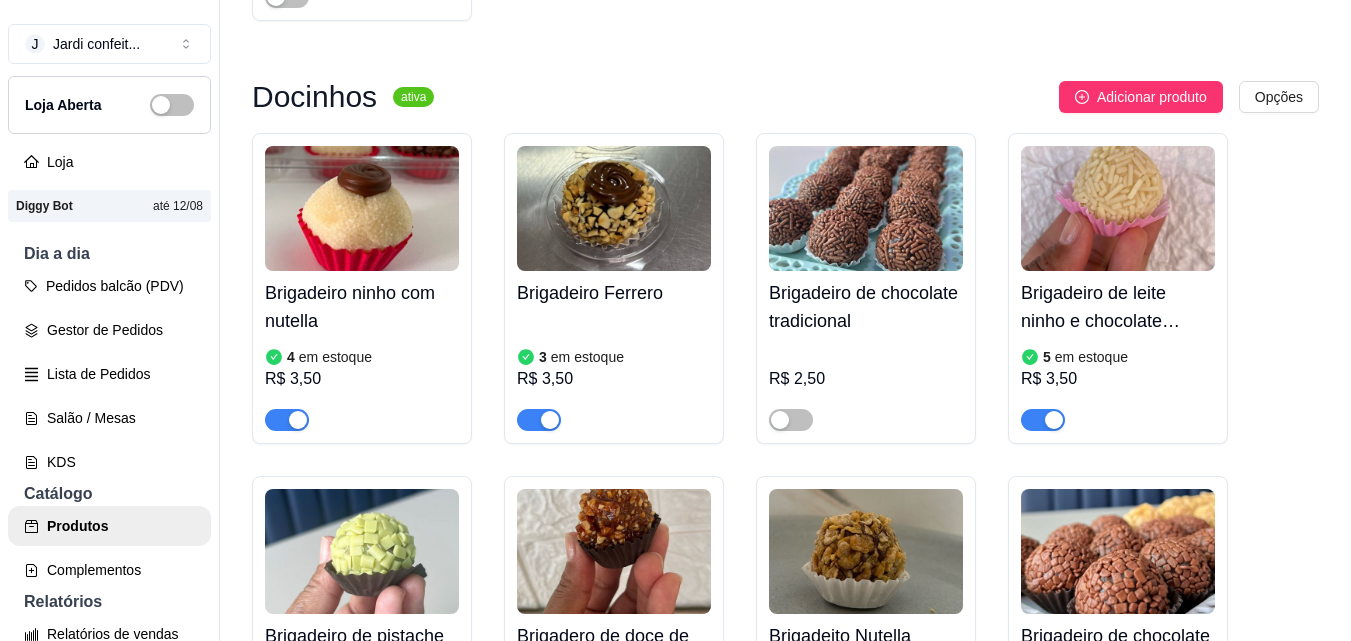type on "br" 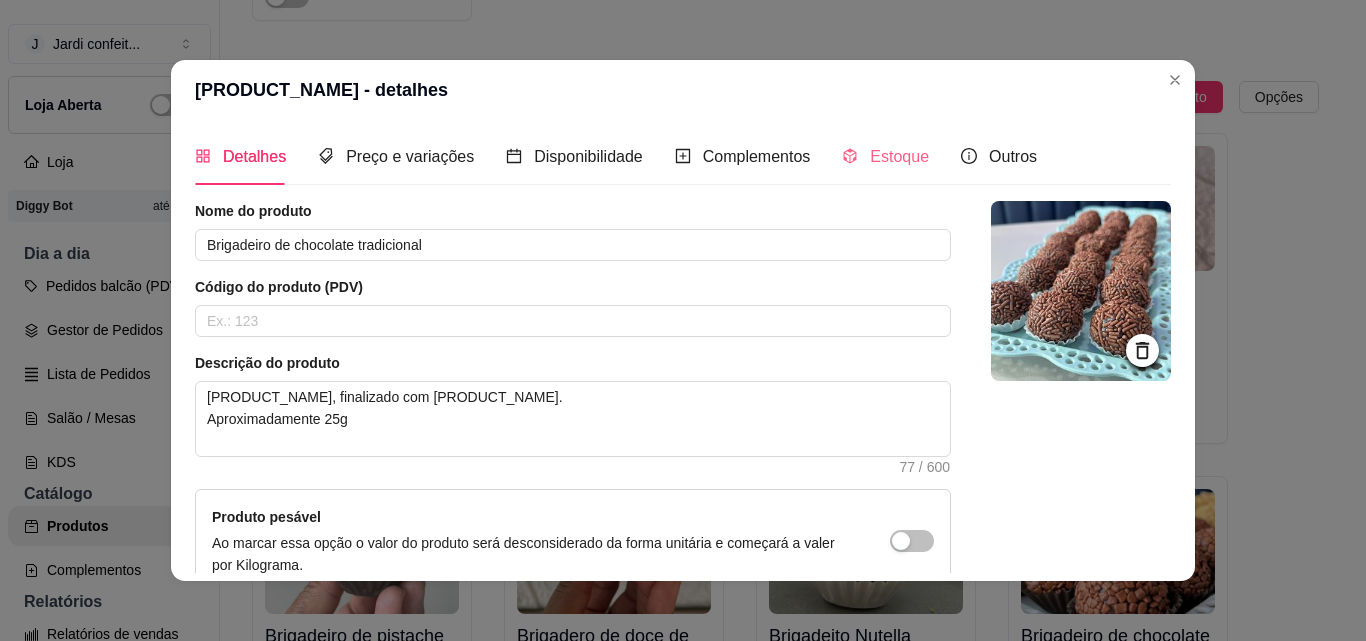 click on "Estoque" at bounding box center [885, 156] 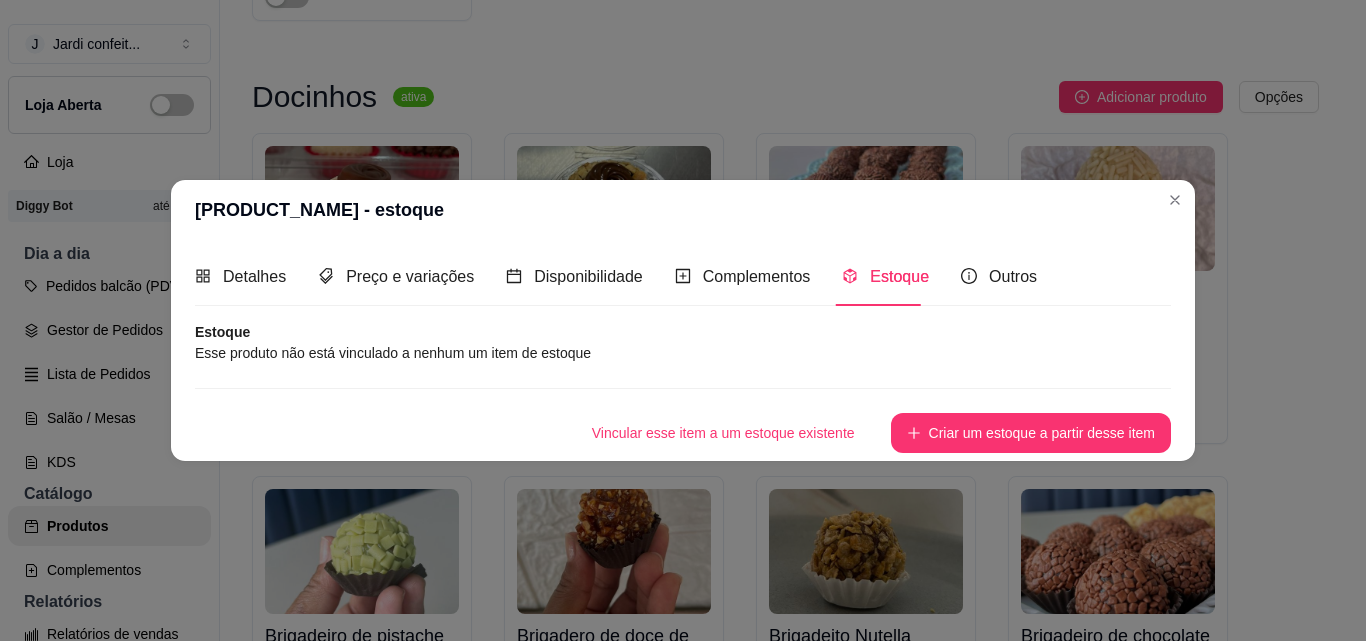click on "Esse produto não está vinculado a nenhum um item de estoque" at bounding box center [683, 353] 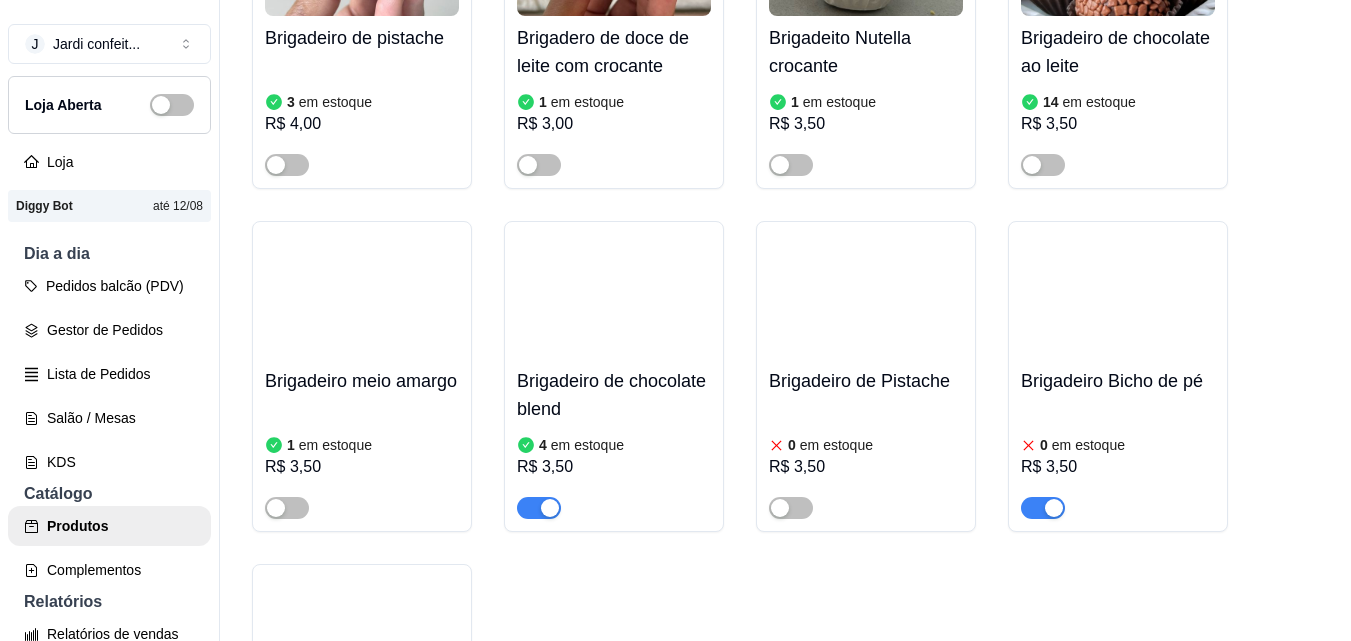 scroll, scrollTop: 3800, scrollLeft: 0, axis: vertical 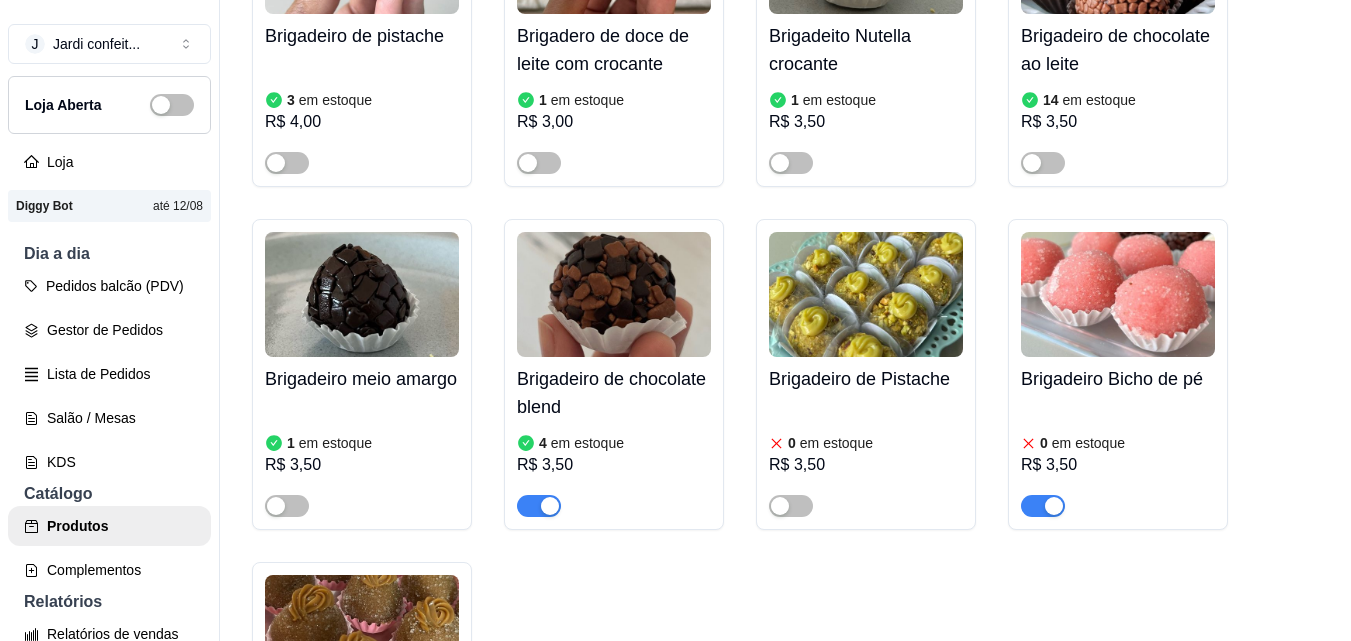 click on "Brigadeiro de chocolate blend" at bounding box center [614, 393] 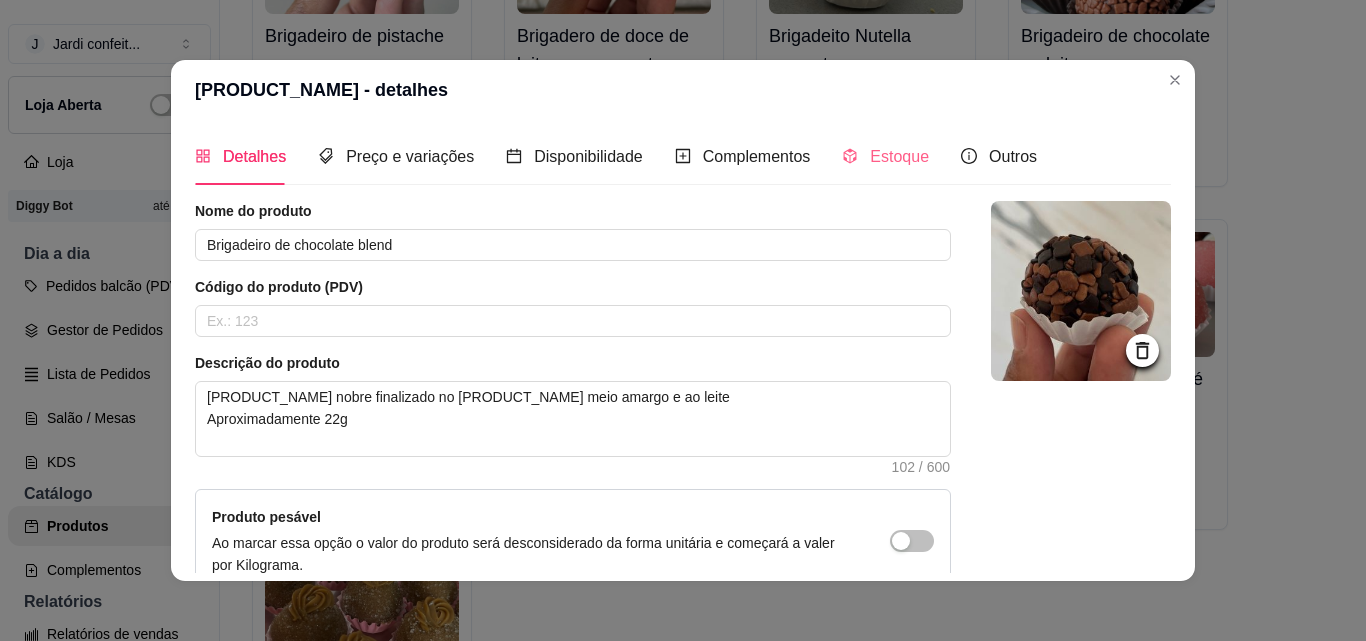click on "Estoque" at bounding box center [885, 156] 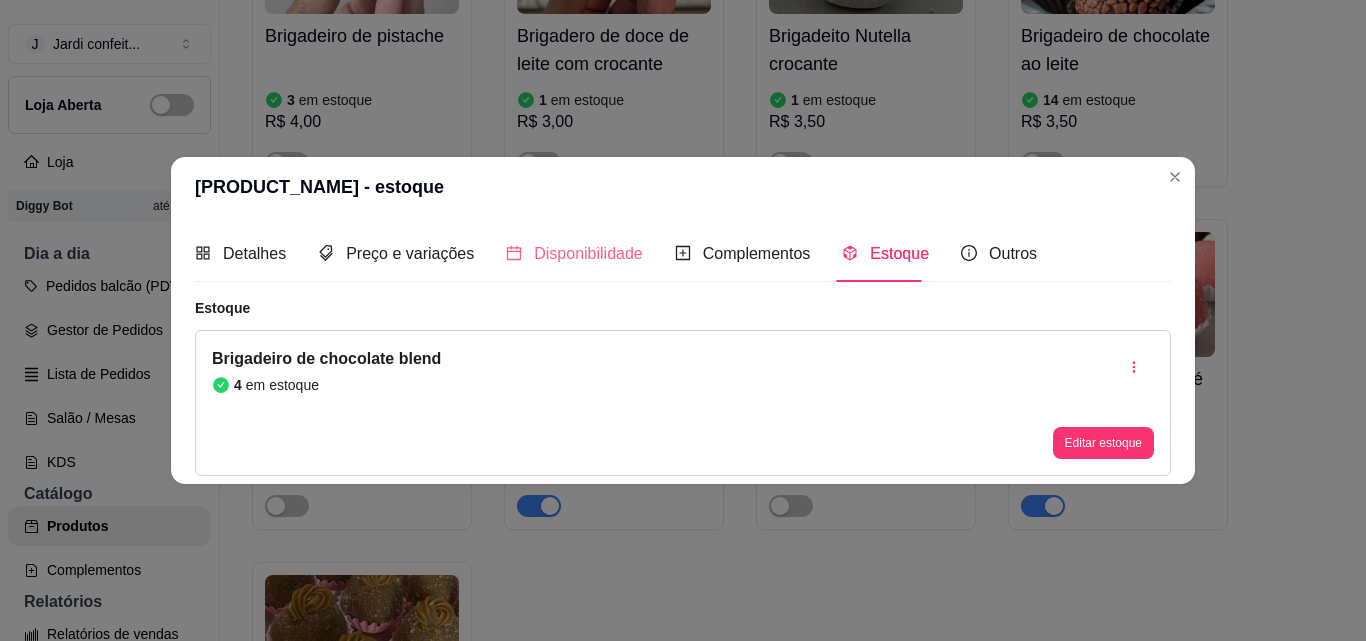 type 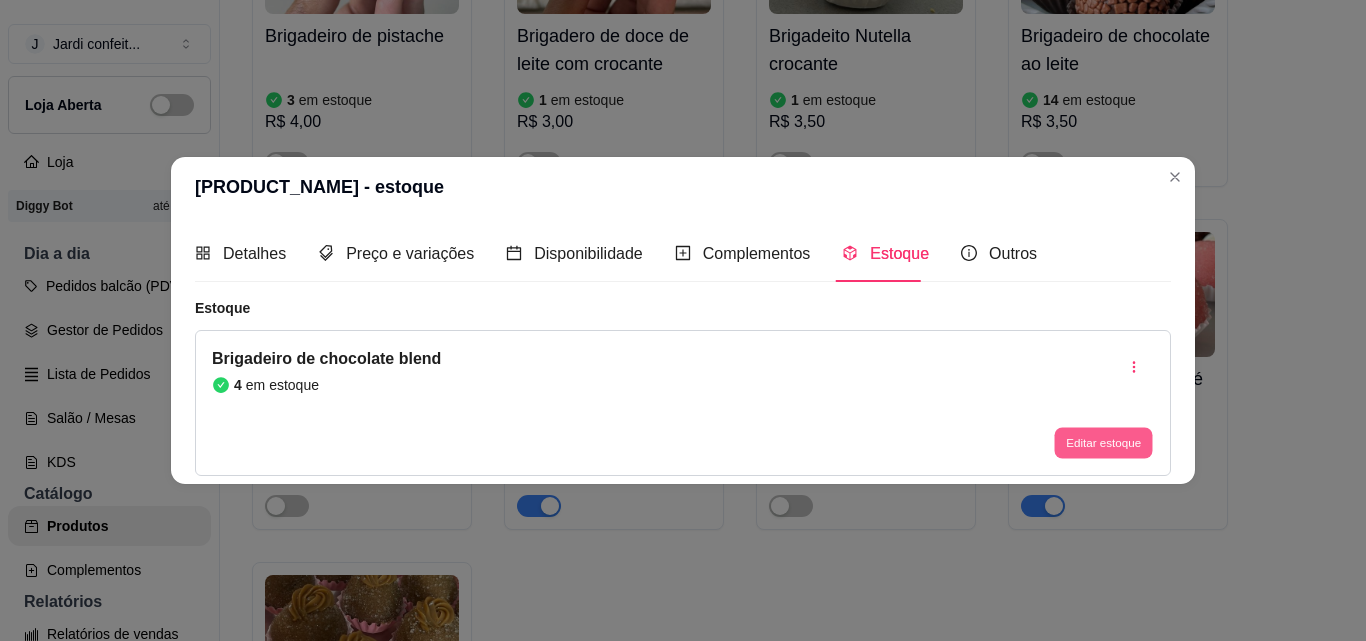 click on "Editar estoque" at bounding box center (1103, 443) 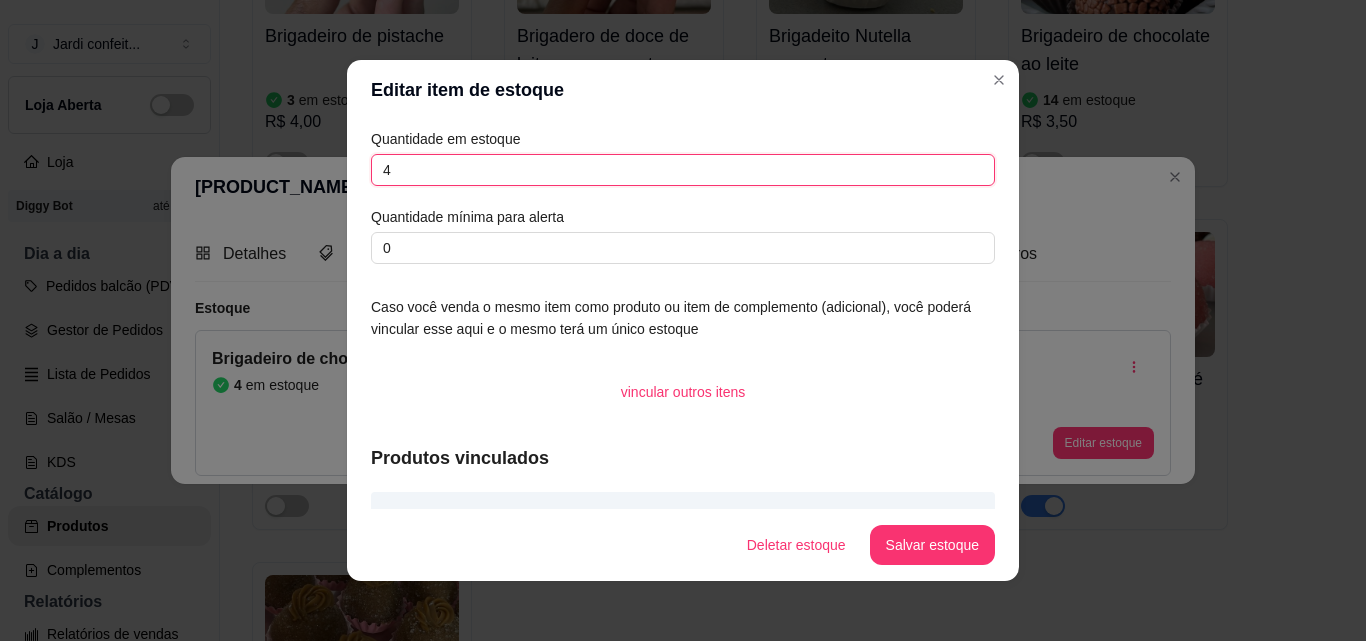 click on "4" at bounding box center [683, 170] 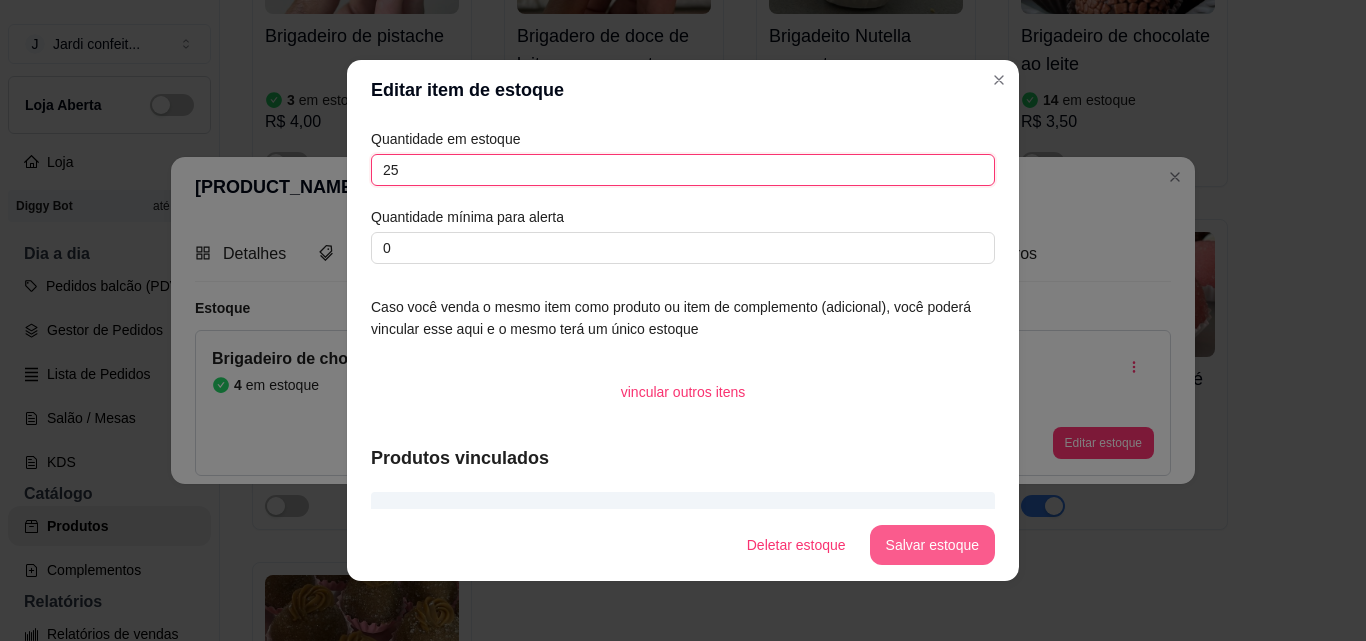 type on "25" 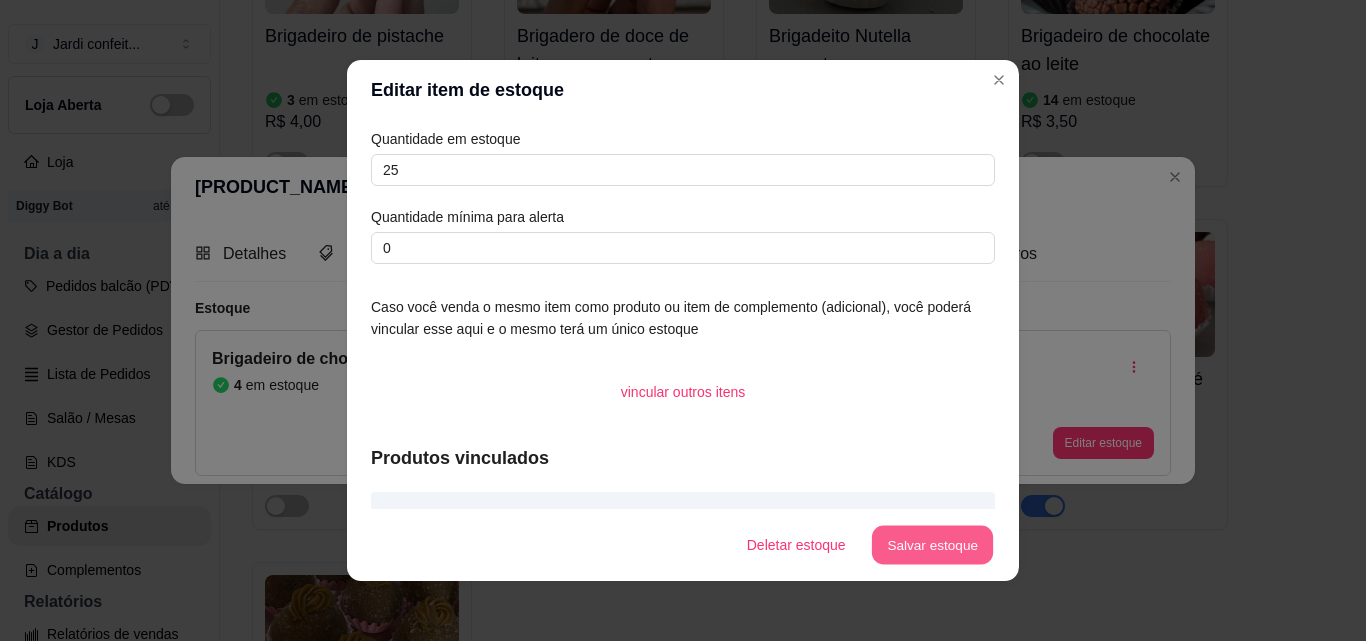 click on "Salvar estoque" at bounding box center (932, 545) 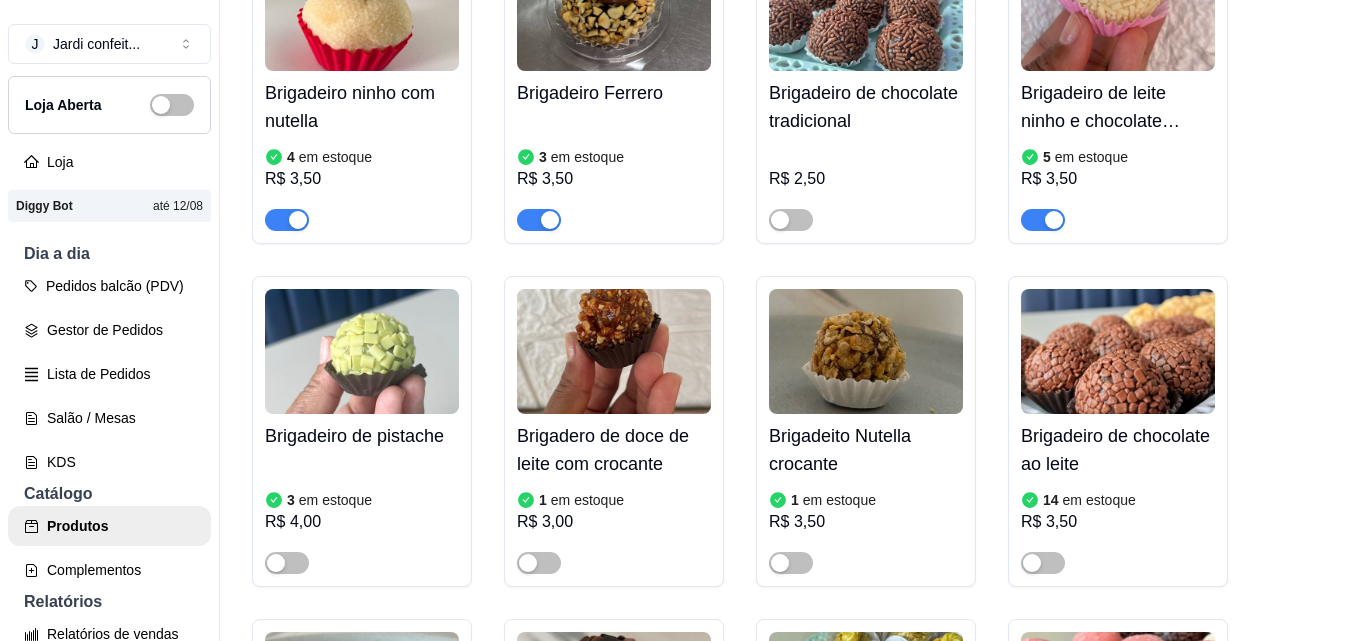 scroll, scrollTop: 3300, scrollLeft: 0, axis: vertical 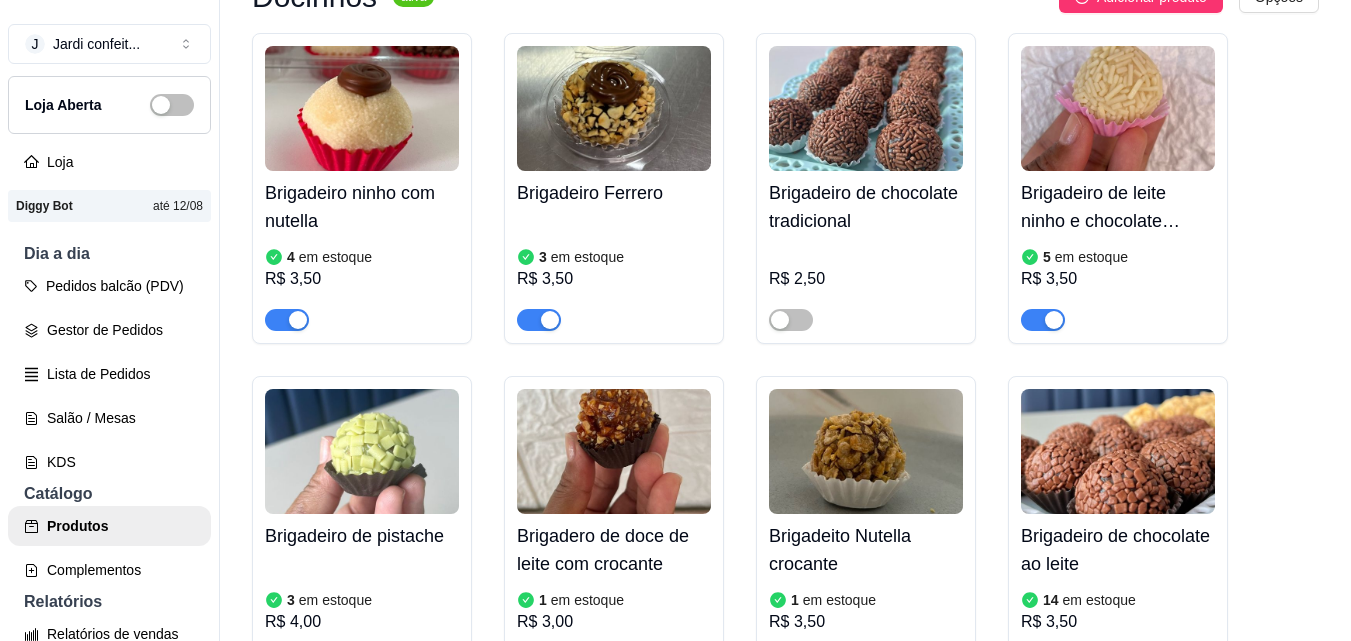 click on "Brigadeiro ninho com nutella" at bounding box center (362, 207) 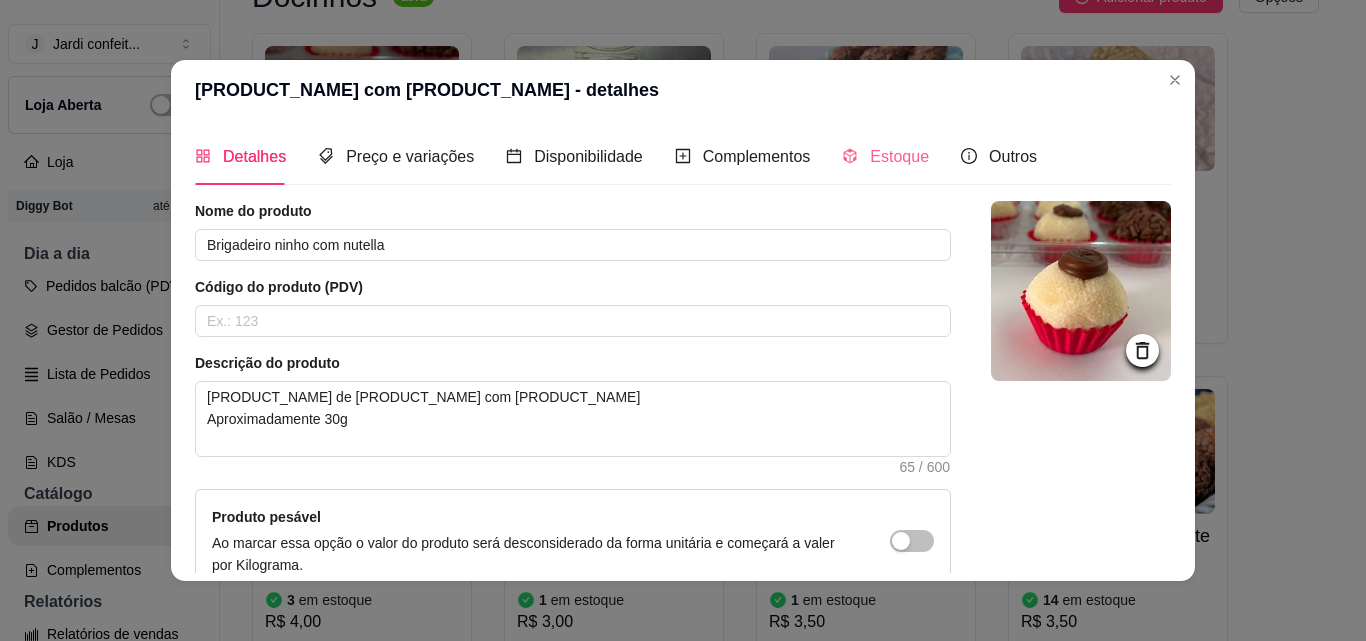 drag, startPoint x: 874, startPoint y: 181, endPoint x: 880, endPoint y: 170, distance: 12.529964 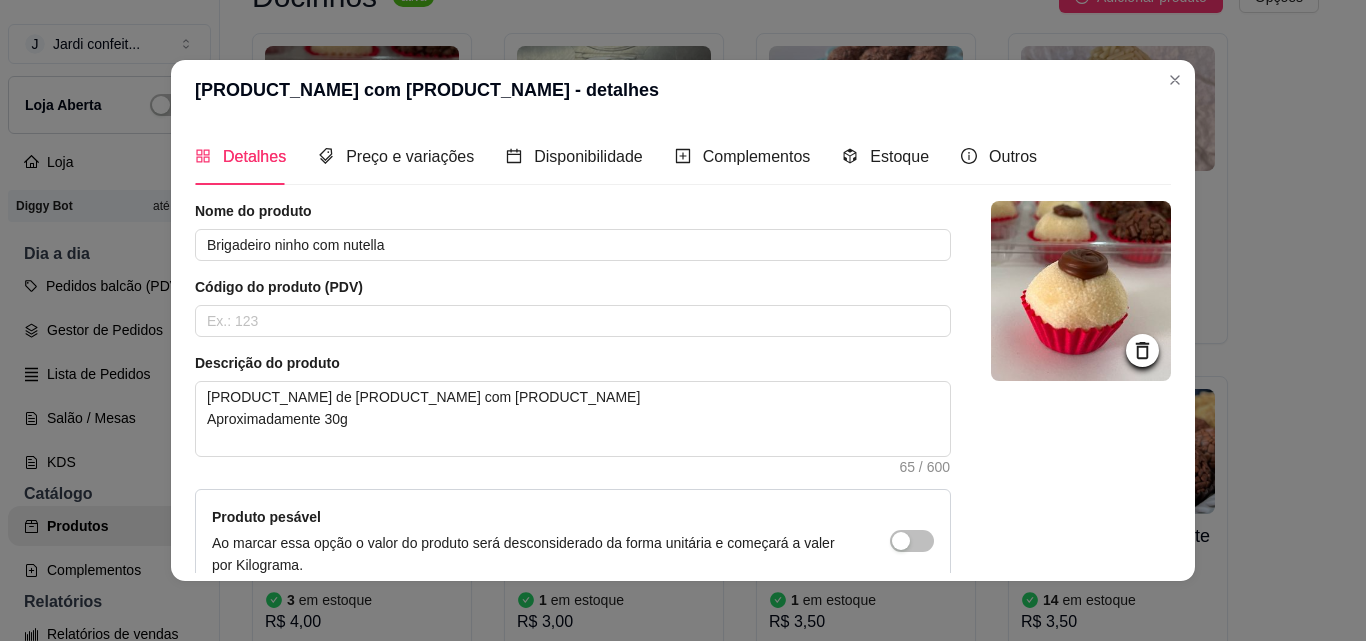 type 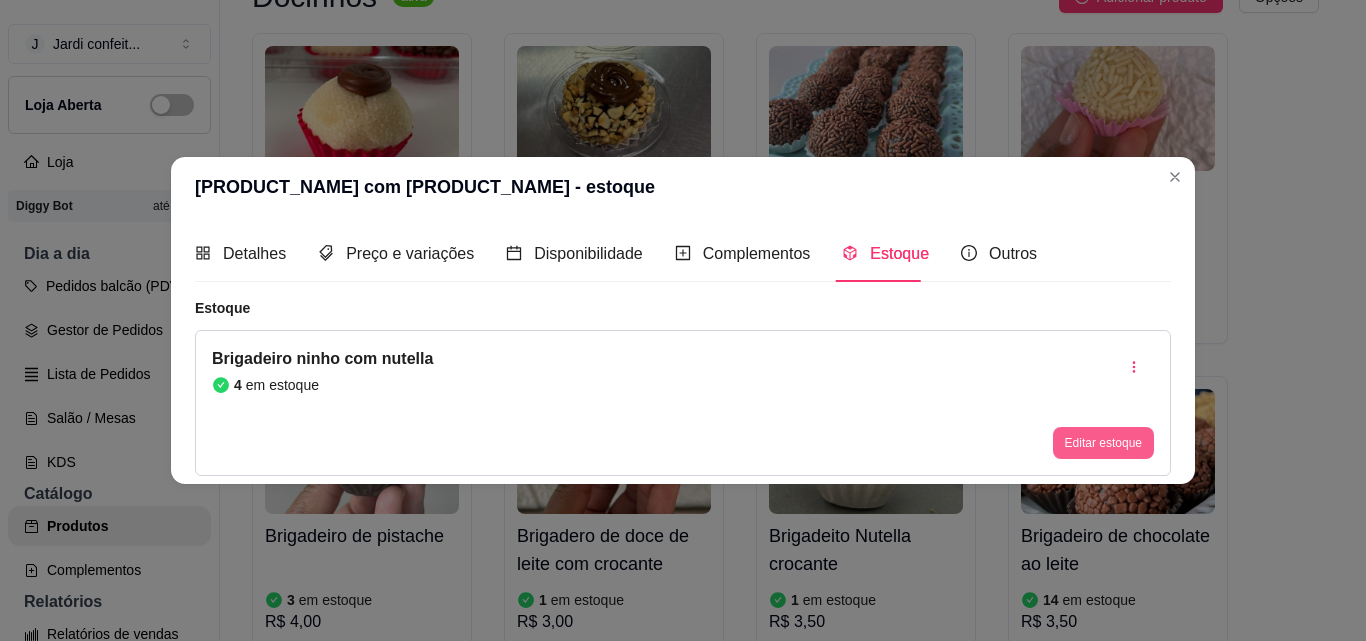 click on "Editar estoque" at bounding box center [1103, 443] 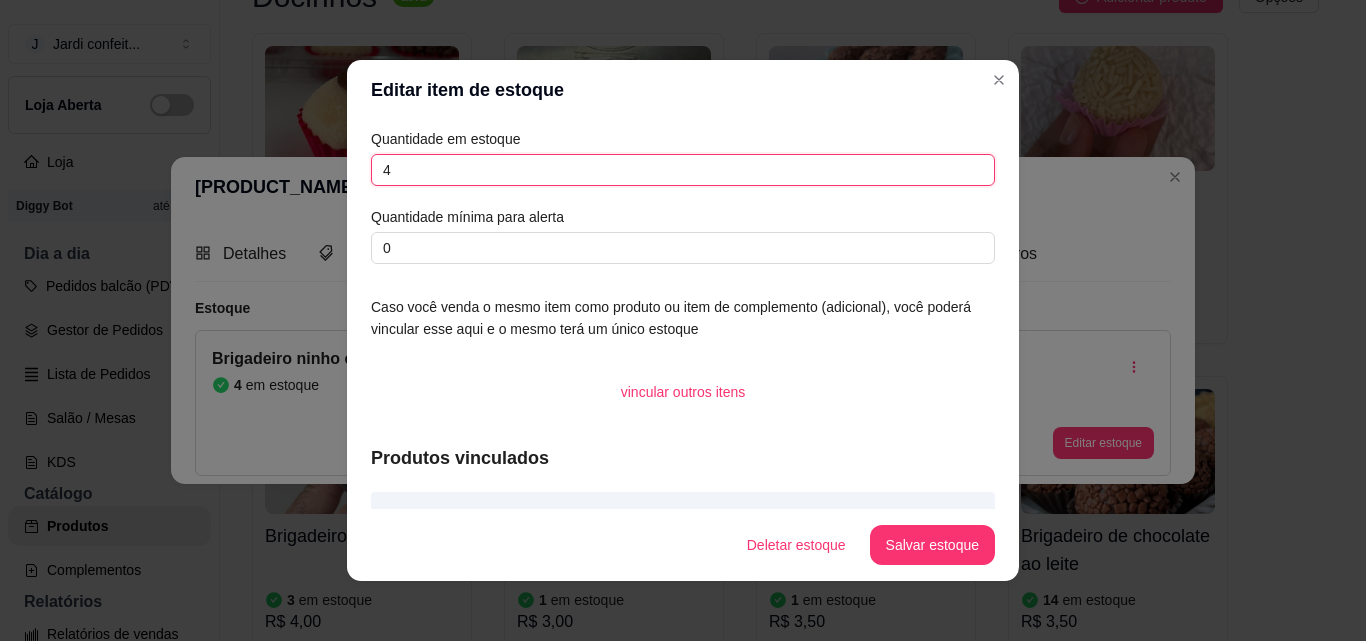click on "4" at bounding box center [683, 170] 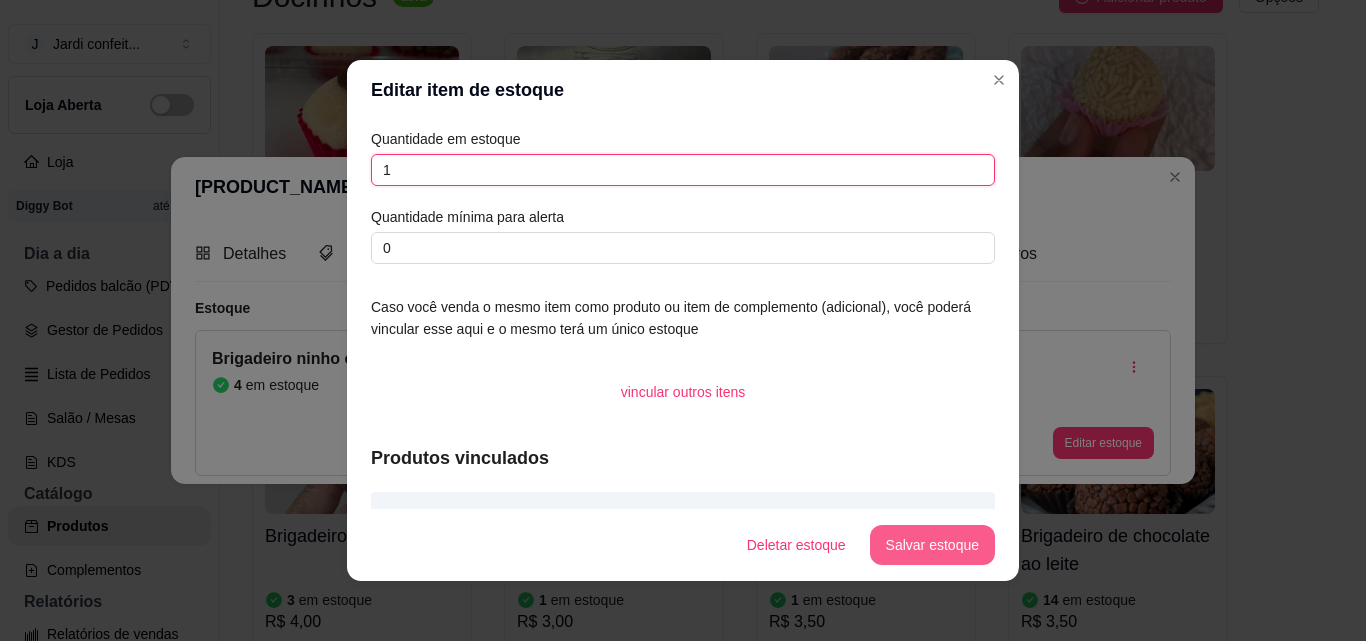 type on "1" 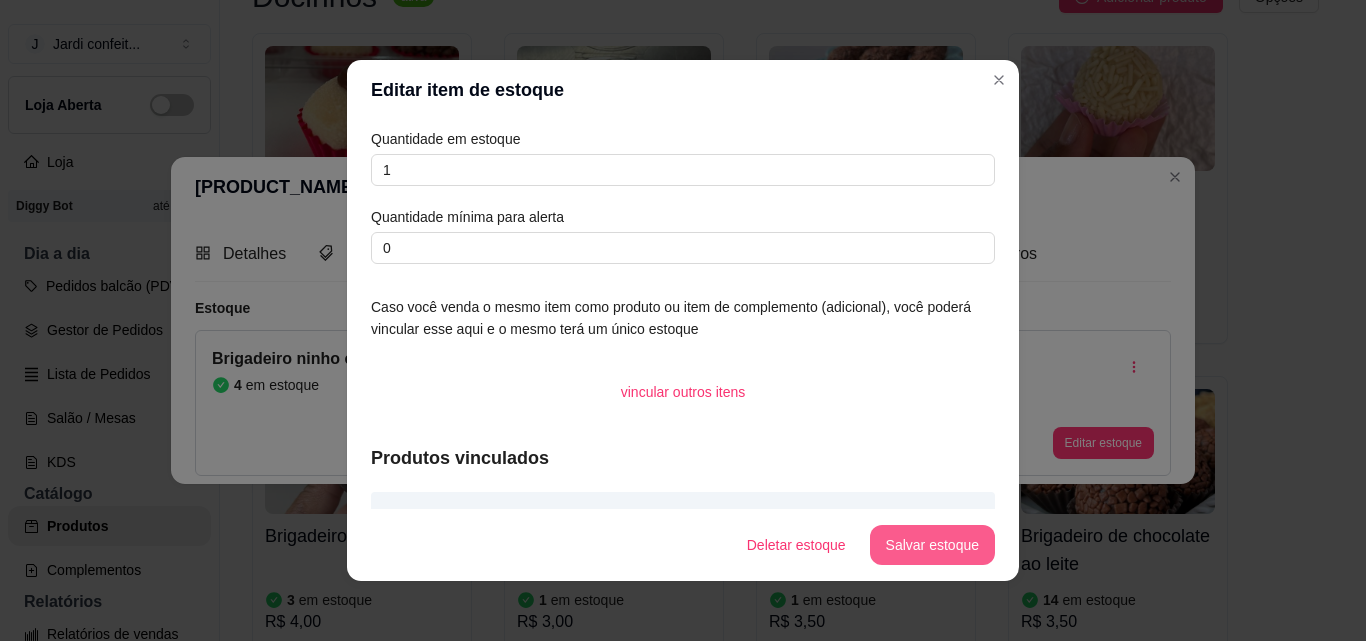 click on "Salvar estoque" at bounding box center (932, 545) 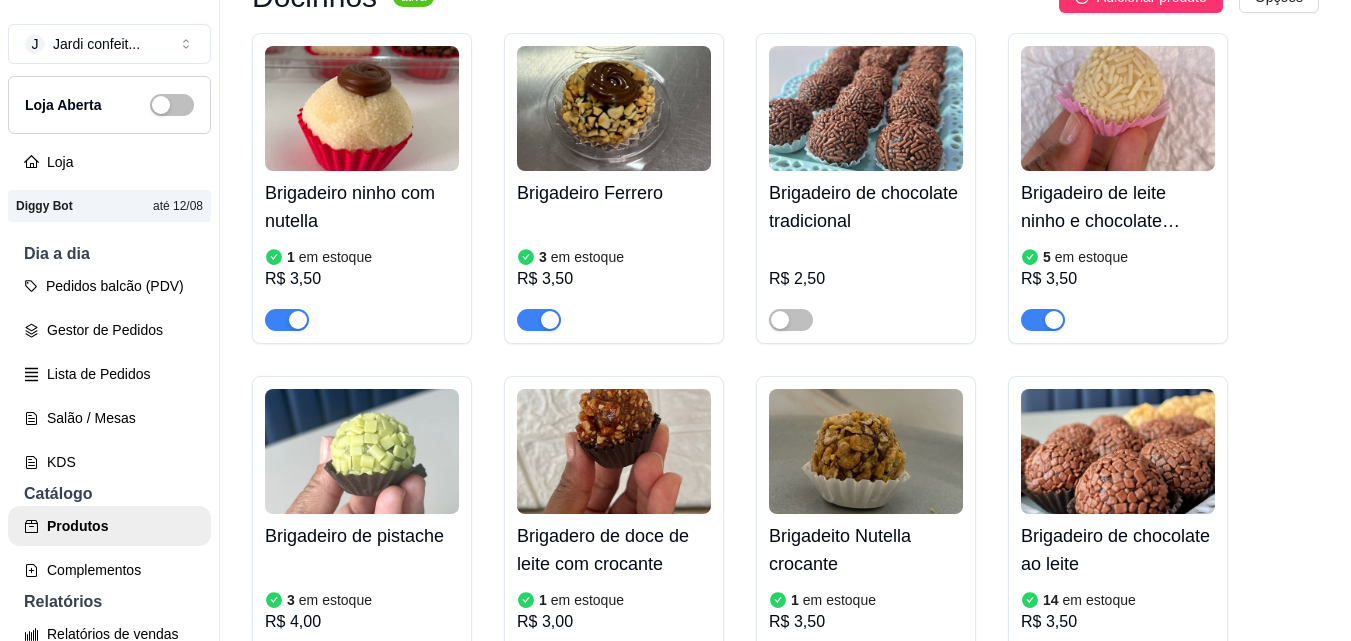 click on "em estoque" at bounding box center [587, 257] 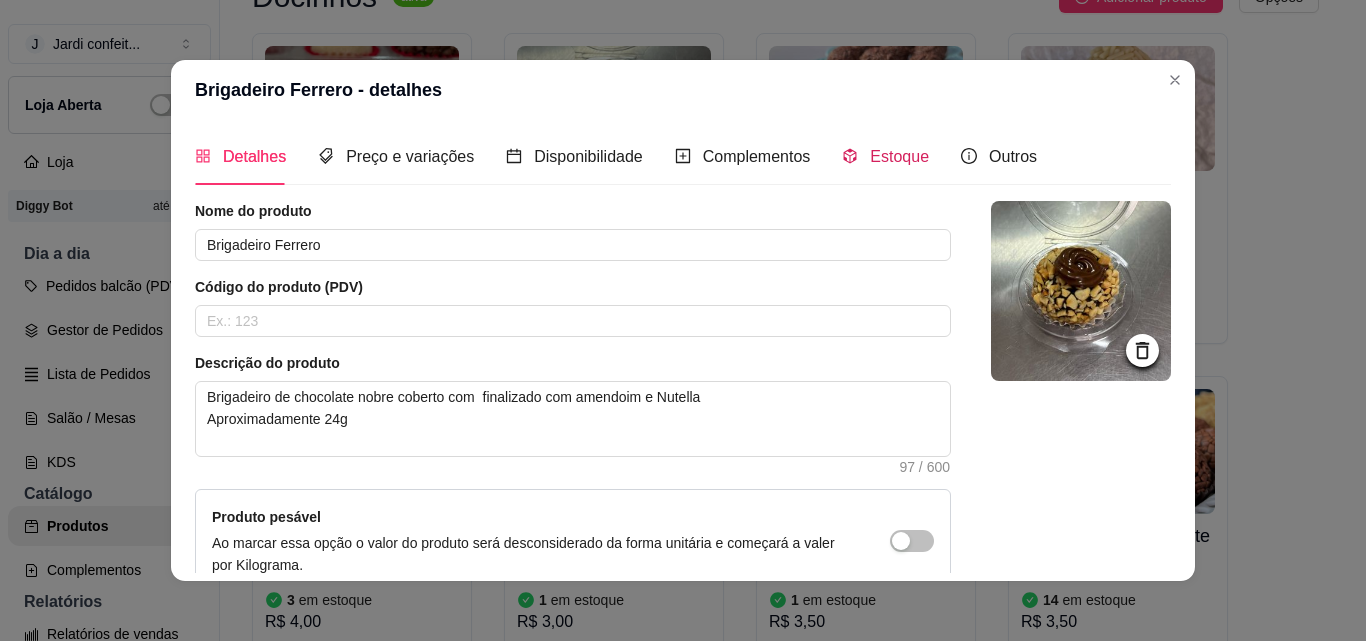 click on "Estoque" at bounding box center [885, 156] 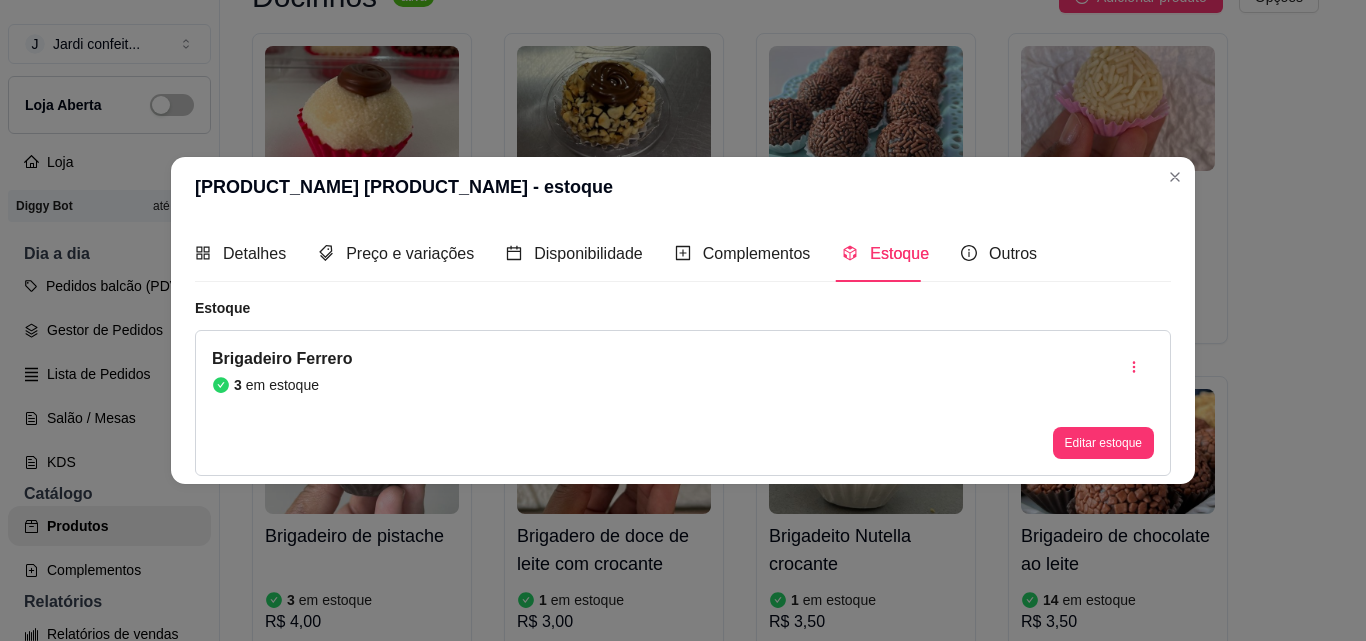type 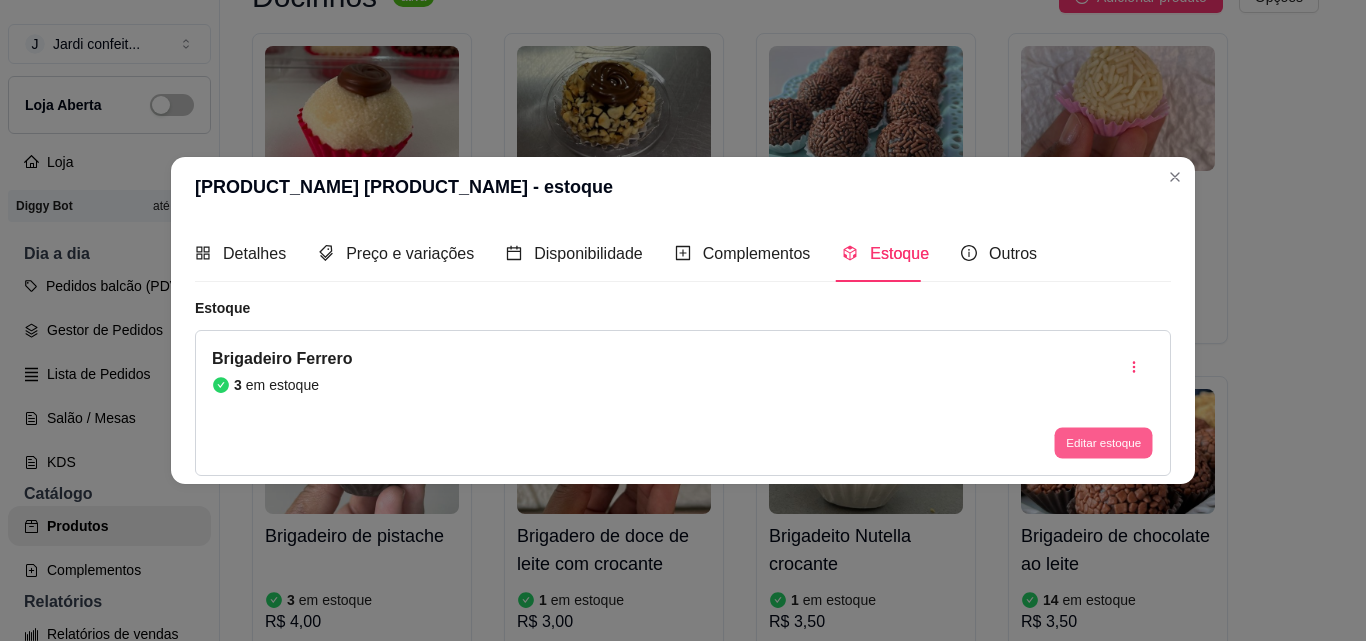 click on "Editar estoque" at bounding box center (1103, 443) 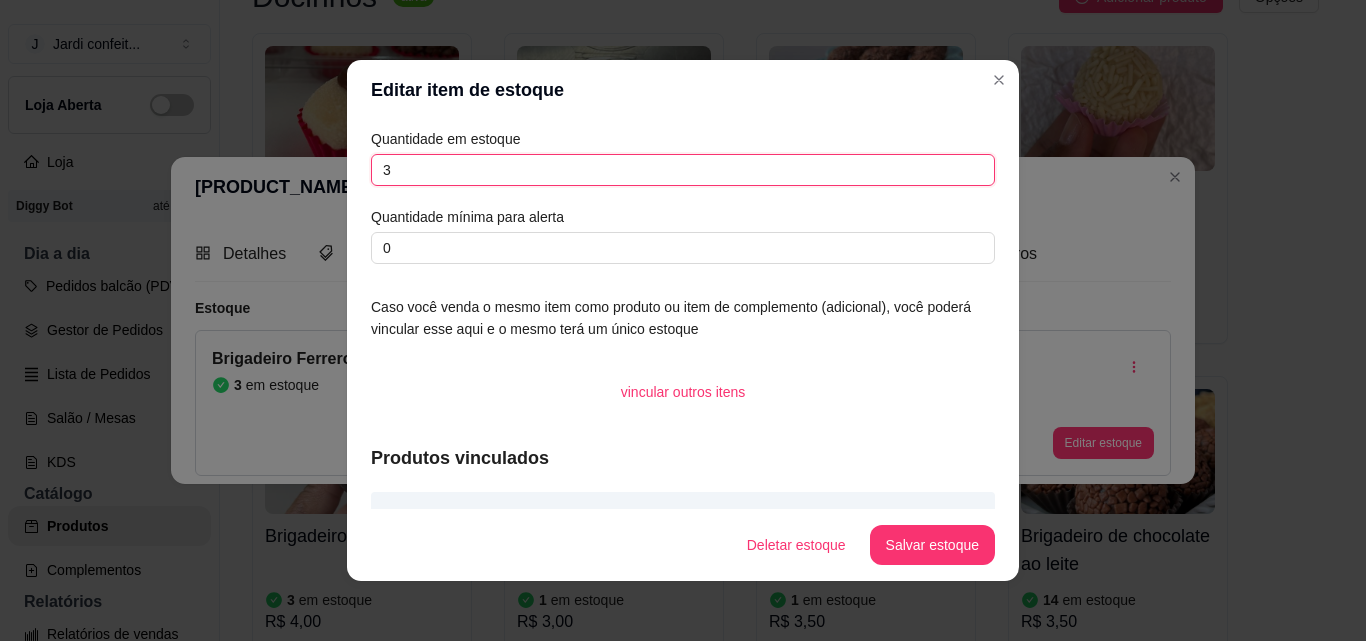 click on "3" at bounding box center (683, 170) 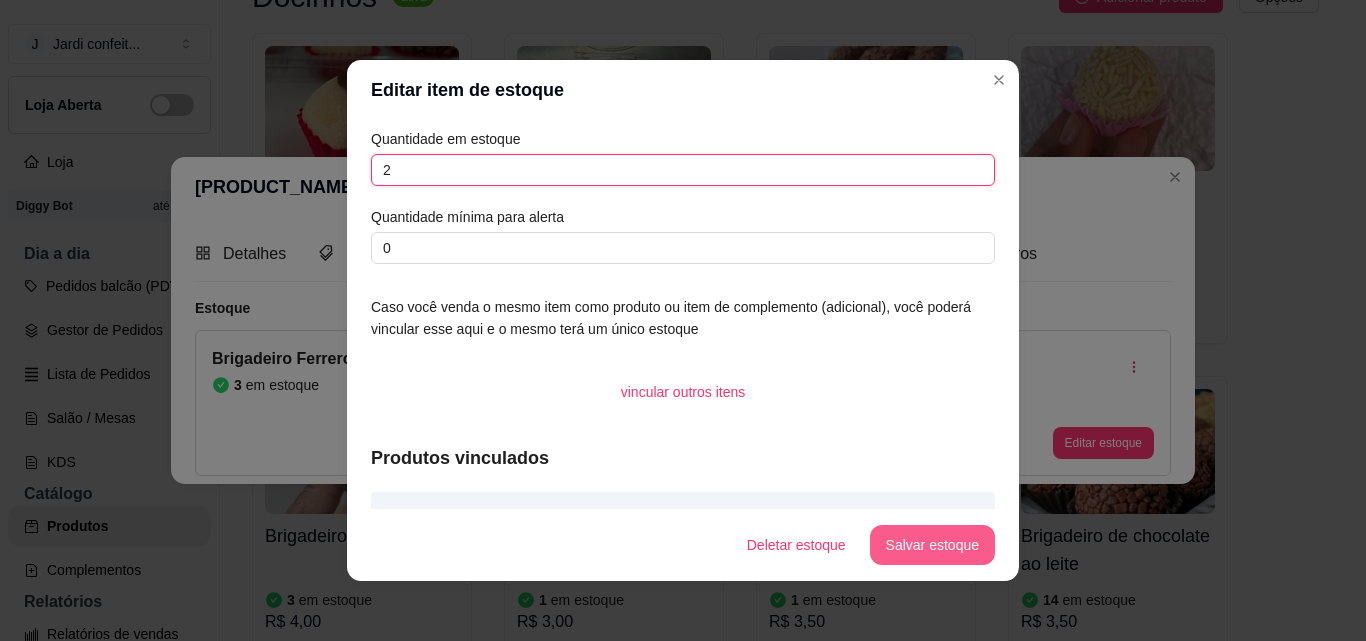type on "2" 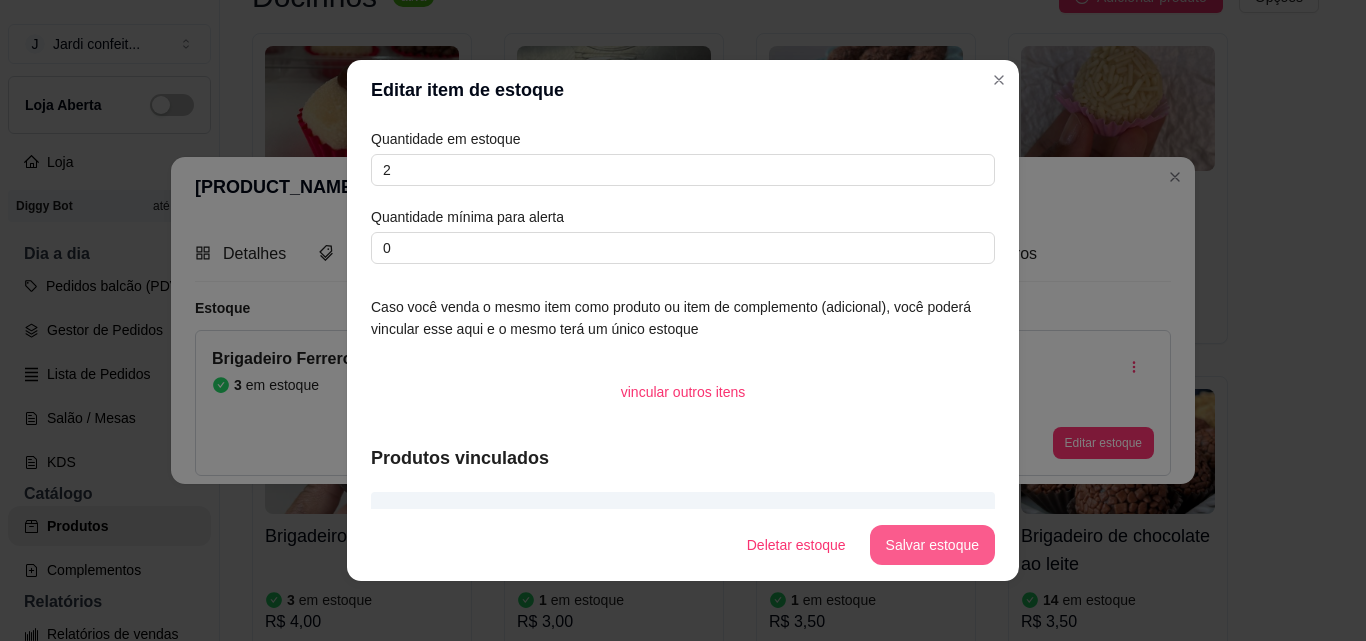 click on "Salvar estoque" at bounding box center (932, 545) 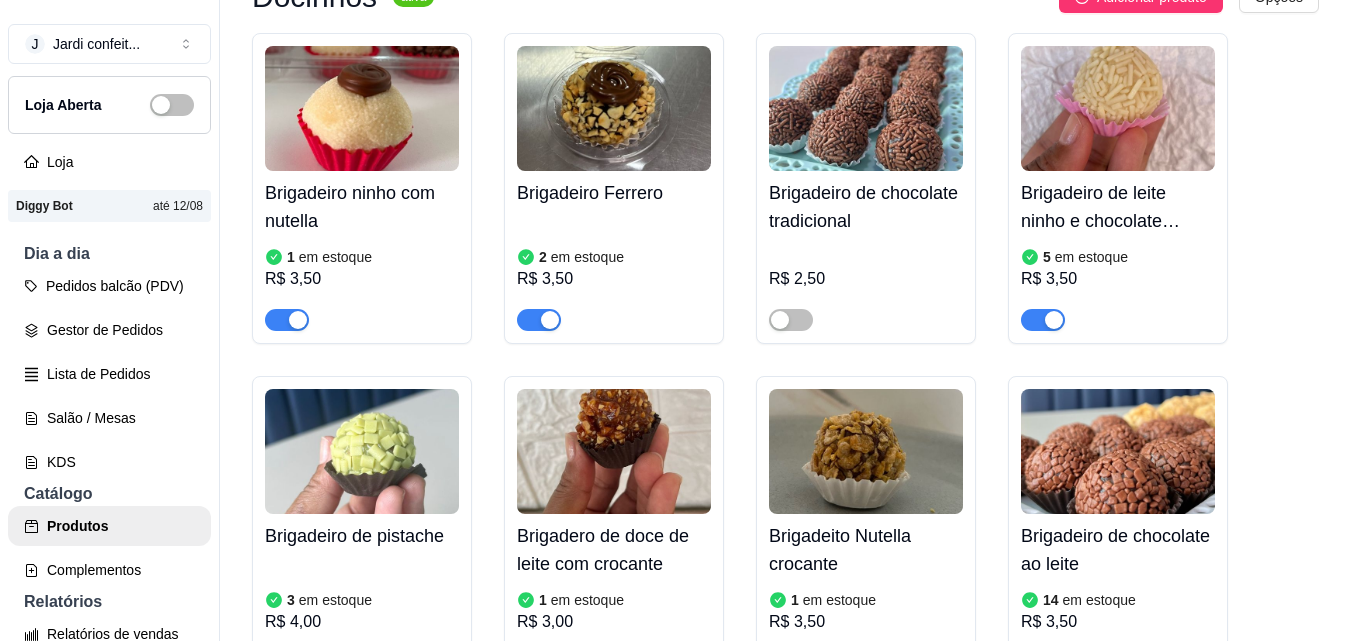 click on "em estoque" at bounding box center [1091, 257] 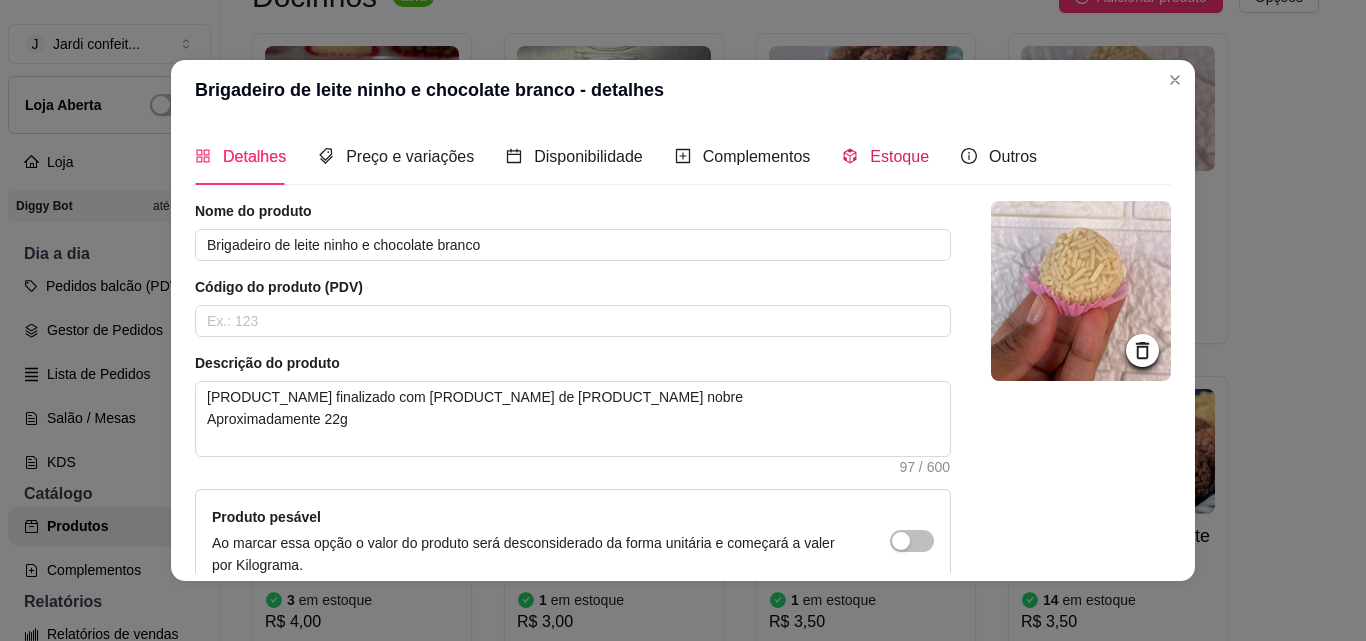 click 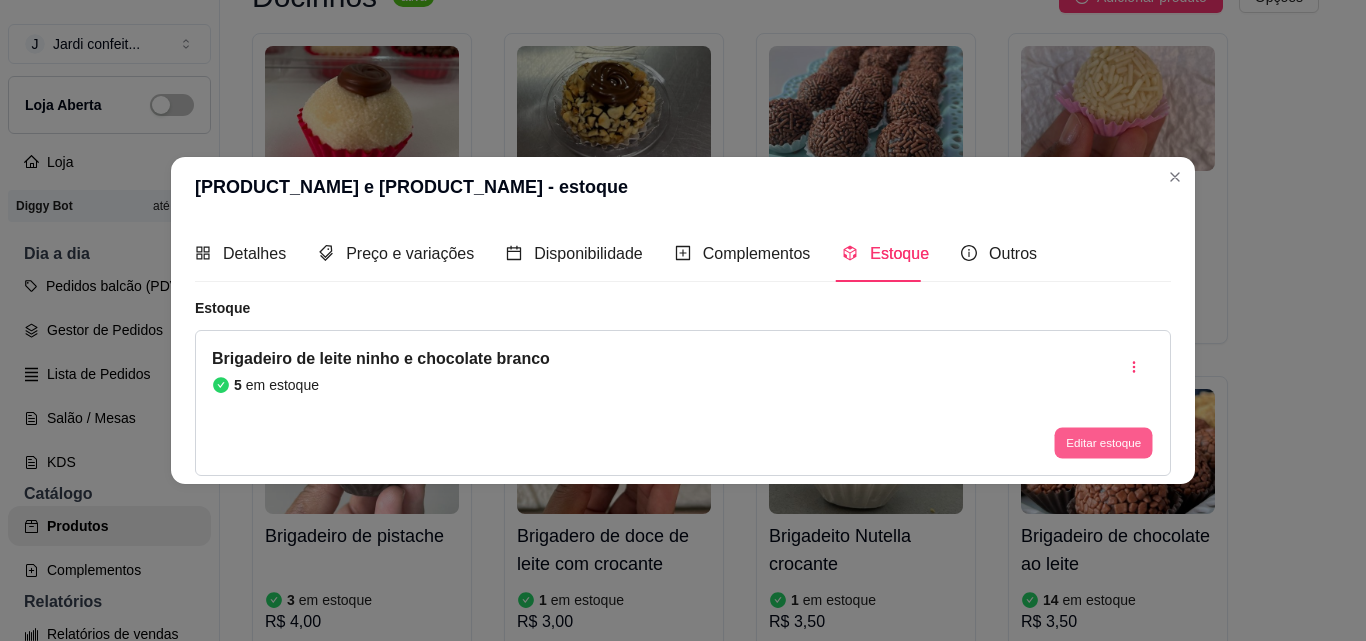 click on "Editar estoque" at bounding box center [1103, 443] 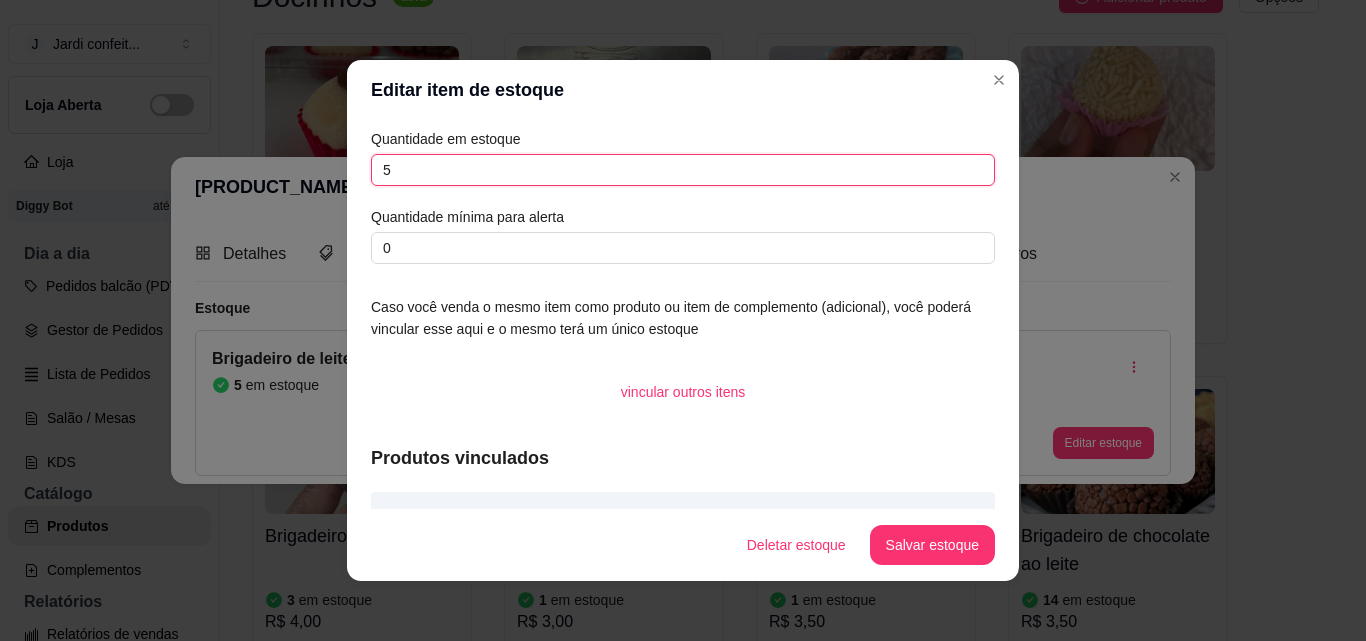 click on "5" at bounding box center [683, 170] 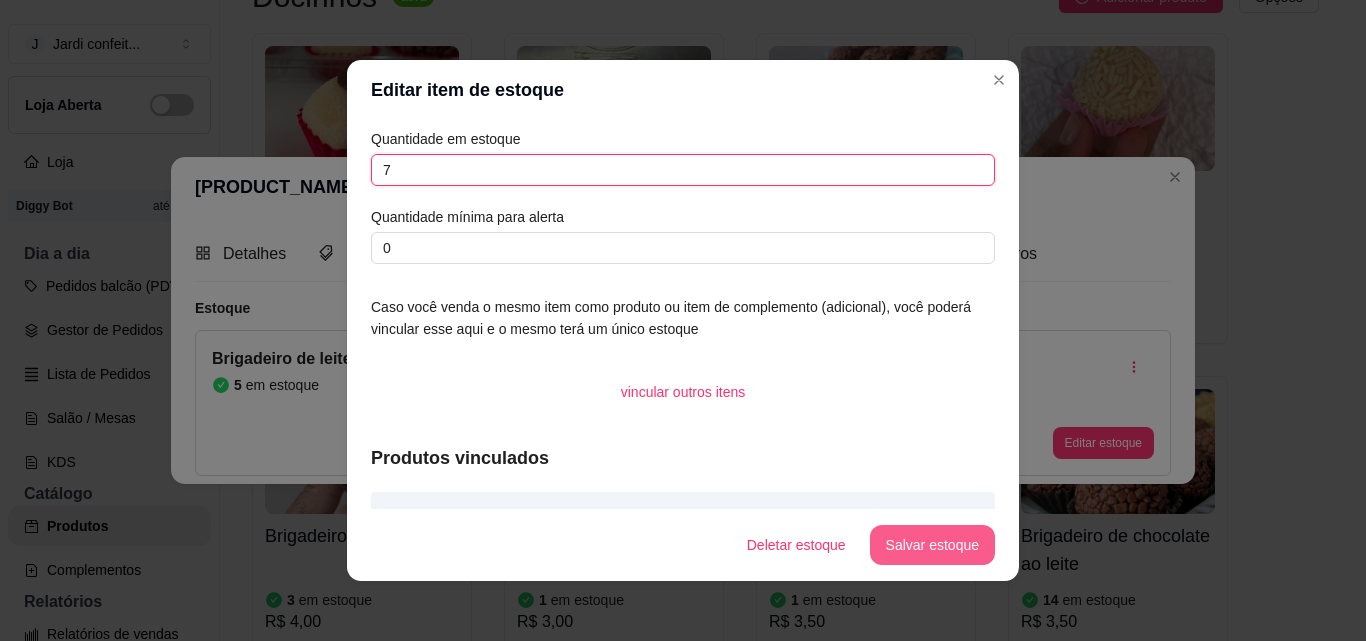 type on "7" 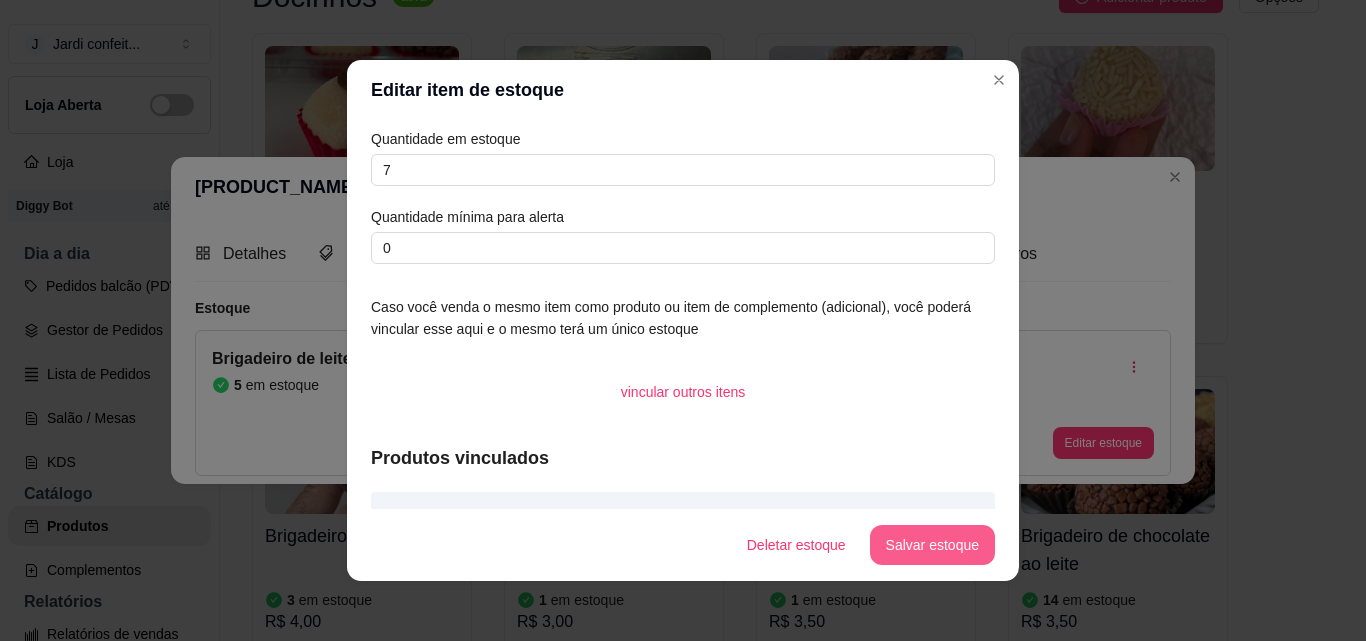 click on "Salvar estoque" at bounding box center [932, 545] 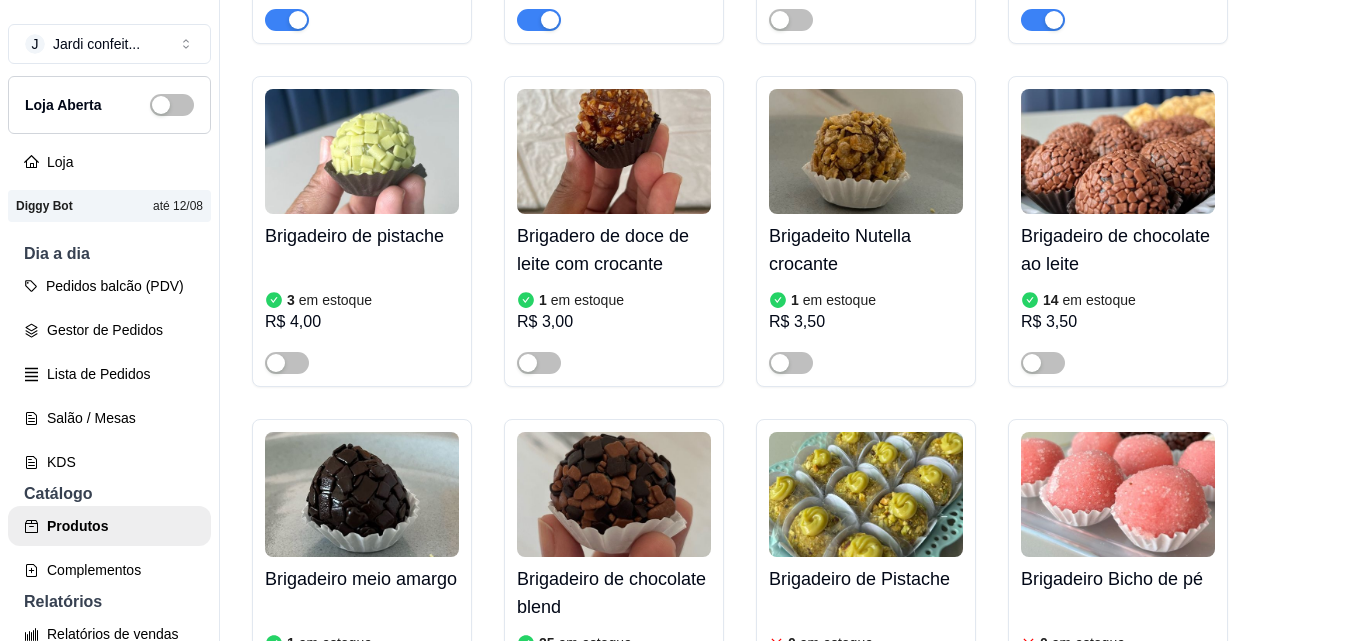 scroll, scrollTop: 3700, scrollLeft: 0, axis: vertical 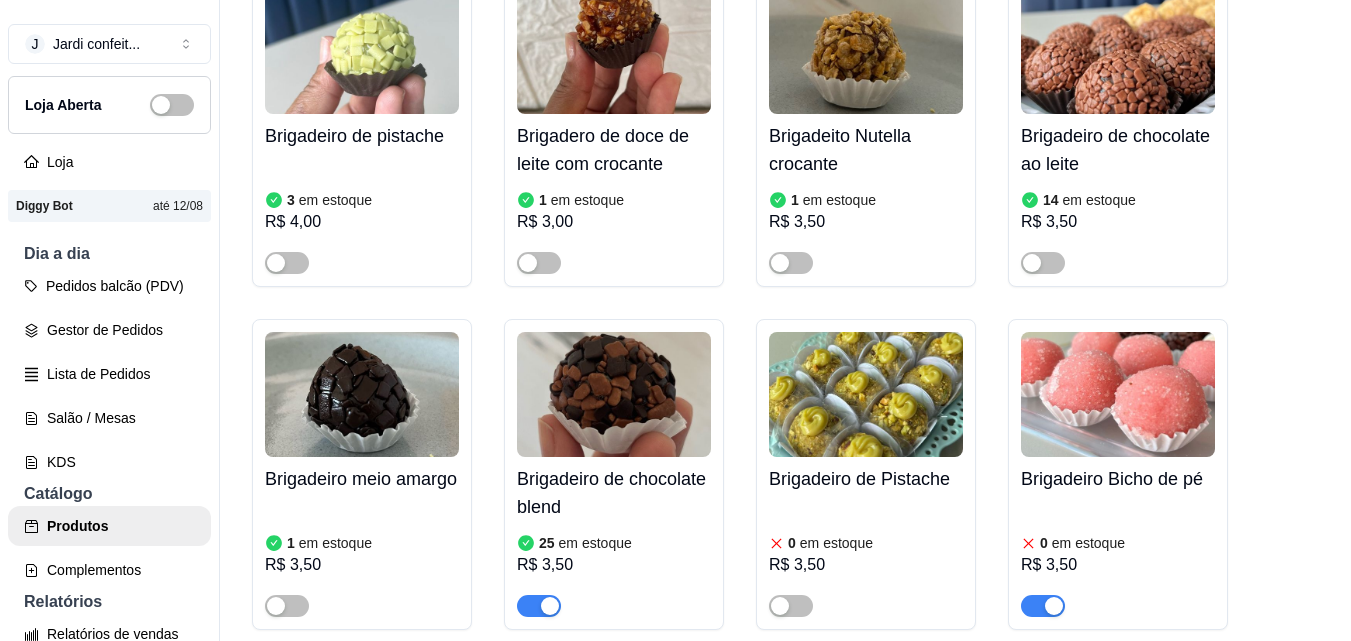 click on "0 em estoque" at bounding box center [1118, 543] 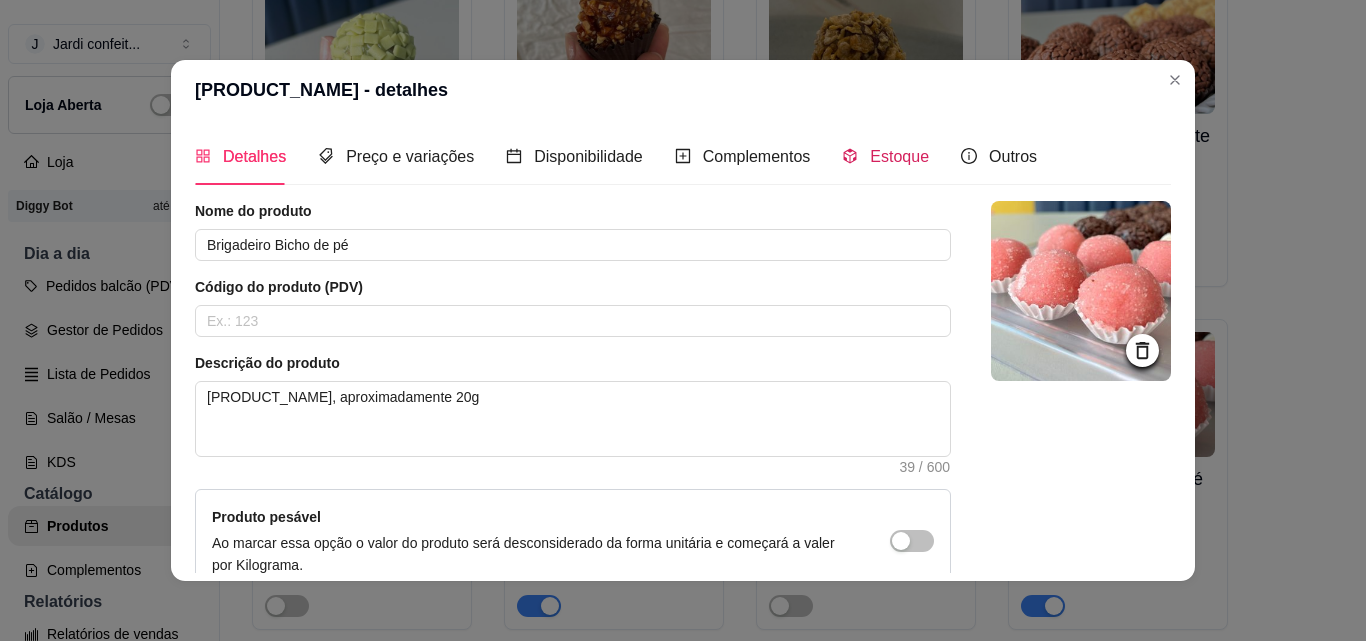 click on "Estoque" at bounding box center (885, 156) 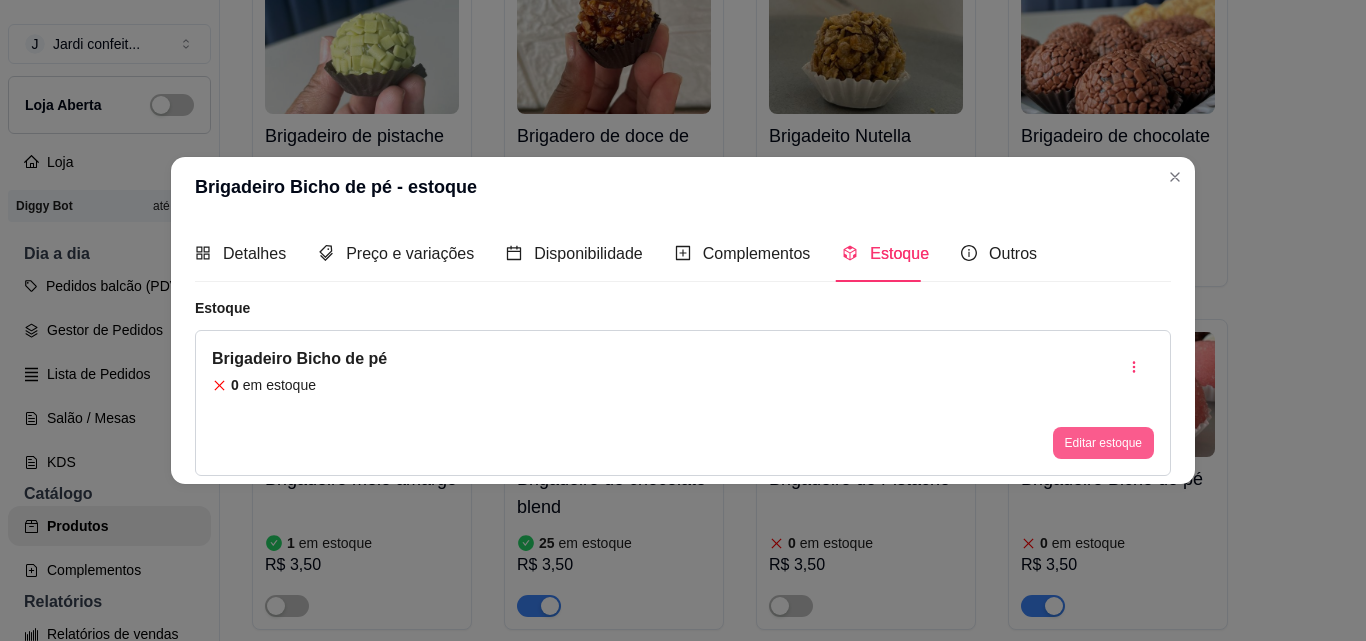 click on "Editar estoque" at bounding box center (1103, 443) 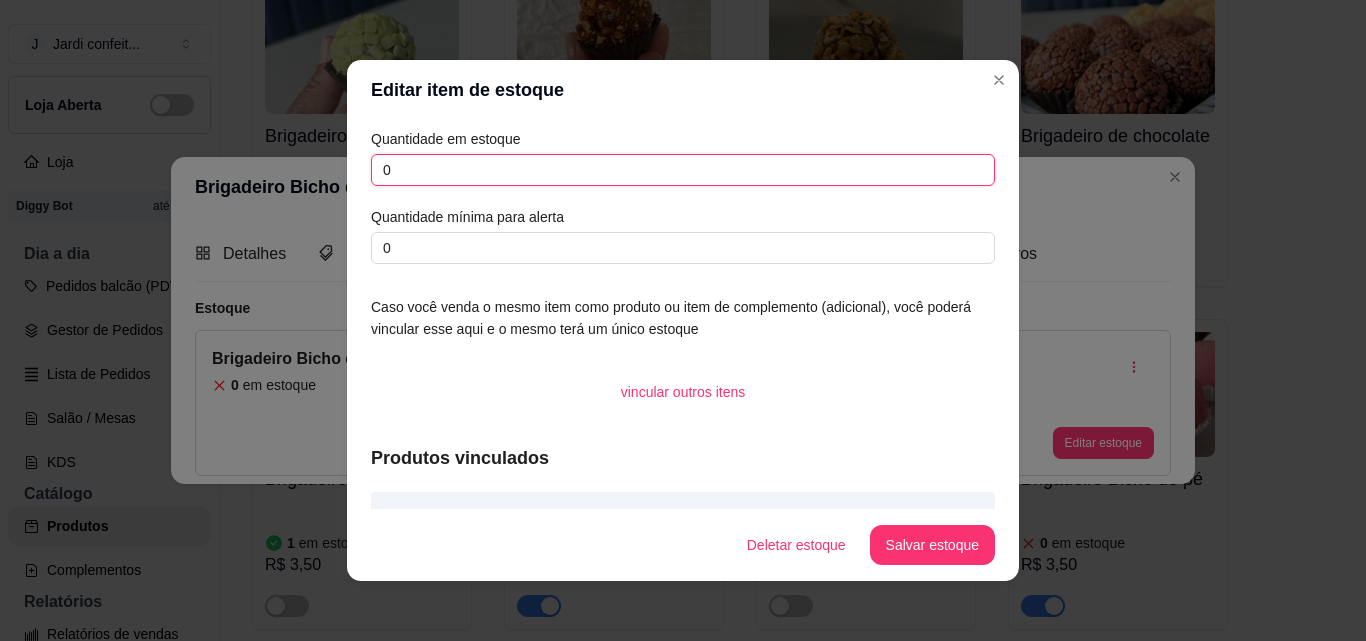 click on "0" at bounding box center [683, 170] 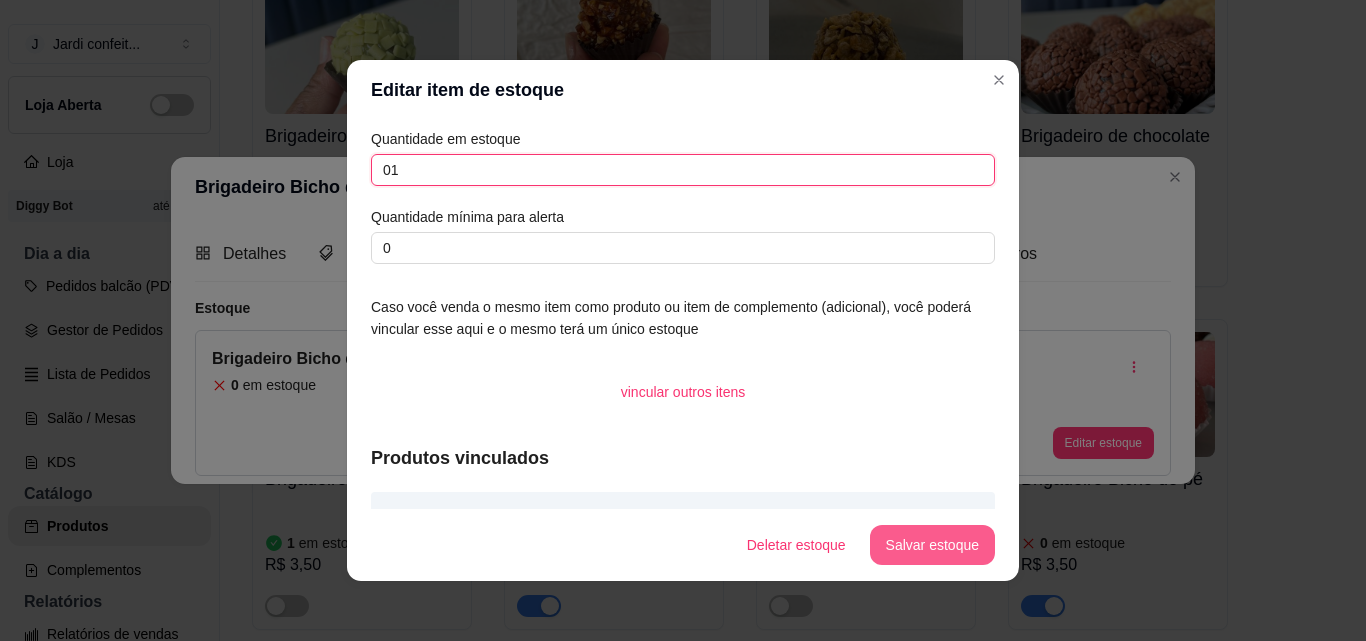 type on "01" 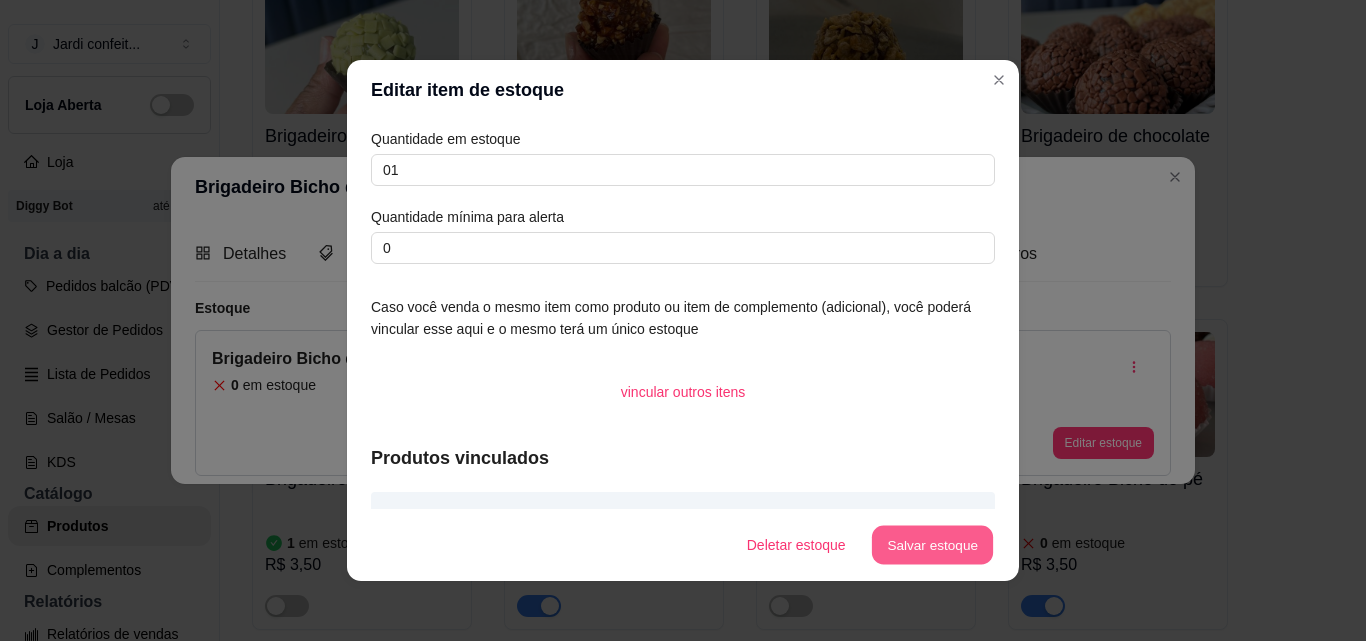 click on "Salvar estoque" at bounding box center [932, 545] 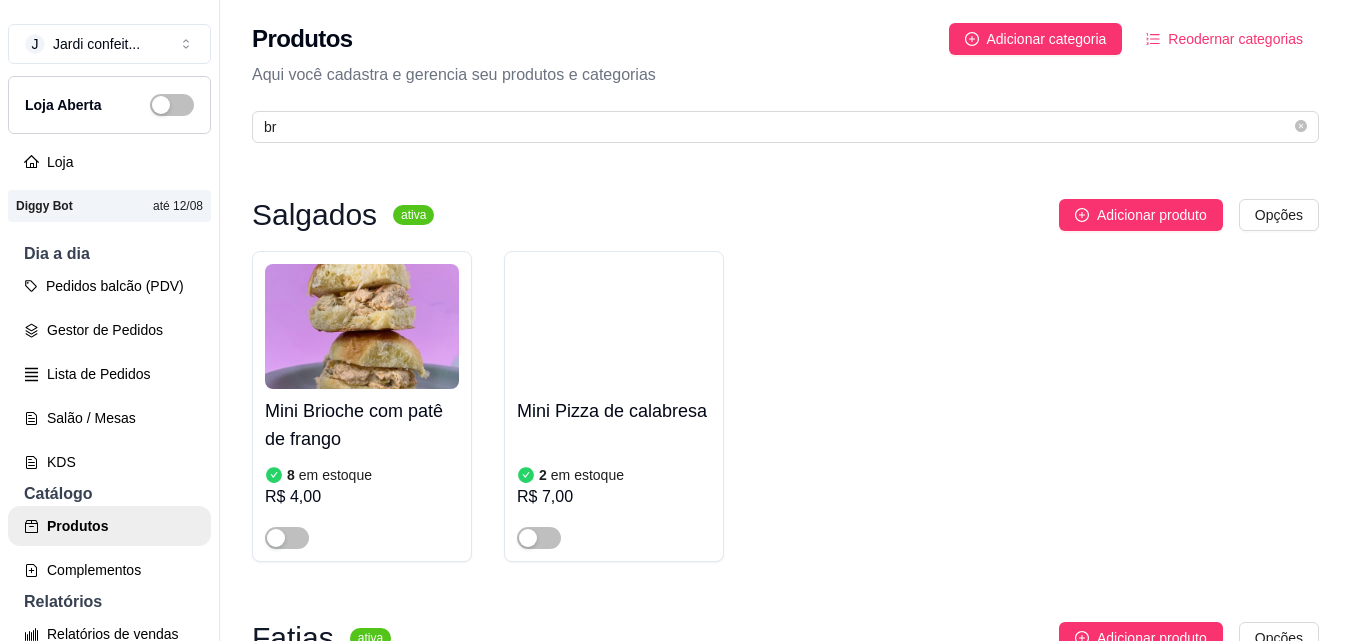scroll, scrollTop: 0, scrollLeft: 0, axis: both 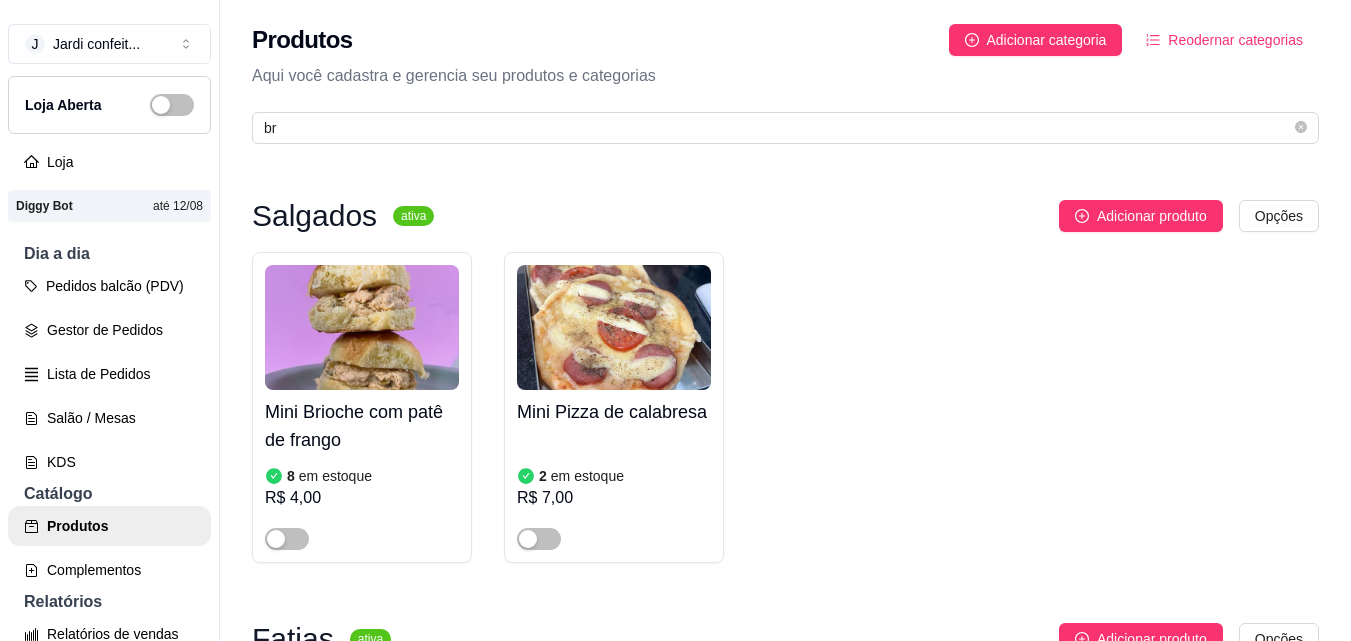 click on "Produtos Adicionar categoria Reodernar categorias Aqui você cadastra e gerencia seu produtos e categorias br" at bounding box center [785, 78] 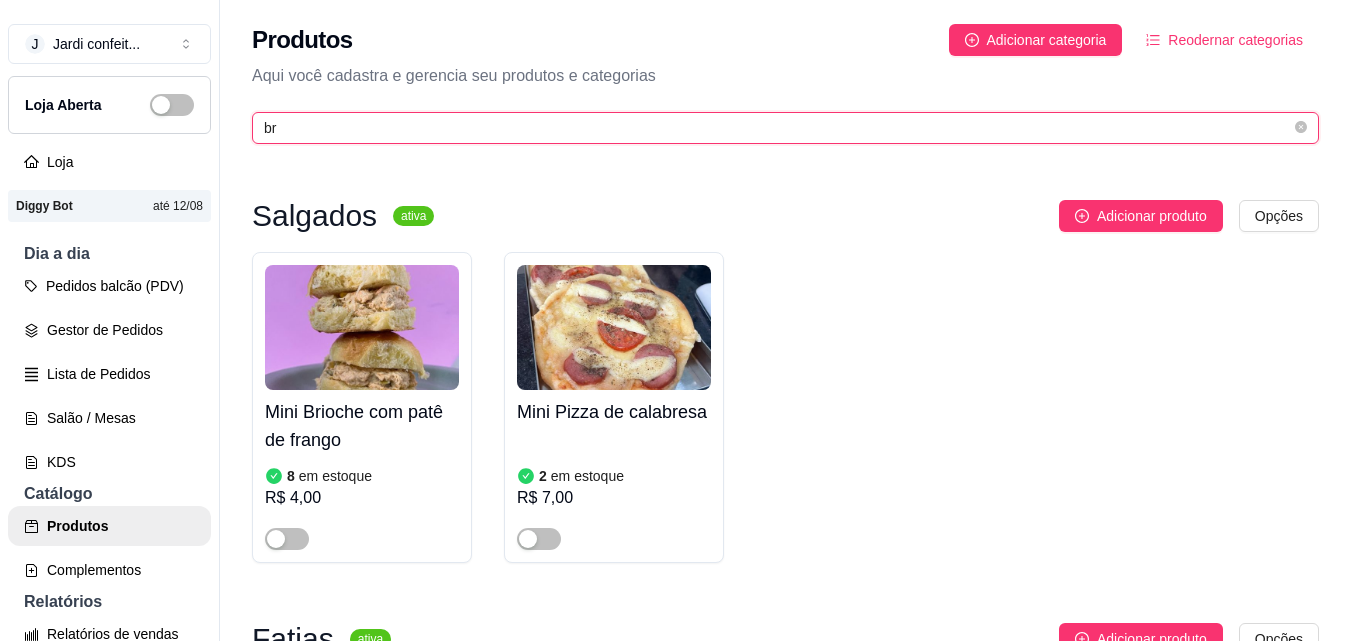 click on "br" at bounding box center (777, 128) 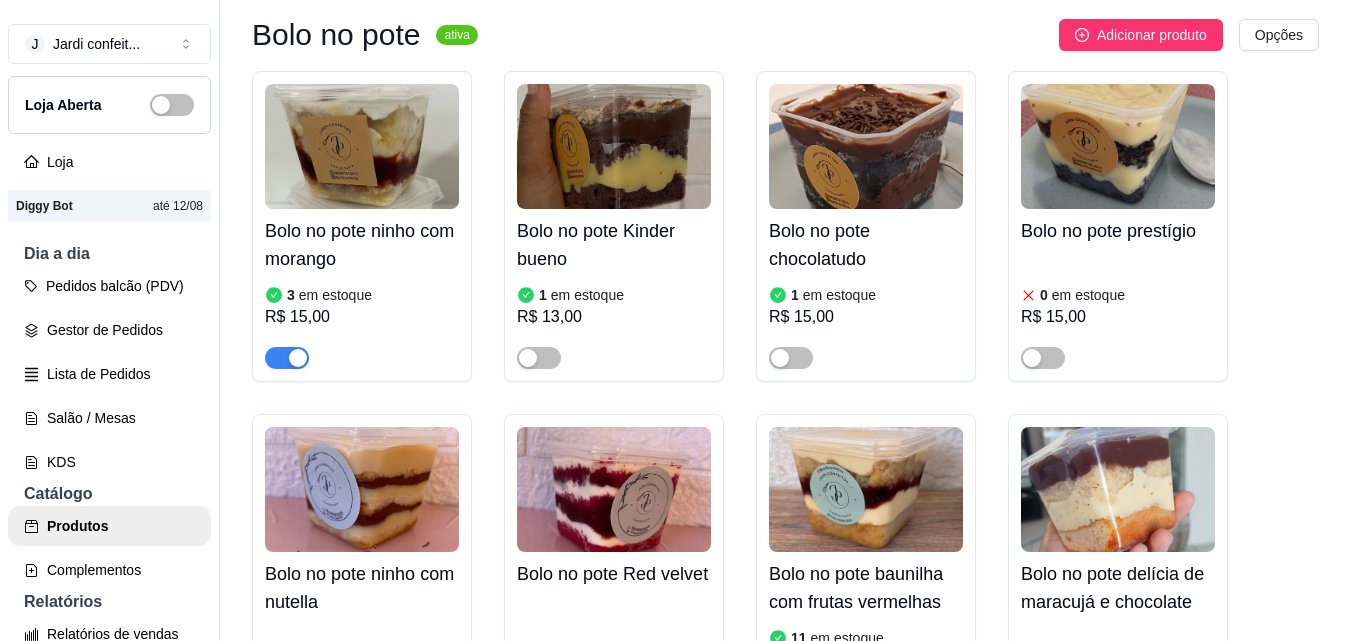 scroll, scrollTop: 2000, scrollLeft: 0, axis: vertical 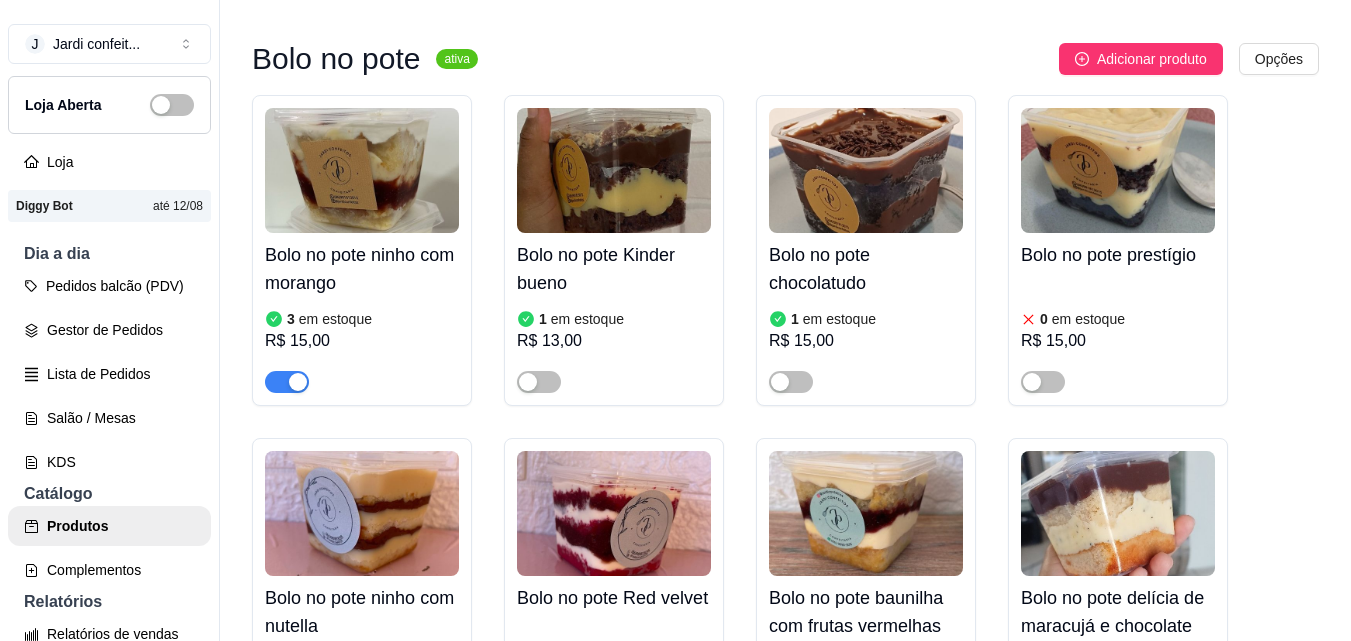 type on "bolo" 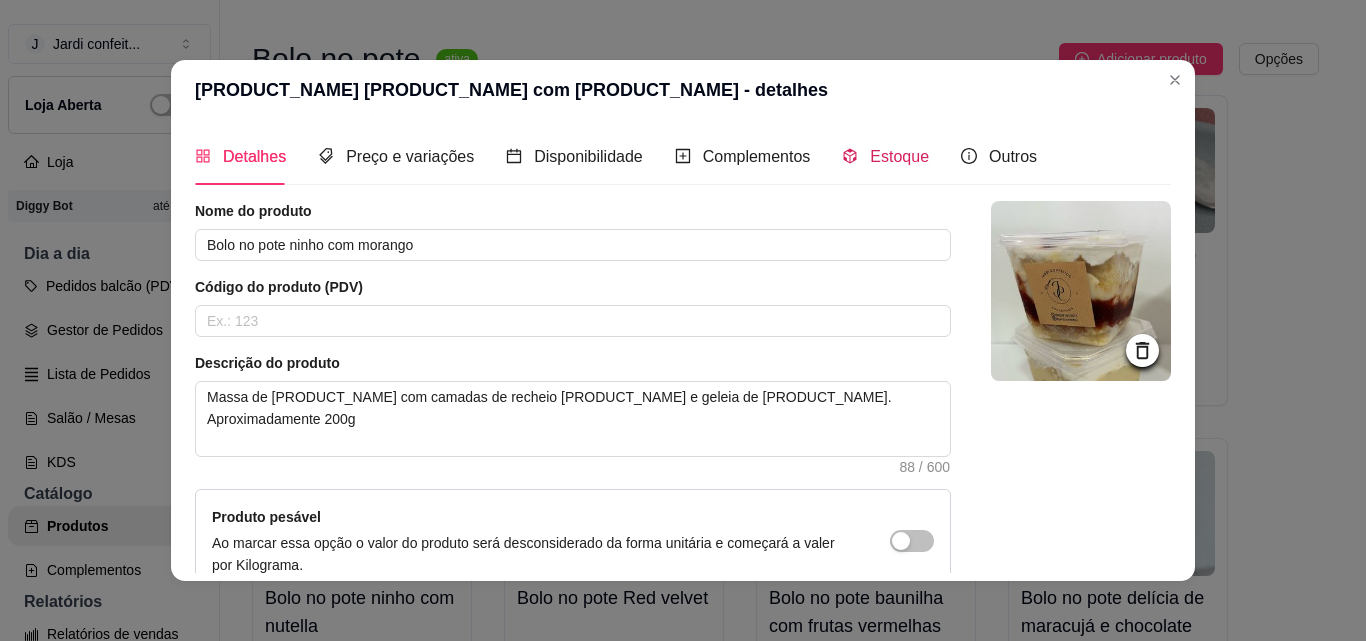 click on "Estoque" at bounding box center (899, 156) 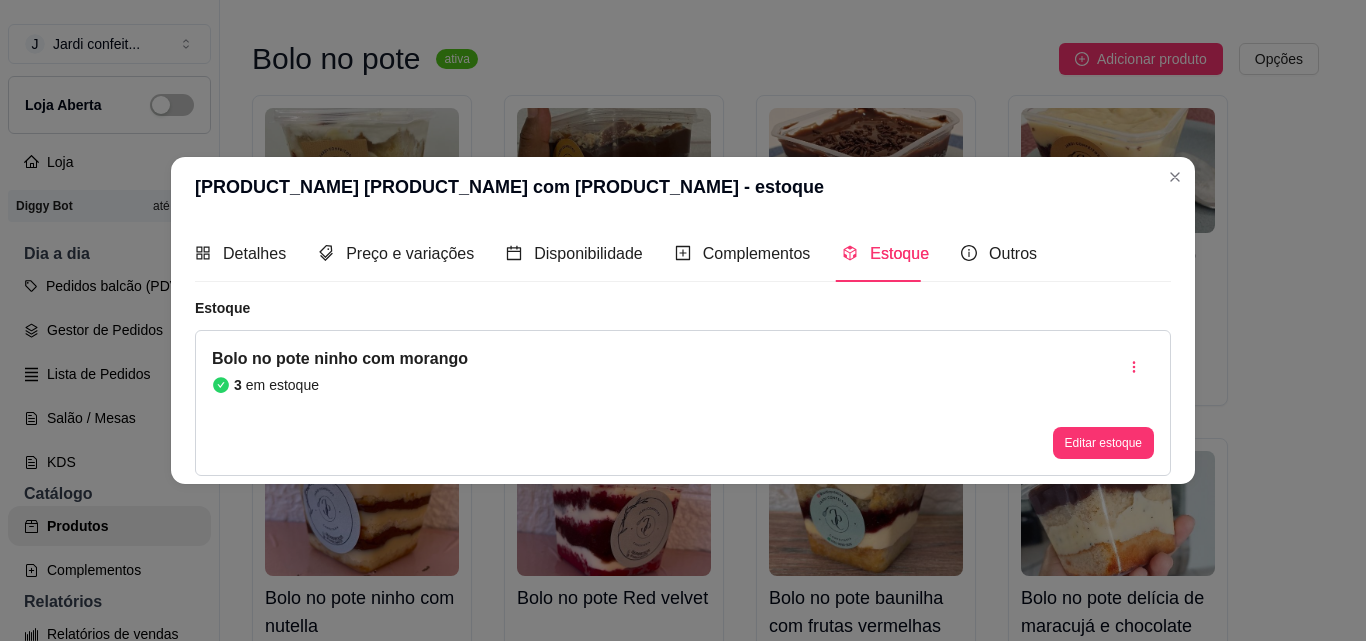 drag, startPoint x: 296, startPoint y: 401, endPoint x: 380, endPoint y: 381, distance: 86.34813 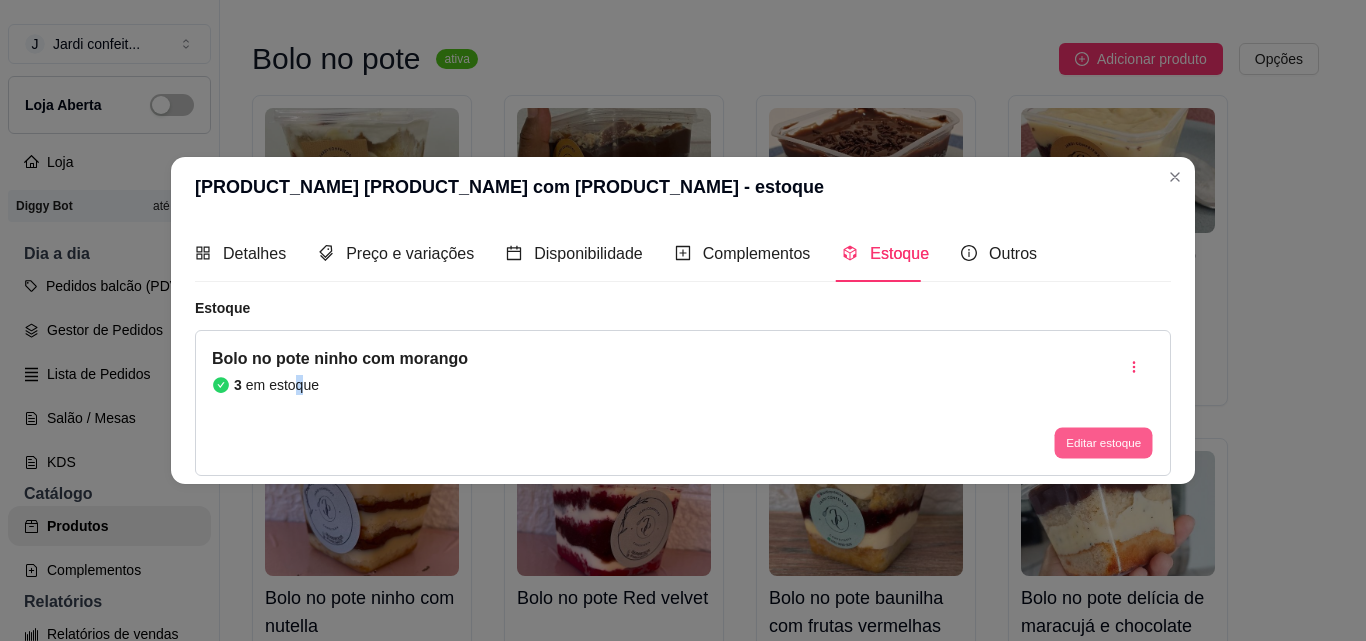 click on "Editar estoque" at bounding box center (1103, 443) 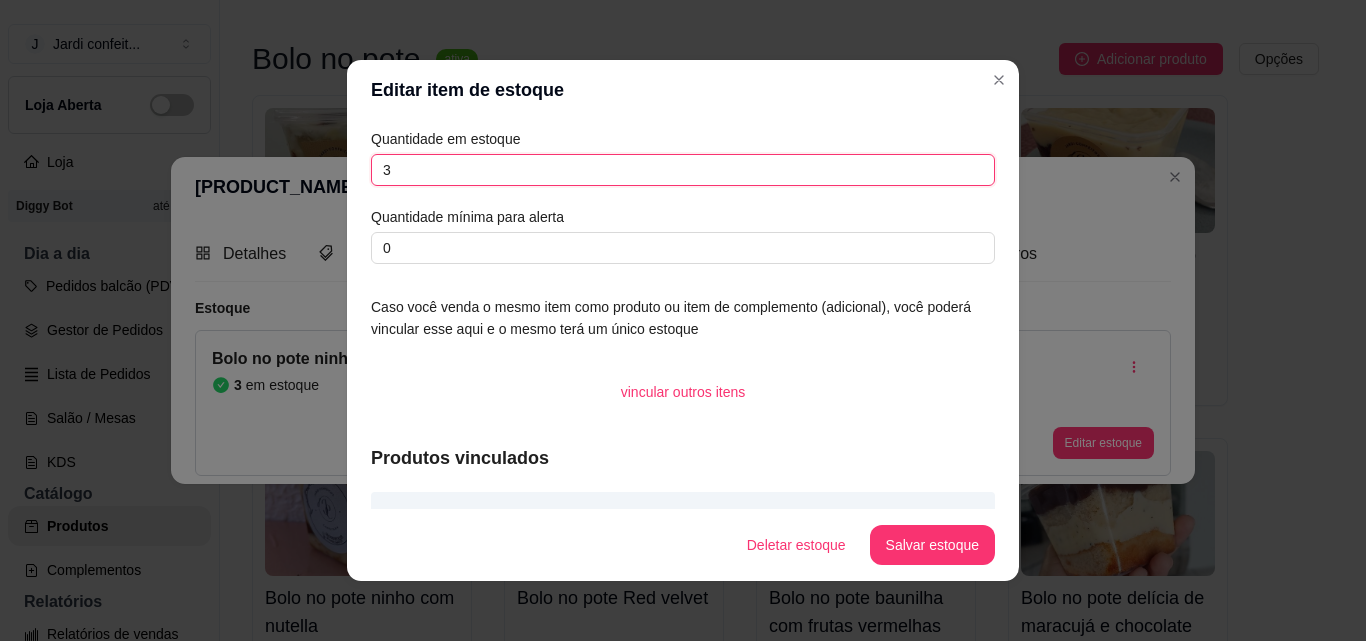 click on "3" at bounding box center (683, 170) 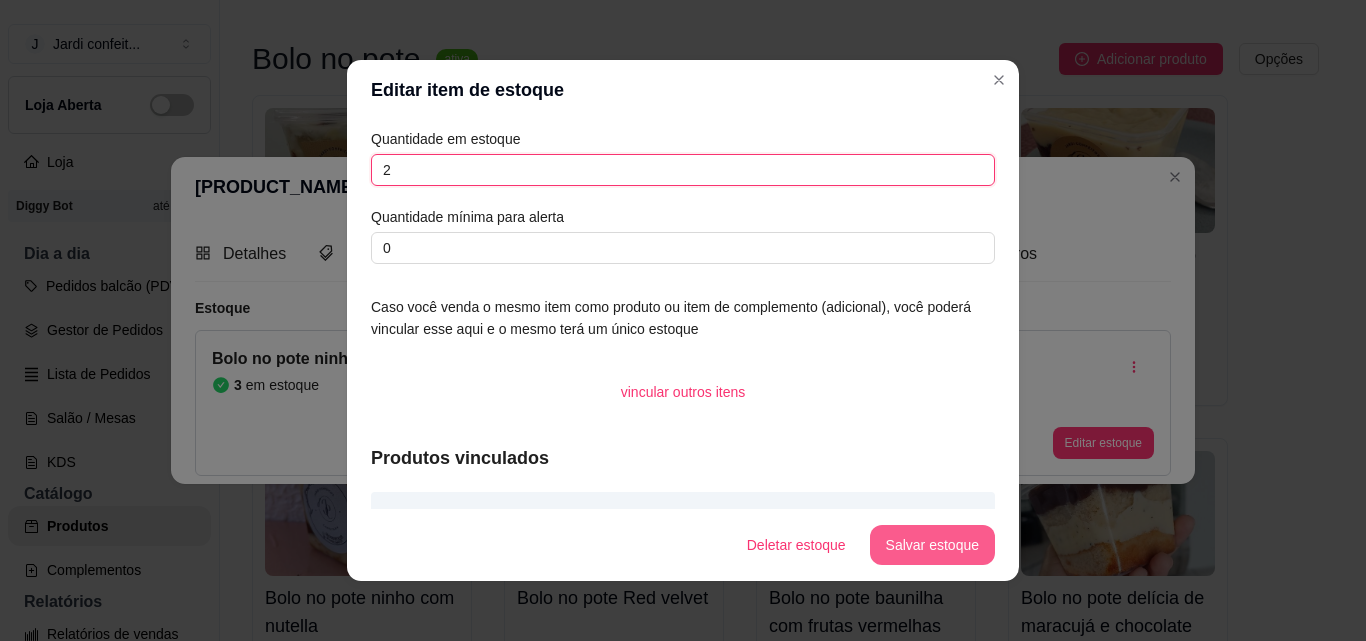 type on "2" 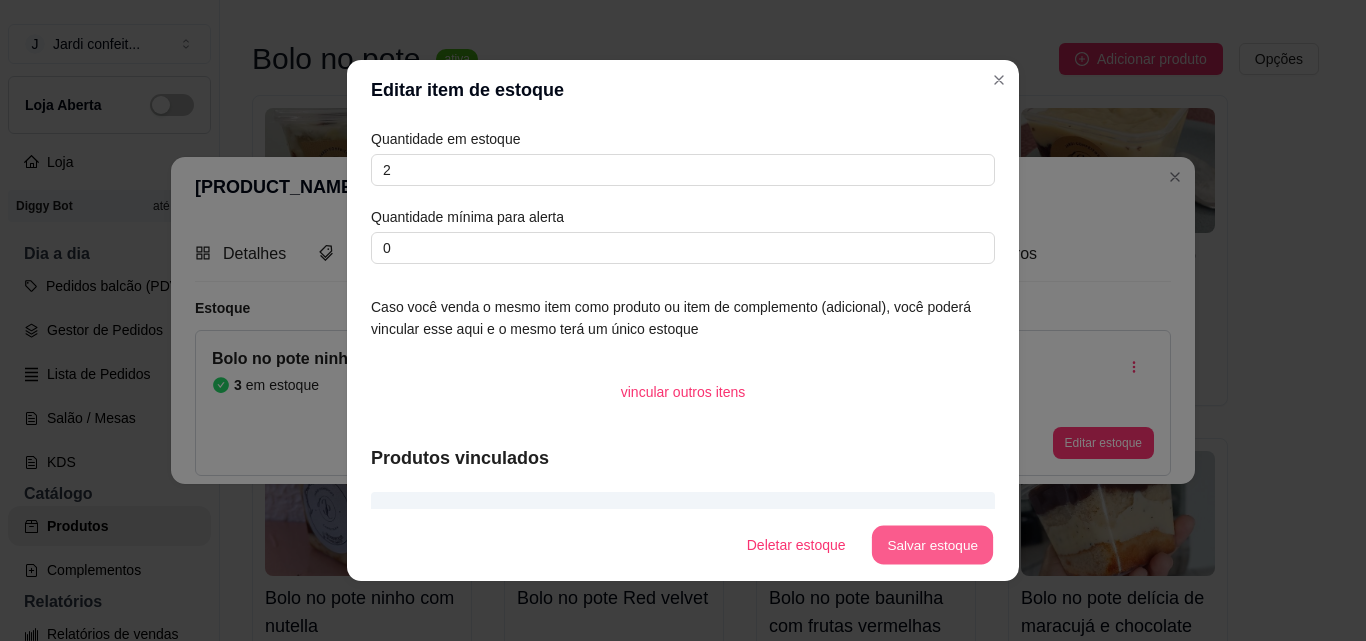 click on "Salvar estoque" at bounding box center (932, 545) 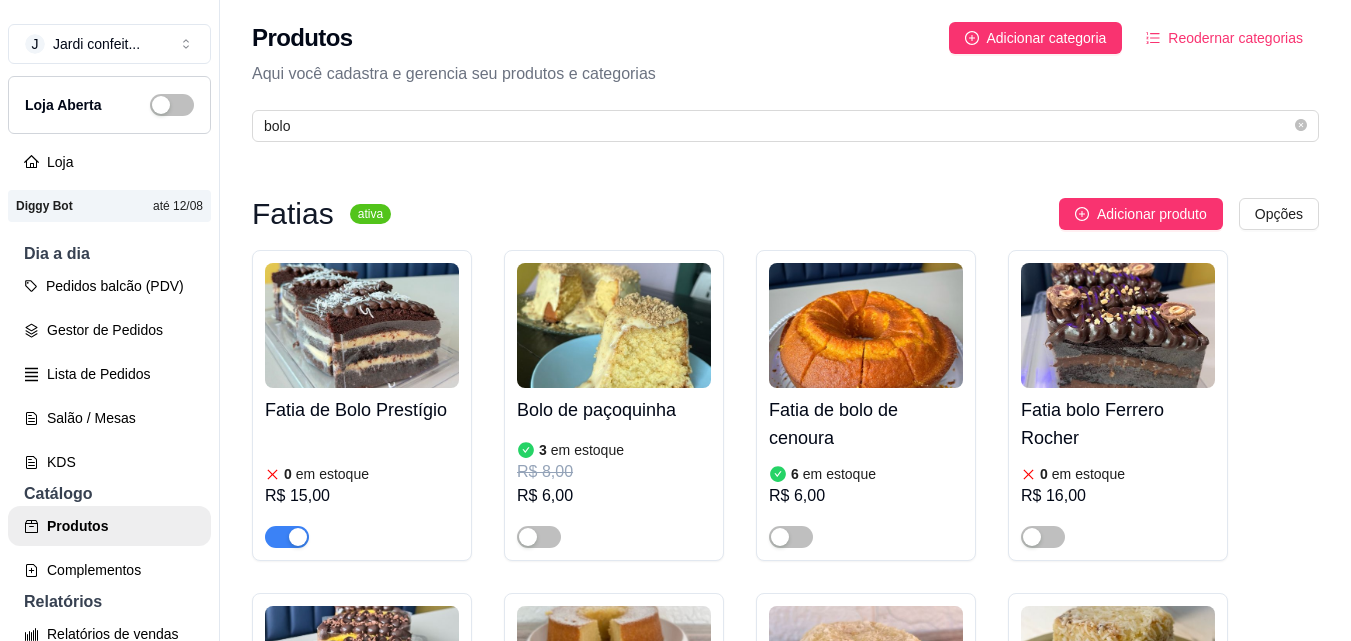 scroll, scrollTop: 0, scrollLeft: 0, axis: both 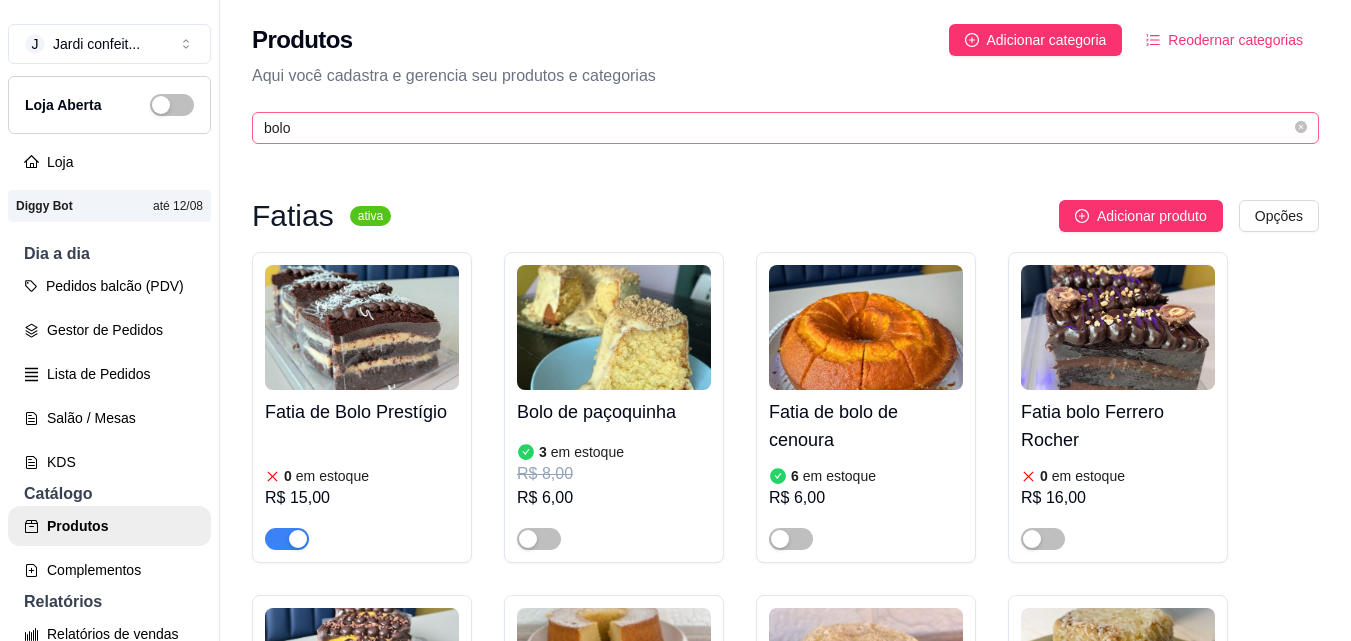 click on "bolo" at bounding box center (785, 128) 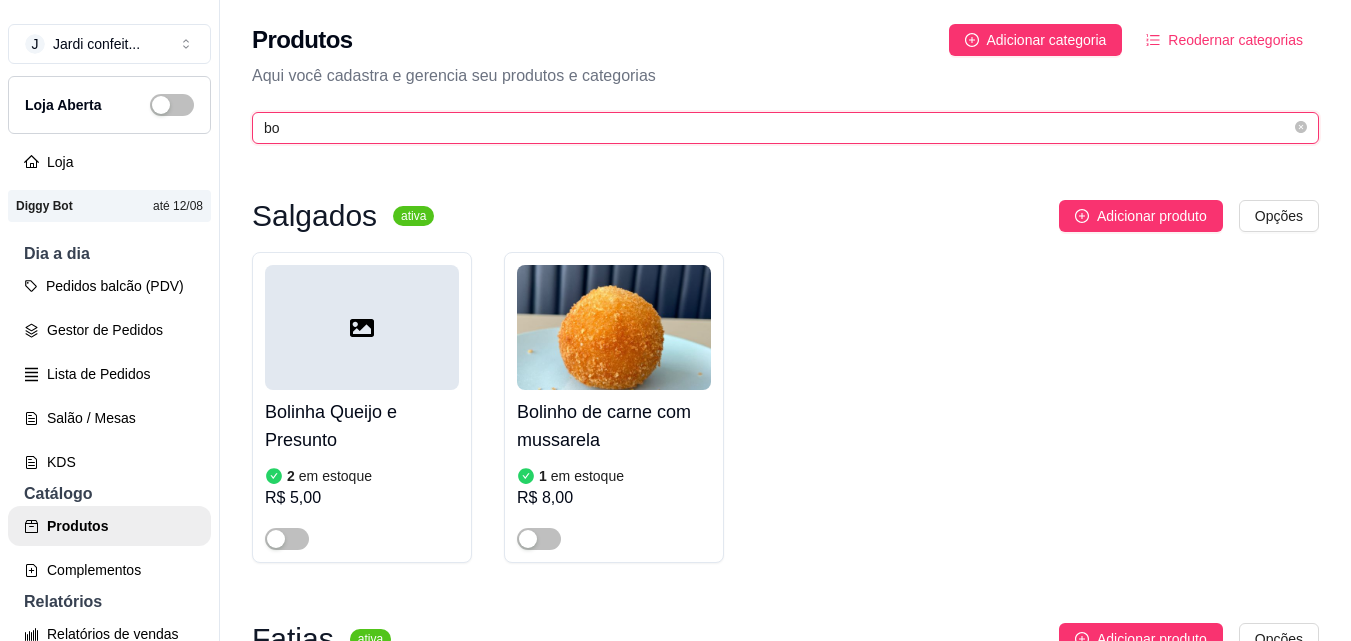 type on "b" 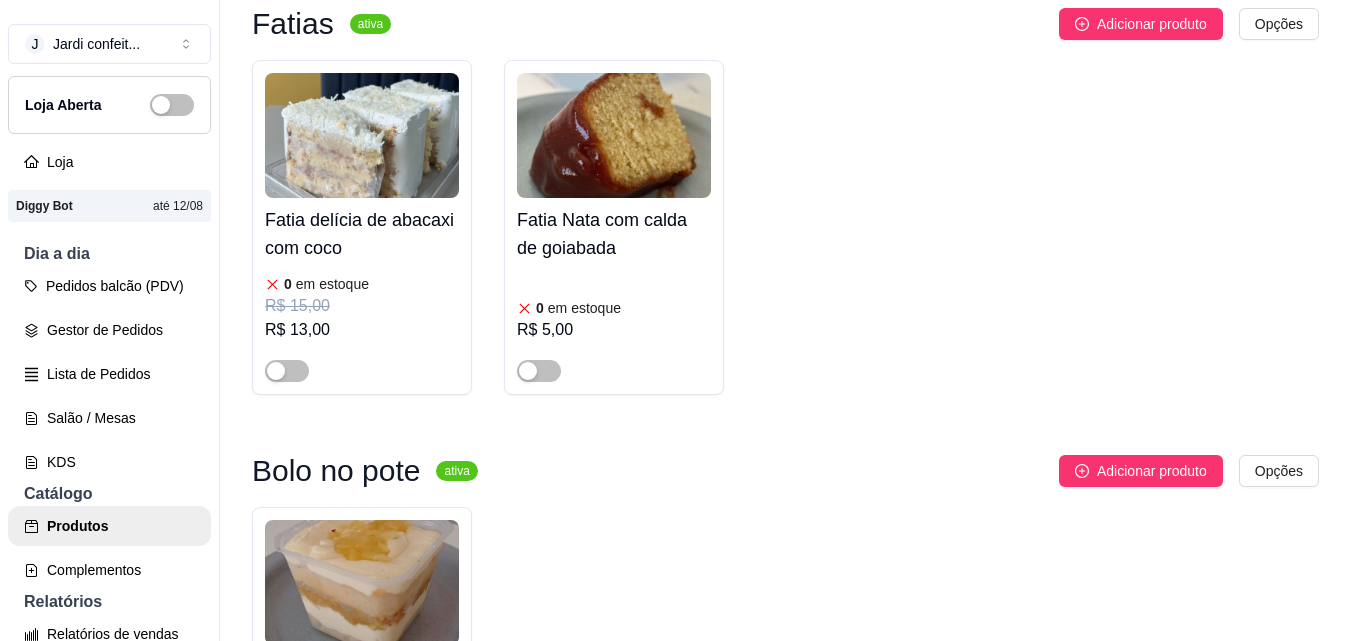 scroll, scrollTop: 0, scrollLeft: 0, axis: both 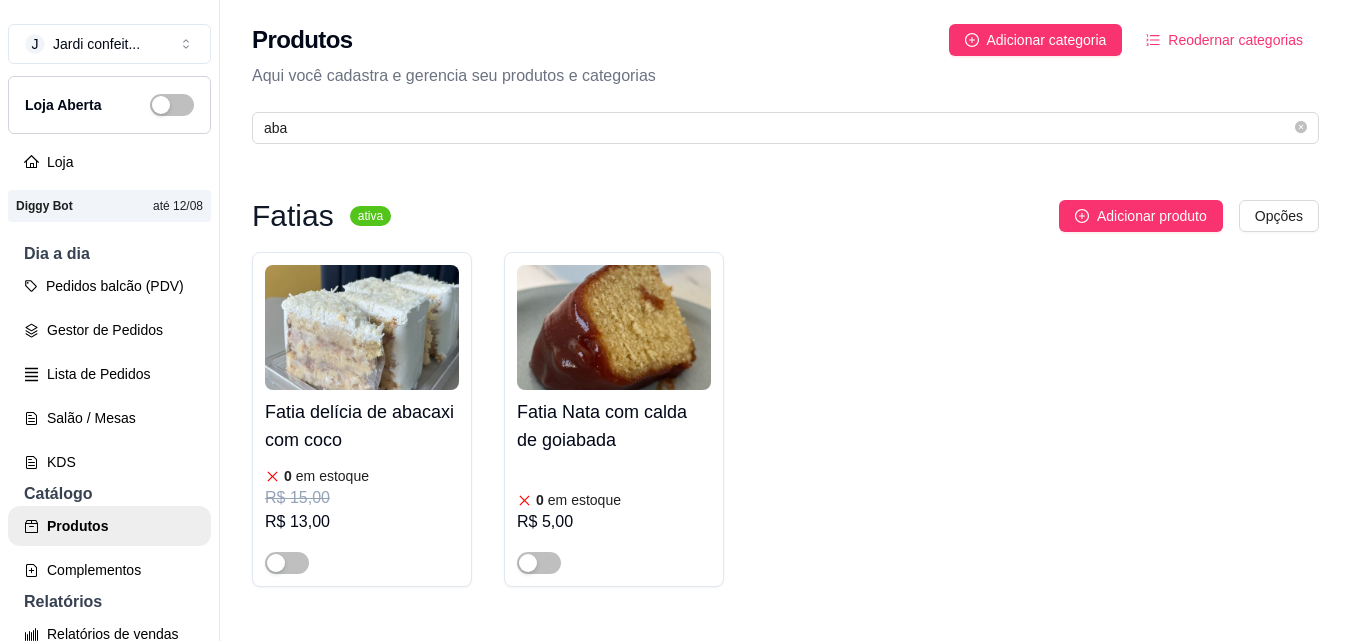 click on "Fatias ativa Adicionar produto Opções Fatia delícia de abacaxi  com coco   0 em estoque R$ 15,00 R$ 13,00 Fatia Nata com calda de goiabada   0 em estoque R$ 5,00 Bolo no pote ativa Adicionar produto Opções Delica de abacaxi    7 em estoque R$ 15,00 Sobremesas  ativa Adicionar produto Opções Sobremesa Delícia de abacaxi    0 em estoque R$ 7,00 Delícia de abacaxi com coco   R$ 12,00 Travessa Delicia abacaxi com maracujá    1 em estoque R$ 45,00 Bebidas geladas ativa Adicionar produto Opções Suco de goiaba   4 em estoque R$ 5,00 Suco de Abacaxi   R$ 7,00 Suco de abacaxi com Hortelã   R$ 8,00 Bolo piscina  pausada Adicionar produto Opções Bolo de milho com goiabada   R$ 18,00 Piscina abacaxi    R$ 30,00 Bolo milho com goiabada M   R$ 35,00 Mini piscina delícia de abacaxi    R$ 20,00 R$ 16,00" at bounding box center [785, 1213] 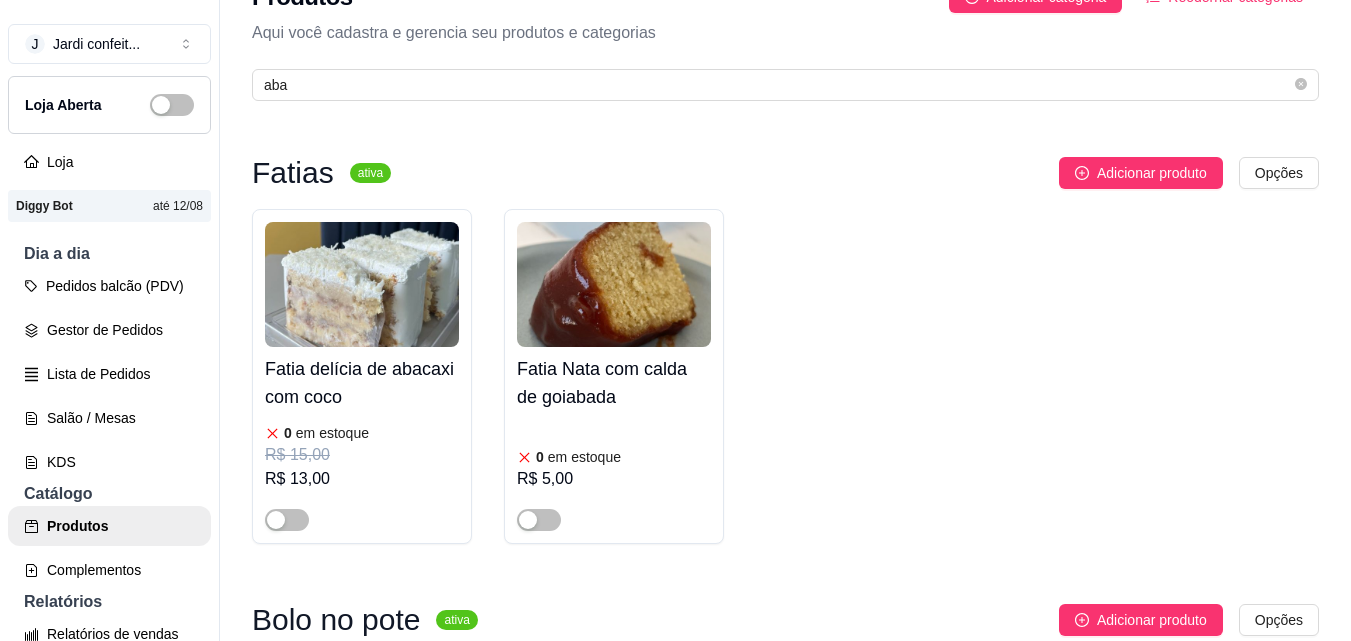 scroll, scrollTop: 0, scrollLeft: 0, axis: both 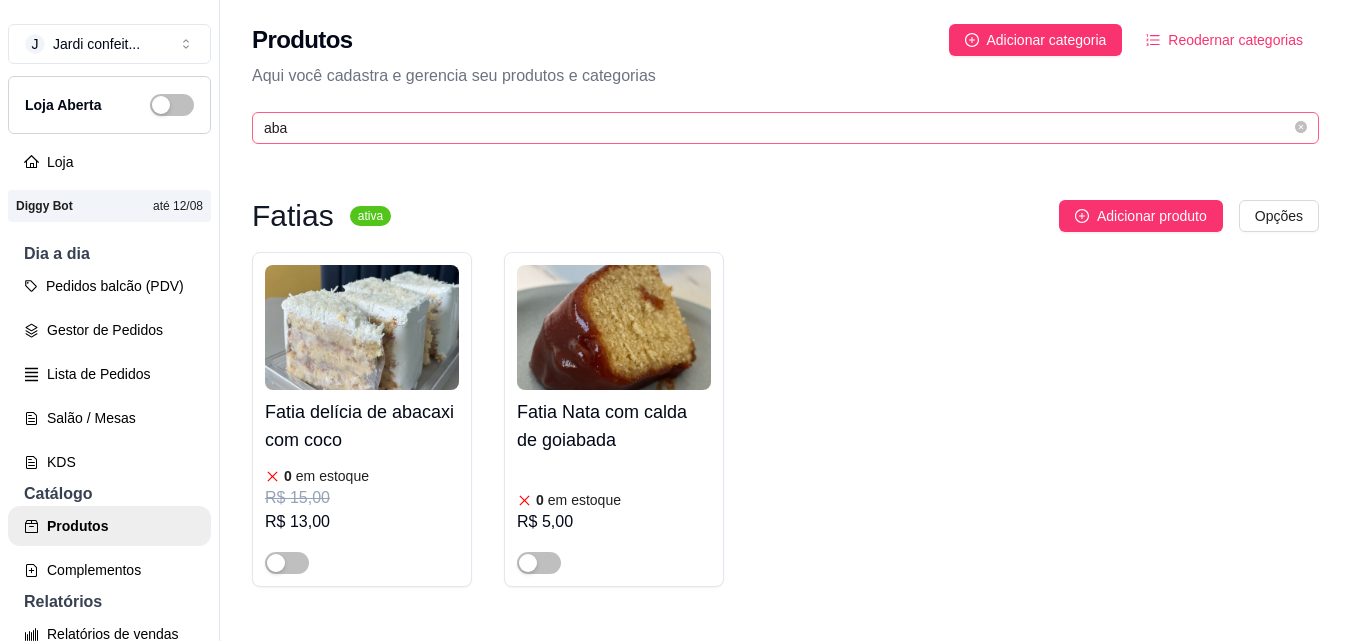 click on "aba" at bounding box center [785, 128] 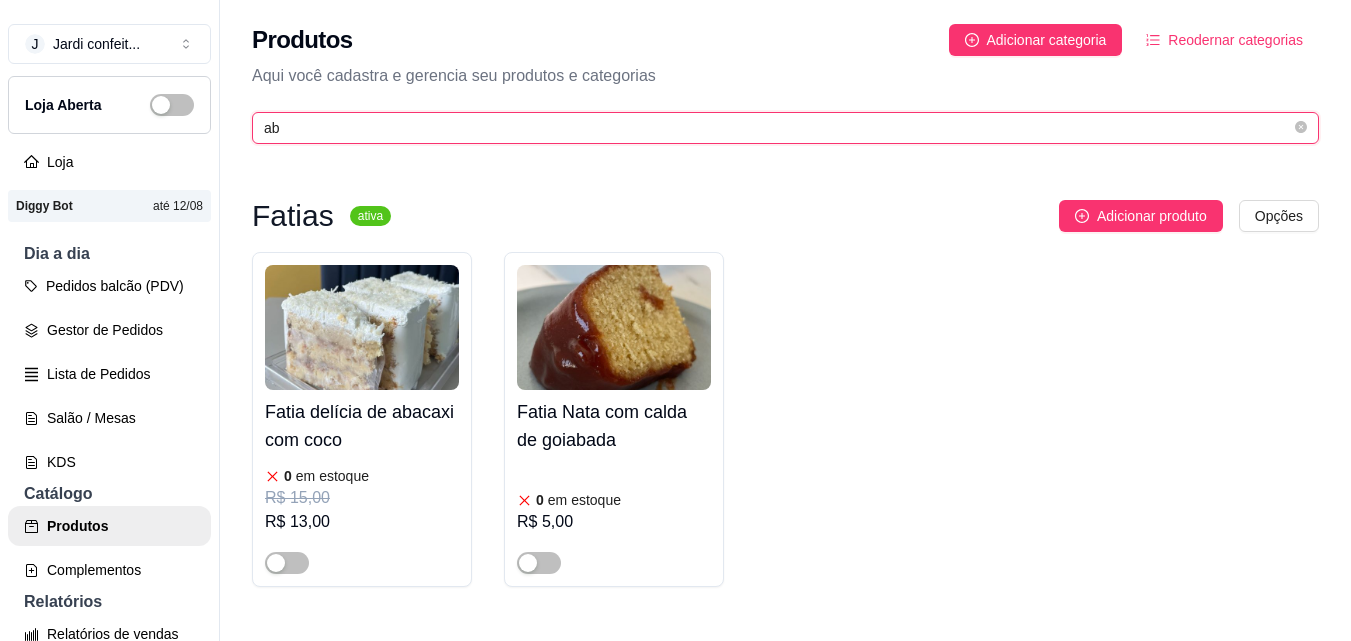 type on "a" 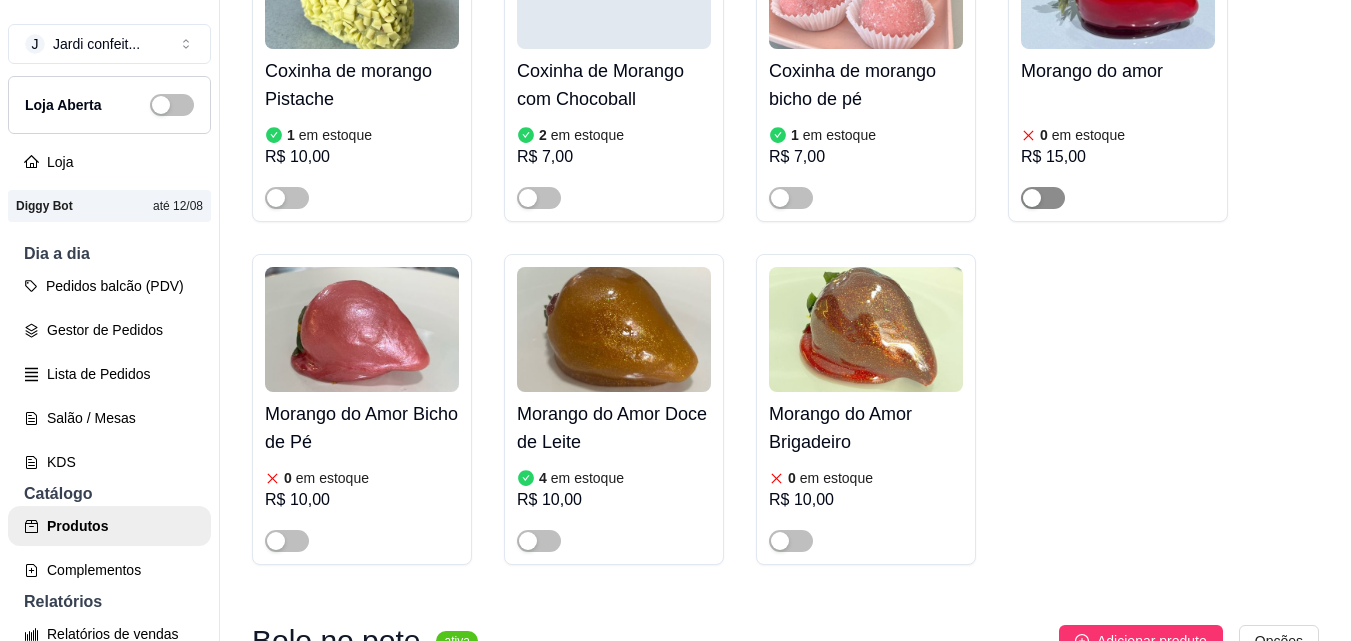 scroll, scrollTop: 1500, scrollLeft: 0, axis: vertical 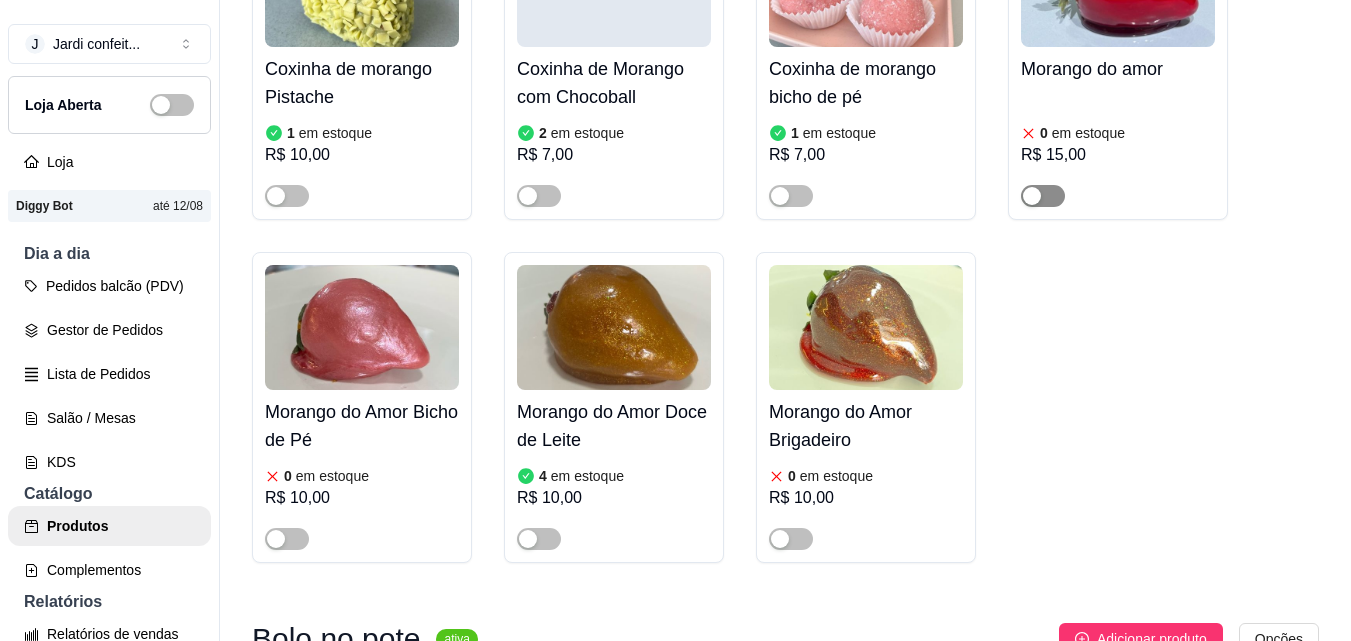 type on "mora" 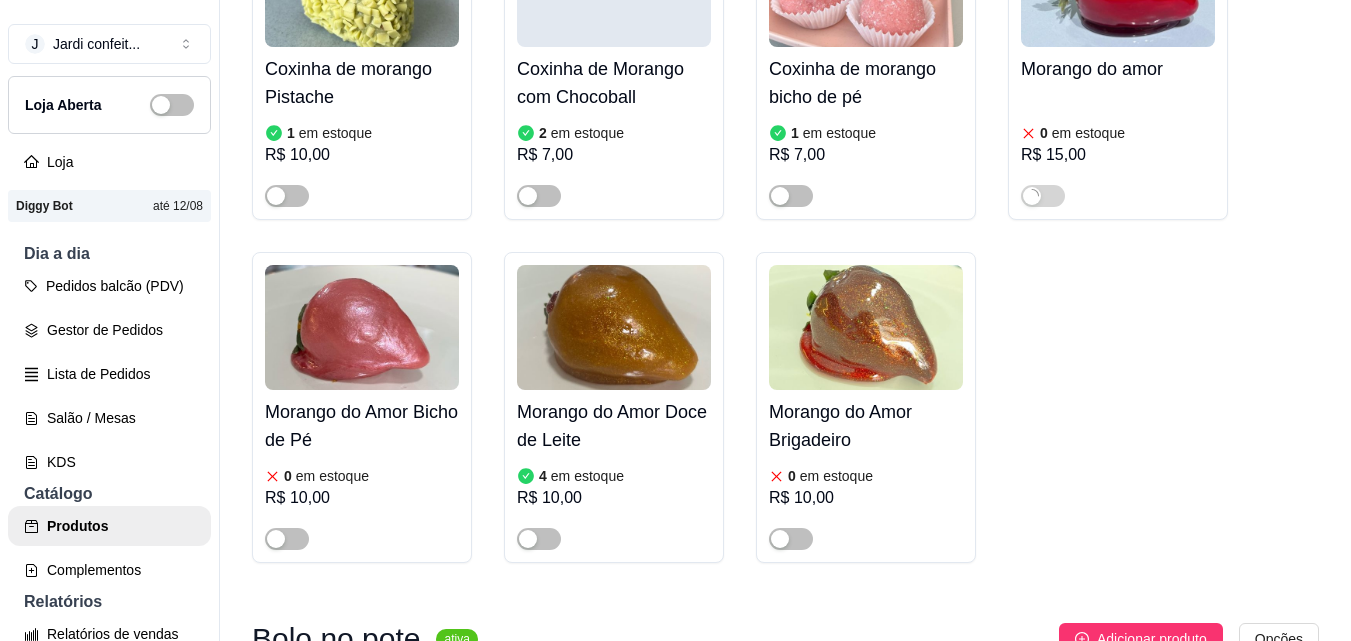 click on "R$ 15,00" at bounding box center [1118, 155] 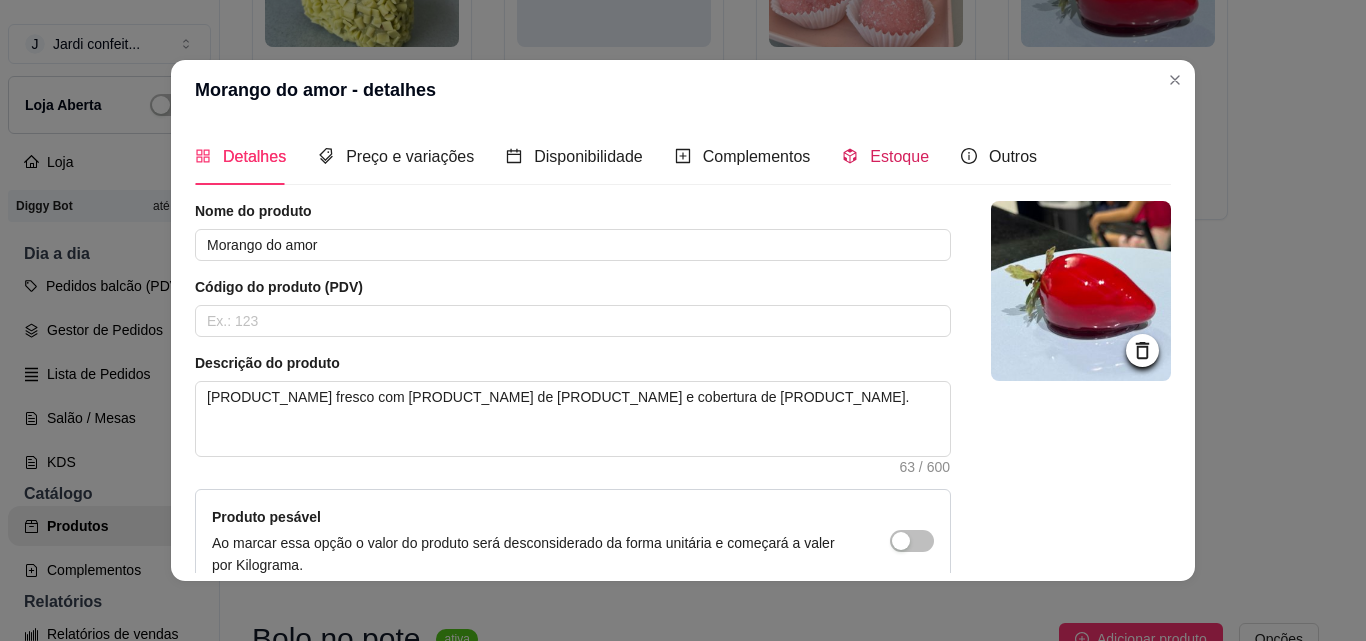 click on "Estoque" at bounding box center [899, 156] 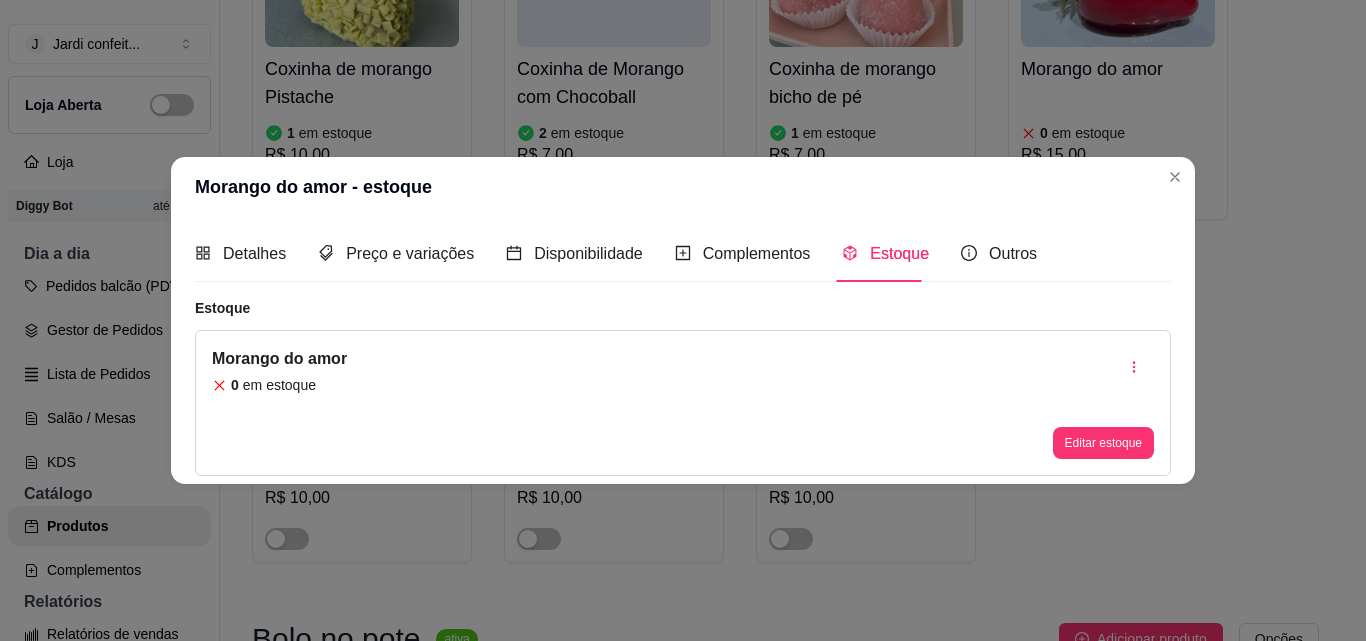 type 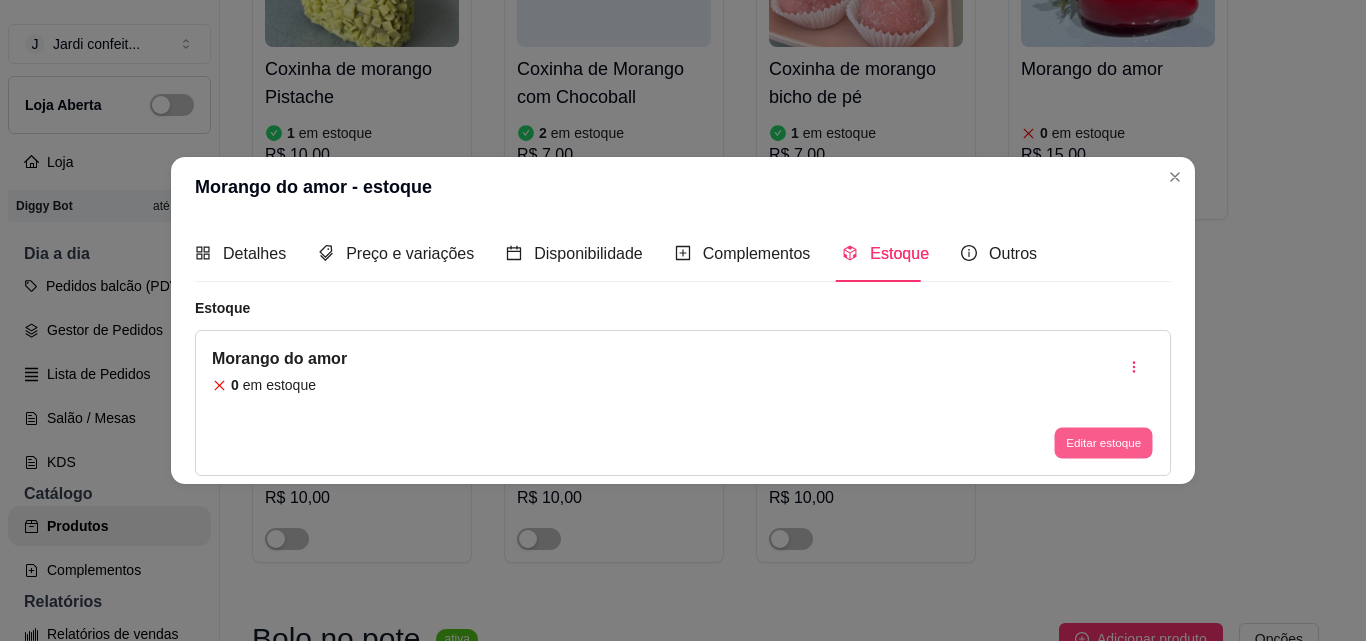 click on "Editar estoque" at bounding box center [1103, 443] 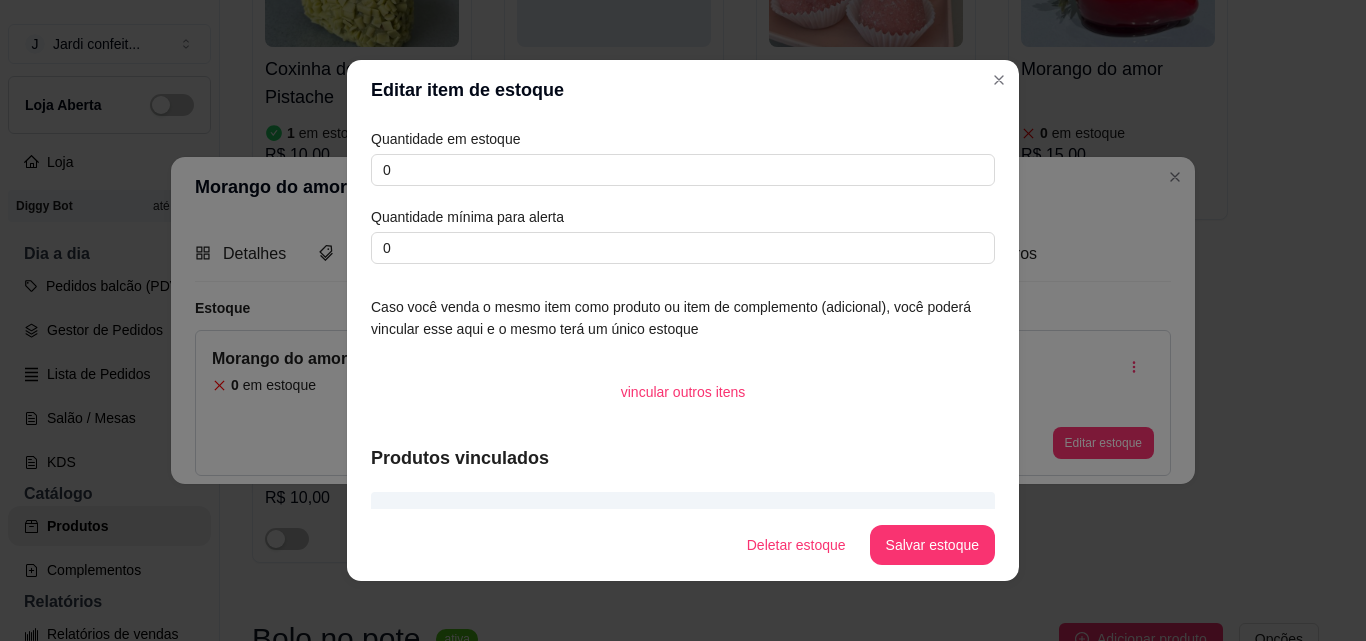 click on "Quantidade   em estoque 0 Quantidade   mínima para alerta 0" at bounding box center [683, 196] 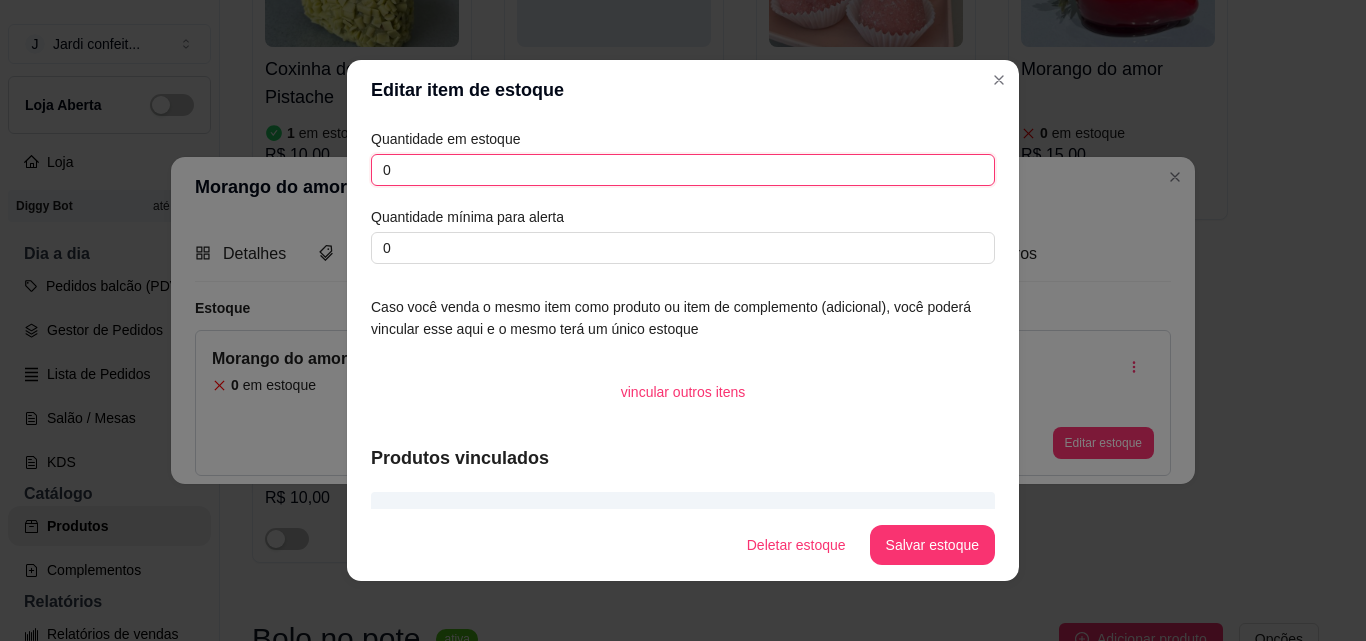 click on "0" at bounding box center [683, 170] 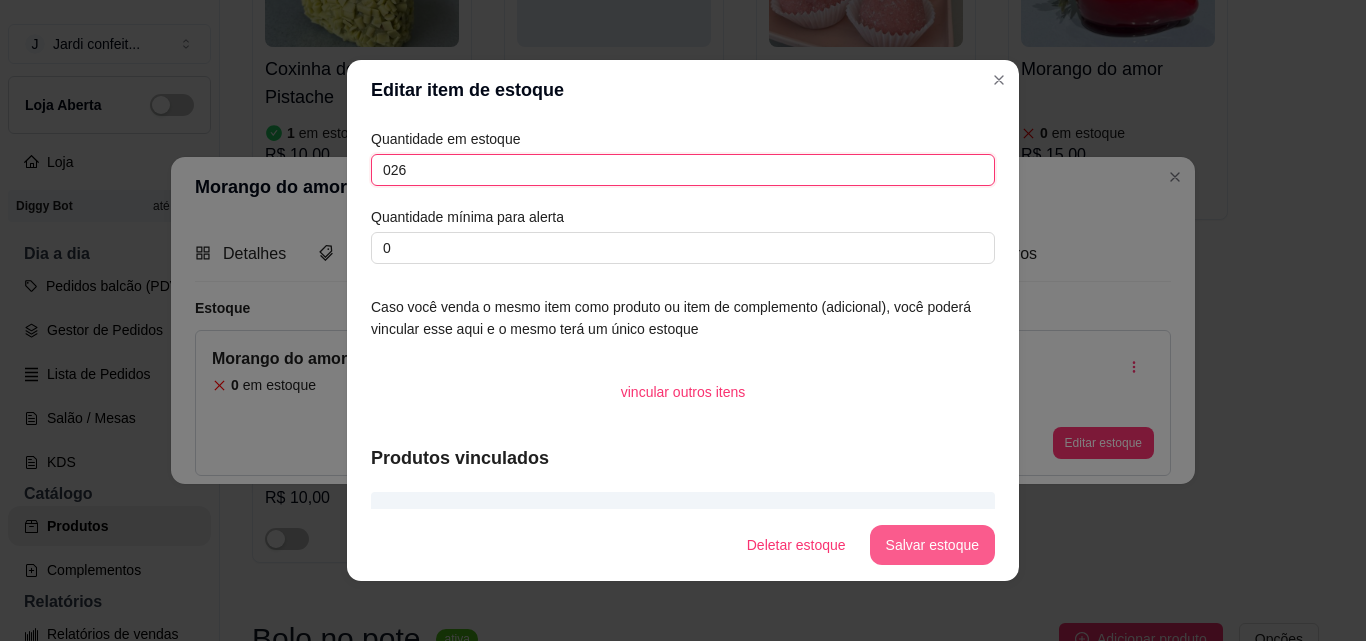 type on "026" 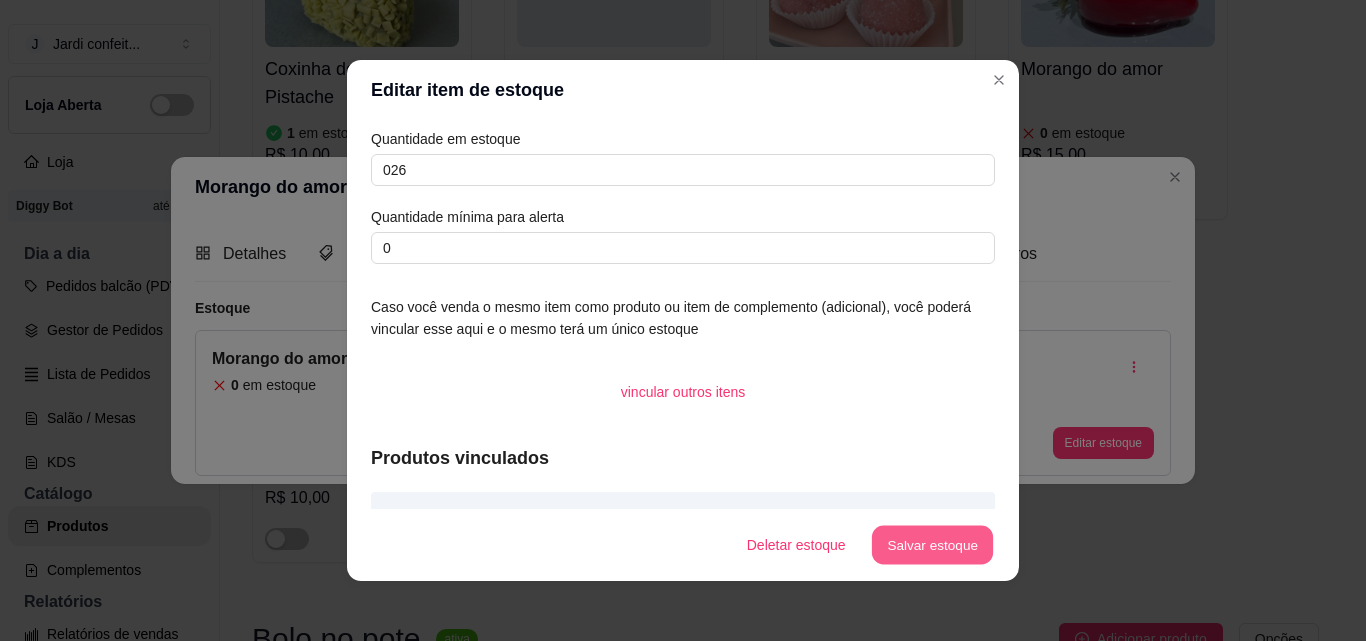 click on "Salvar estoque" at bounding box center [932, 545] 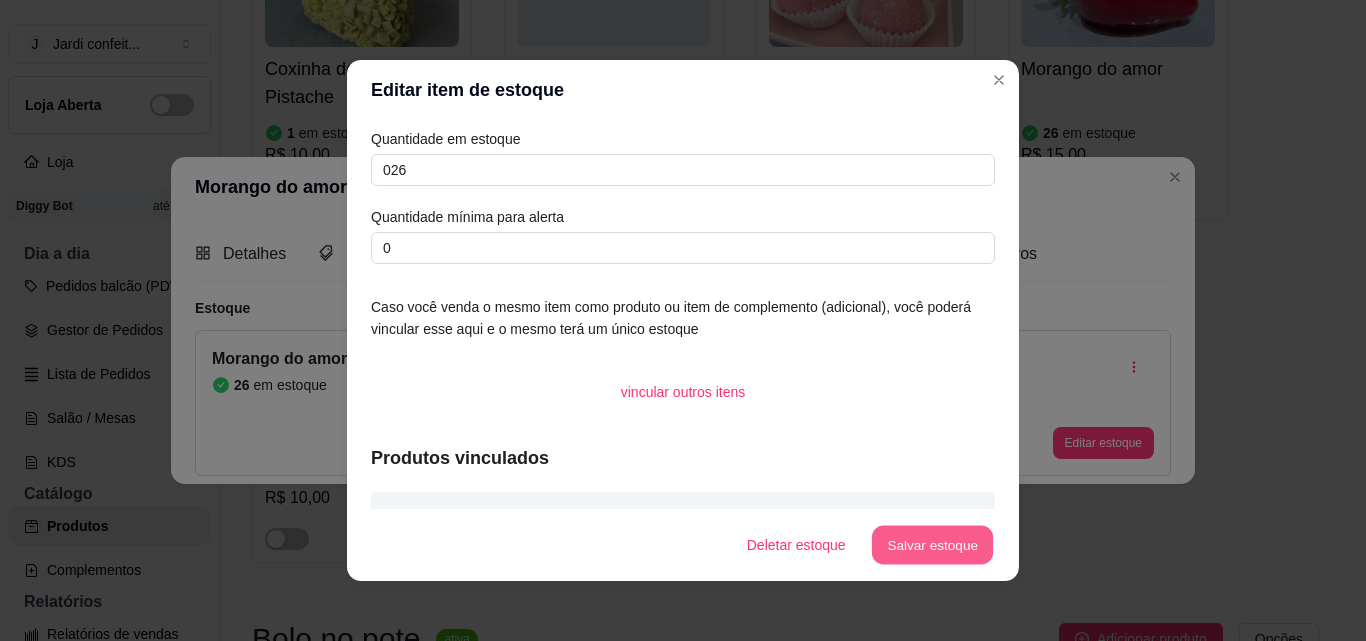 click on "Salvar estoque" at bounding box center (932, 545) 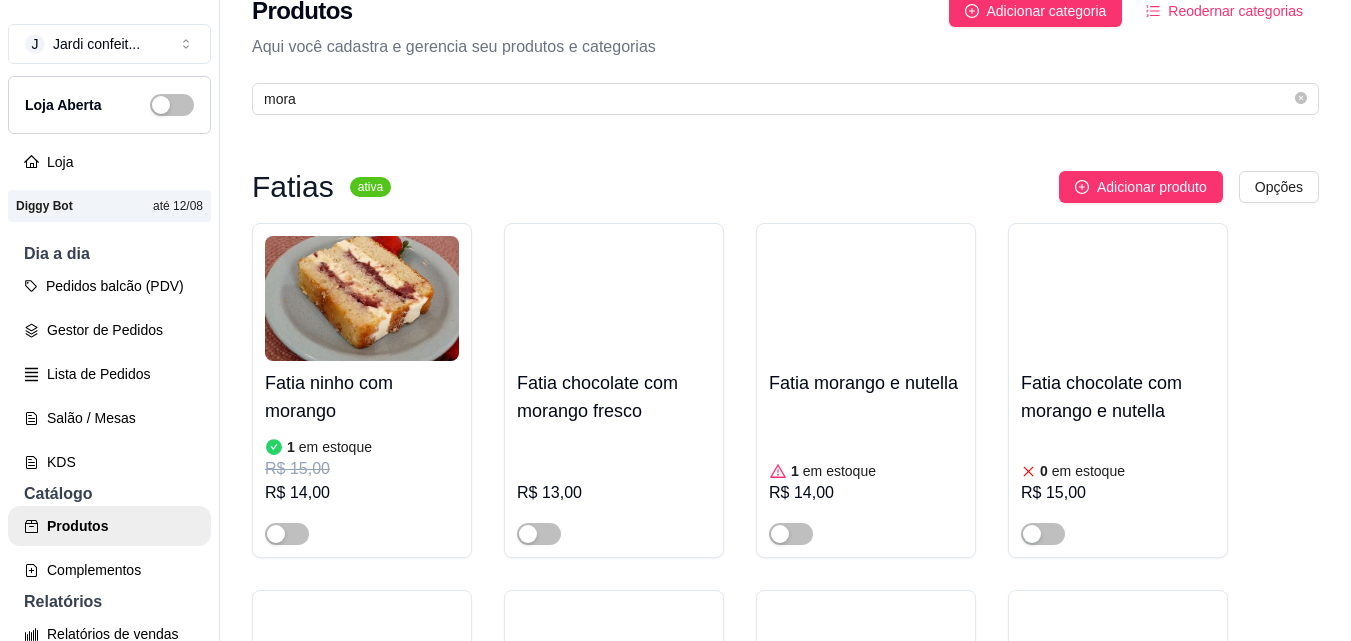 scroll, scrollTop: 0, scrollLeft: 0, axis: both 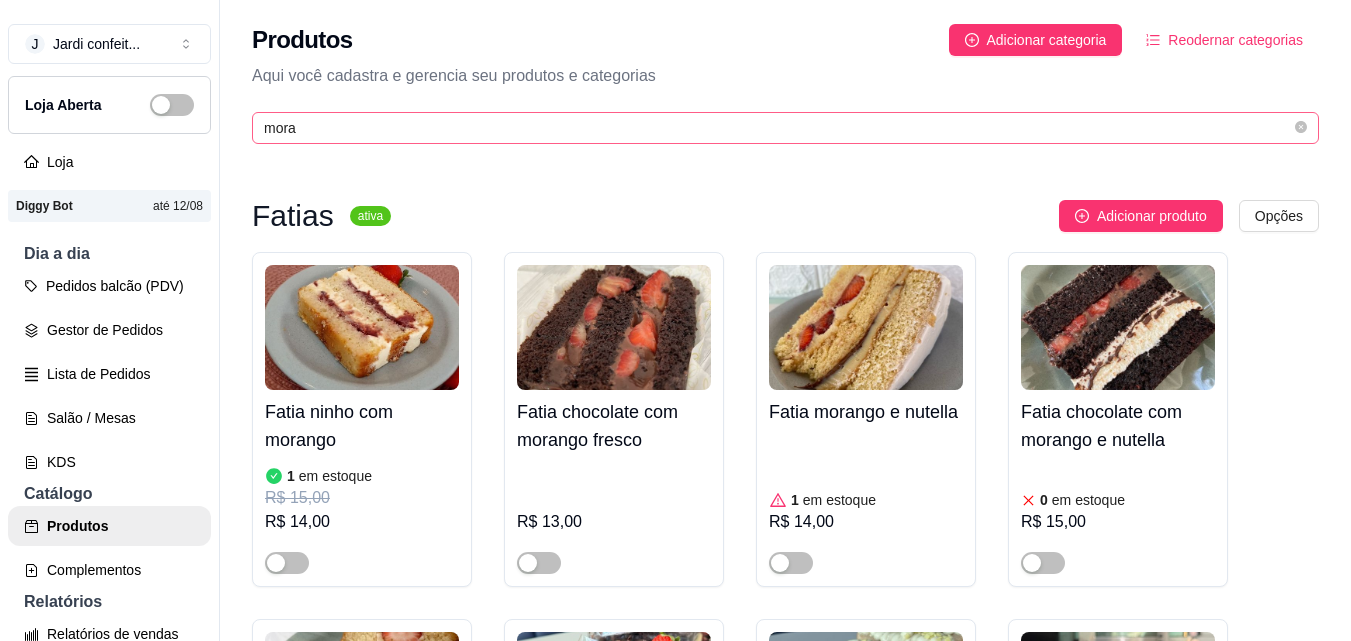 click on "mora" at bounding box center (785, 128) 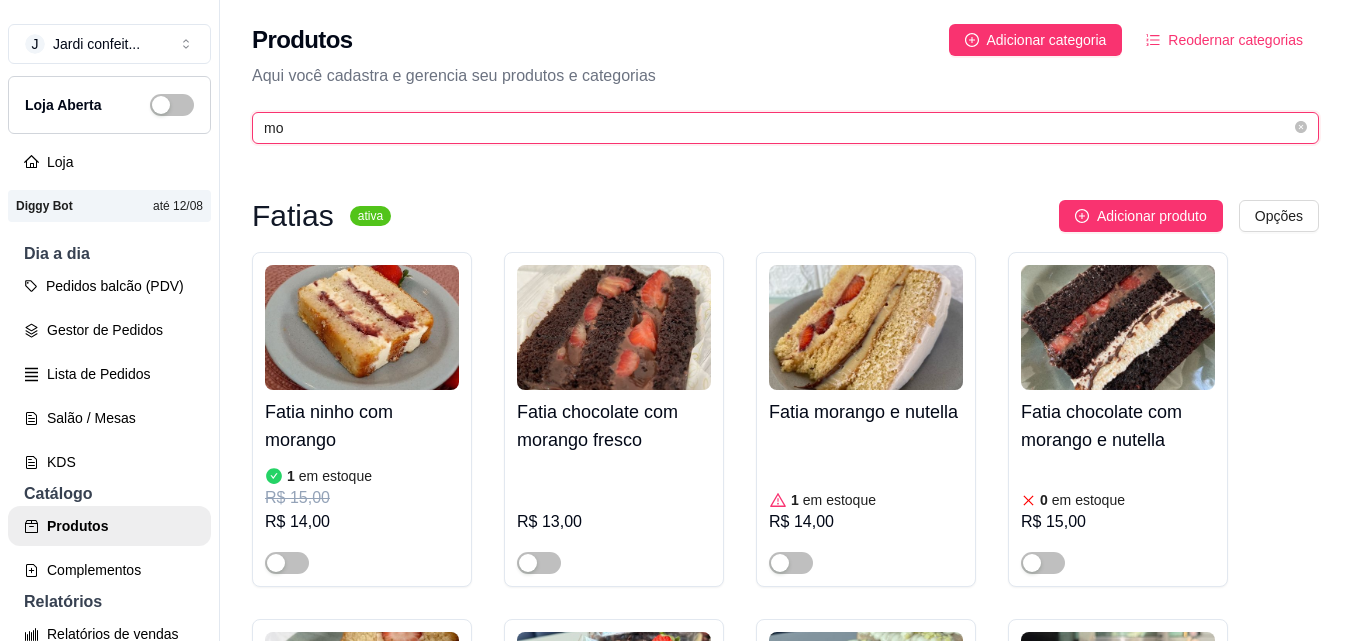 type on "m" 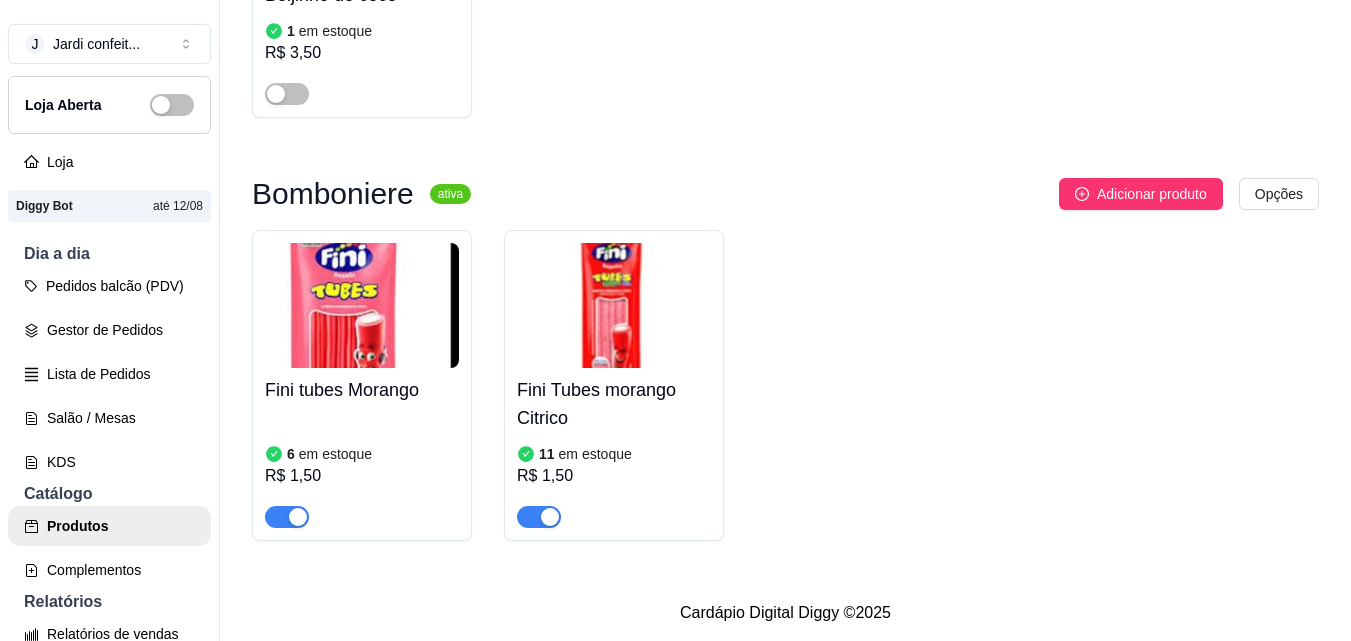 scroll, scrollTop: 434, scrollLeft: 0, axis: vertical 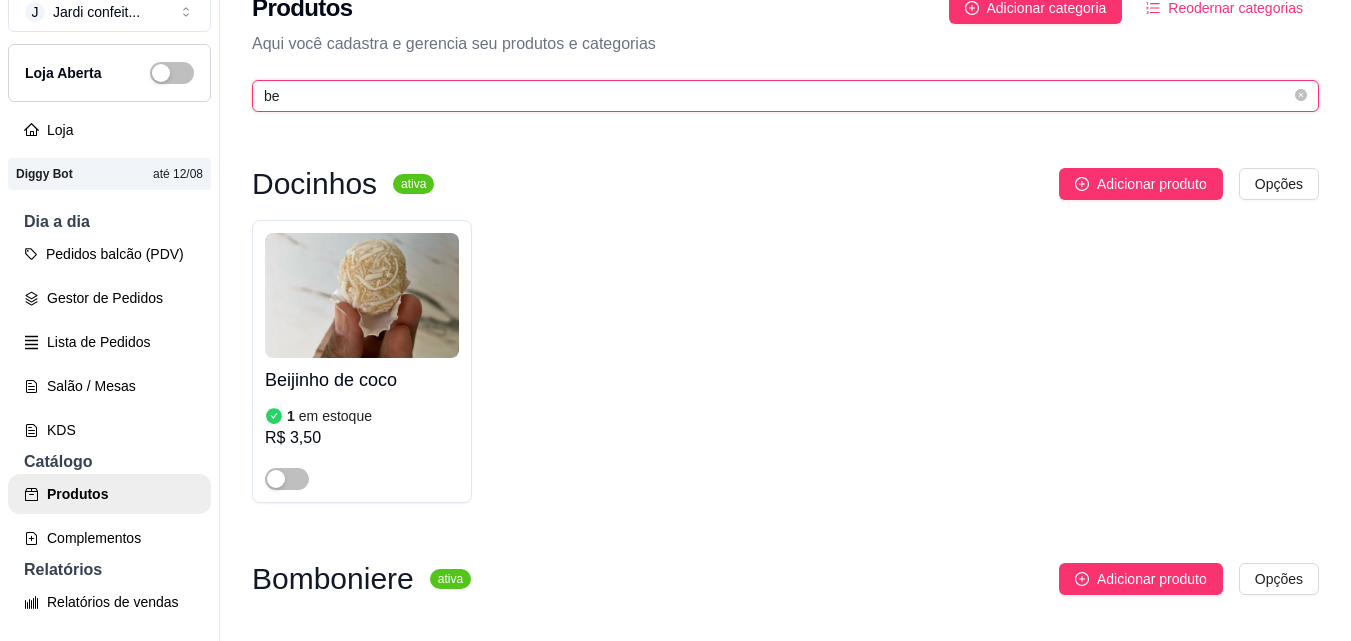 type on "b" 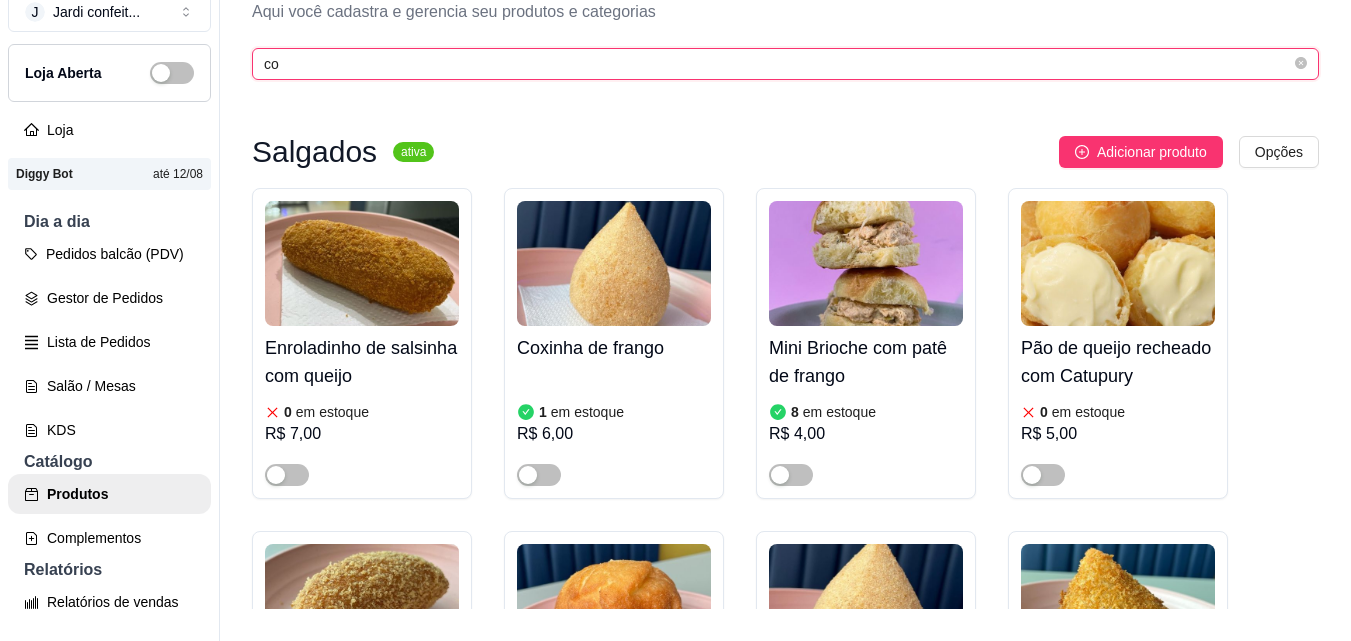 scroll, scrollTop: 0, scrollLeft: 0, axis: both 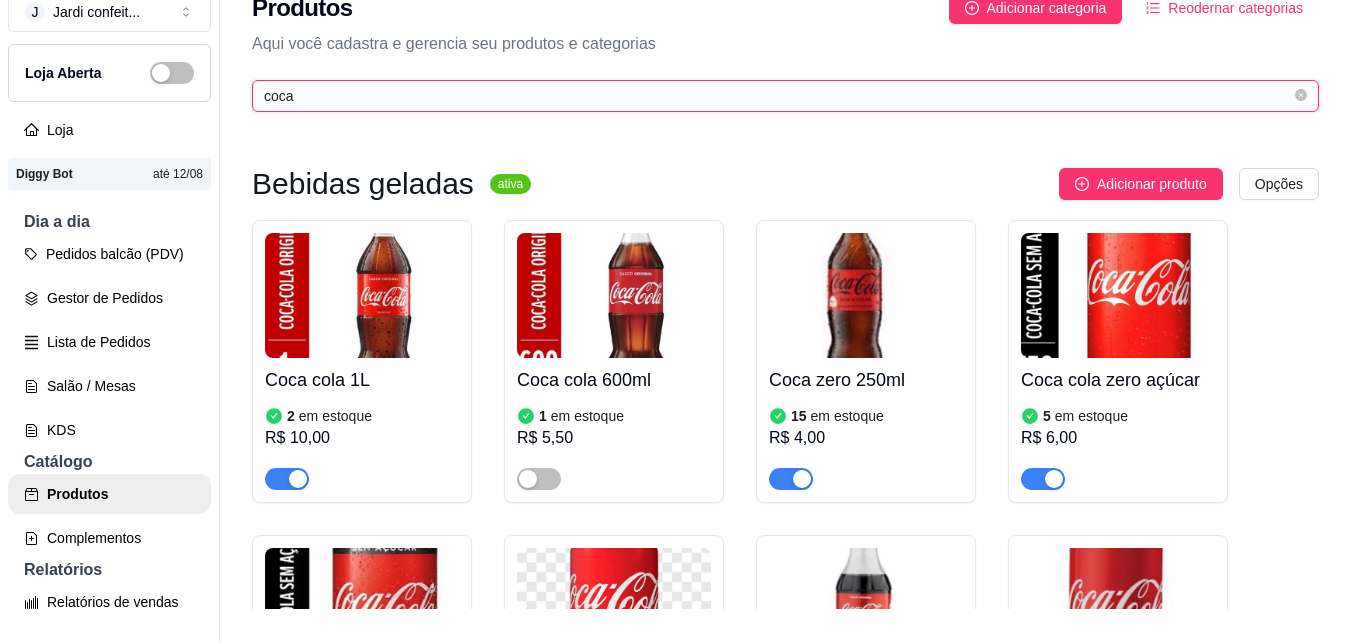 type on "coca" 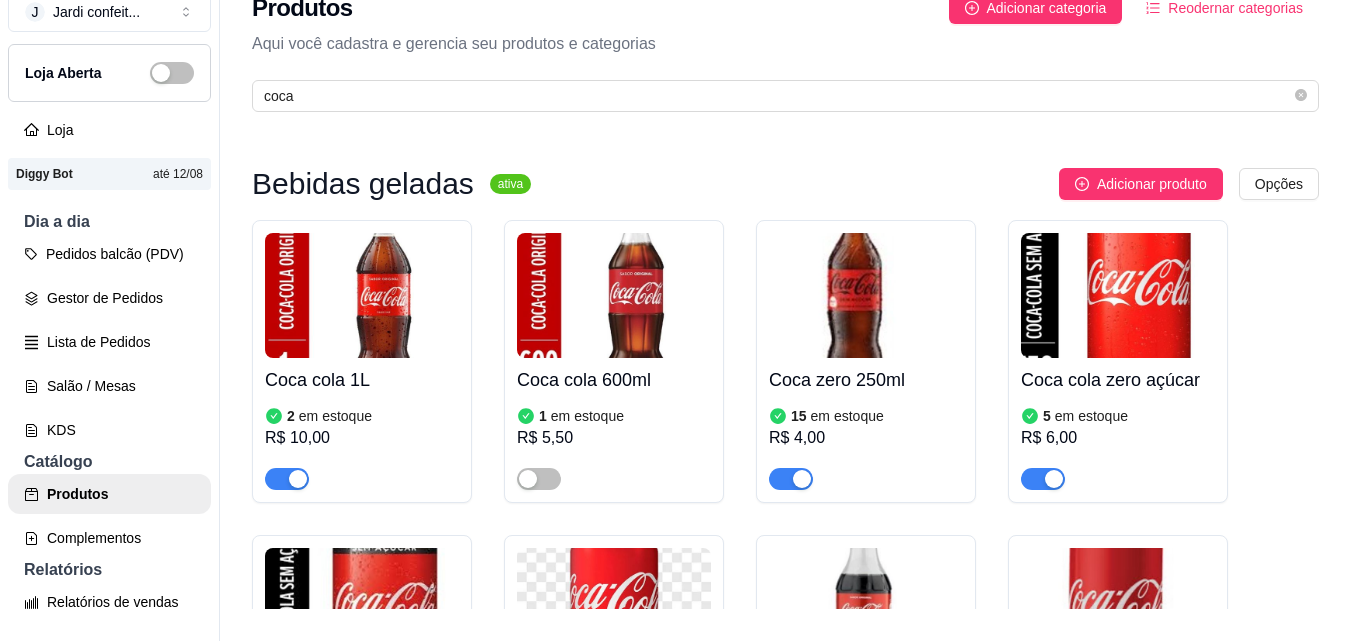 click on "[PRODUCT_NAME] 250ml   15 em estoque R$ 4,00" at bounding box center (866, 424) 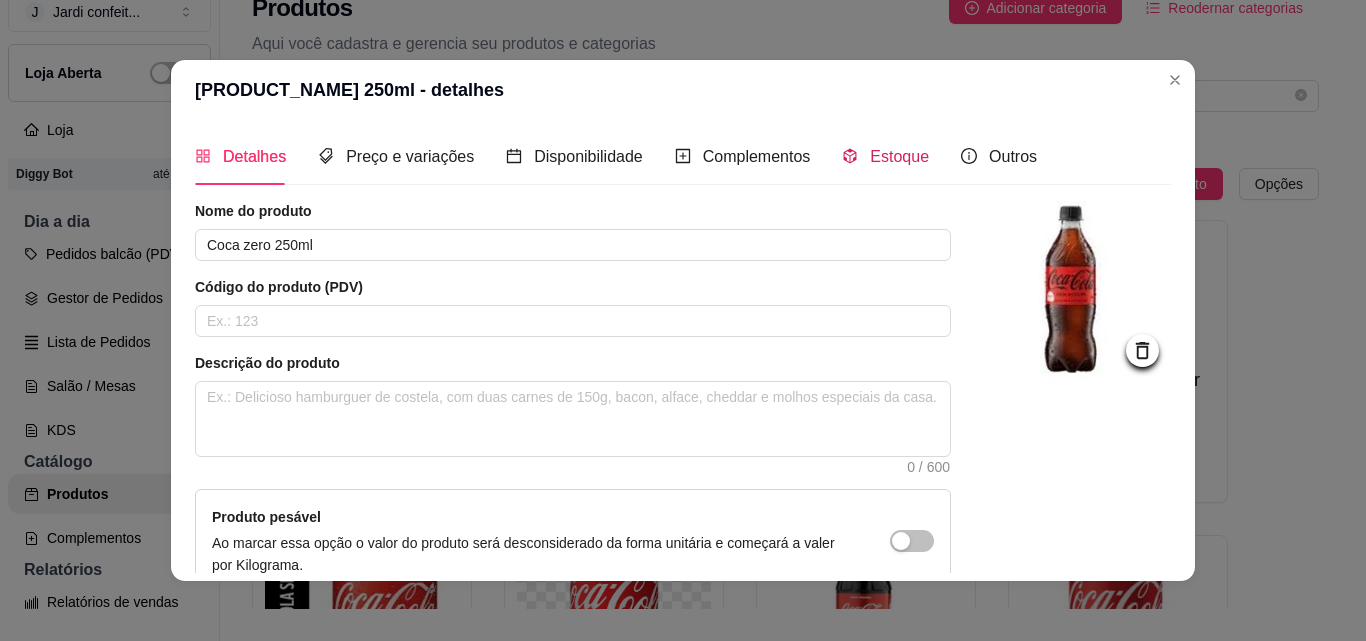click on "Estoque" at bounding box center [899, 156] 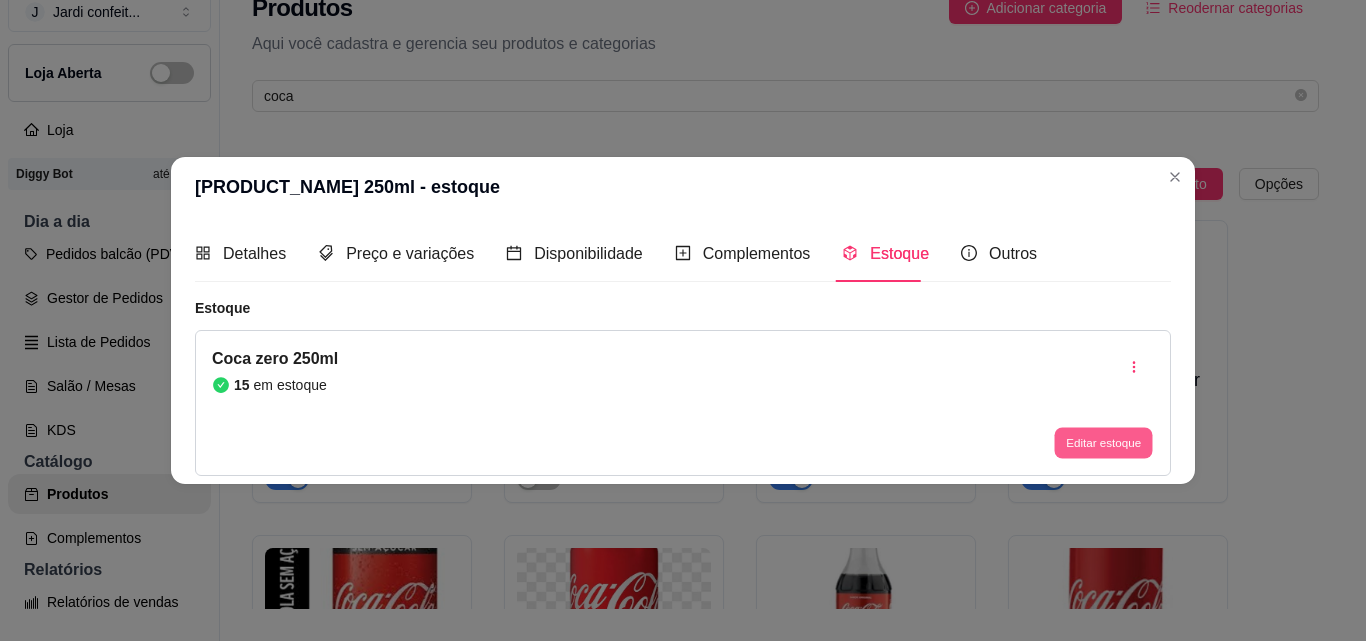 click on "Editar estoque" at bounding box center (1103, 443) 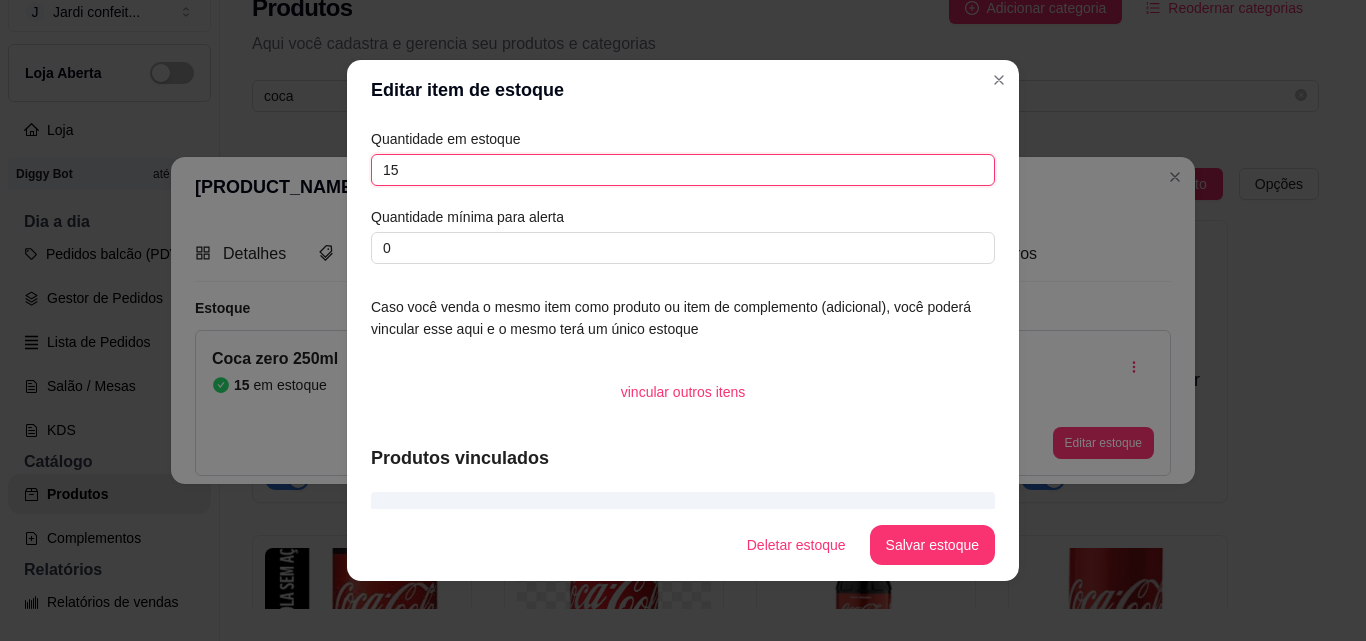 click on "15" at bounding box center (683, 170) 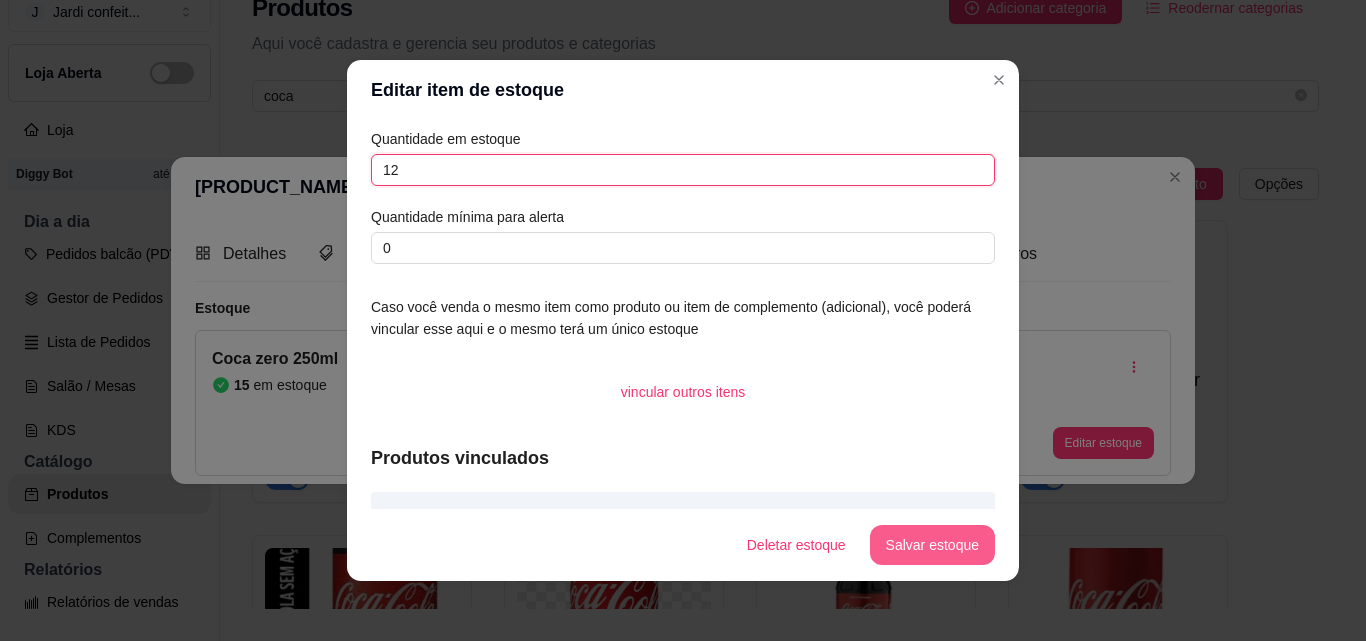 type on "12" 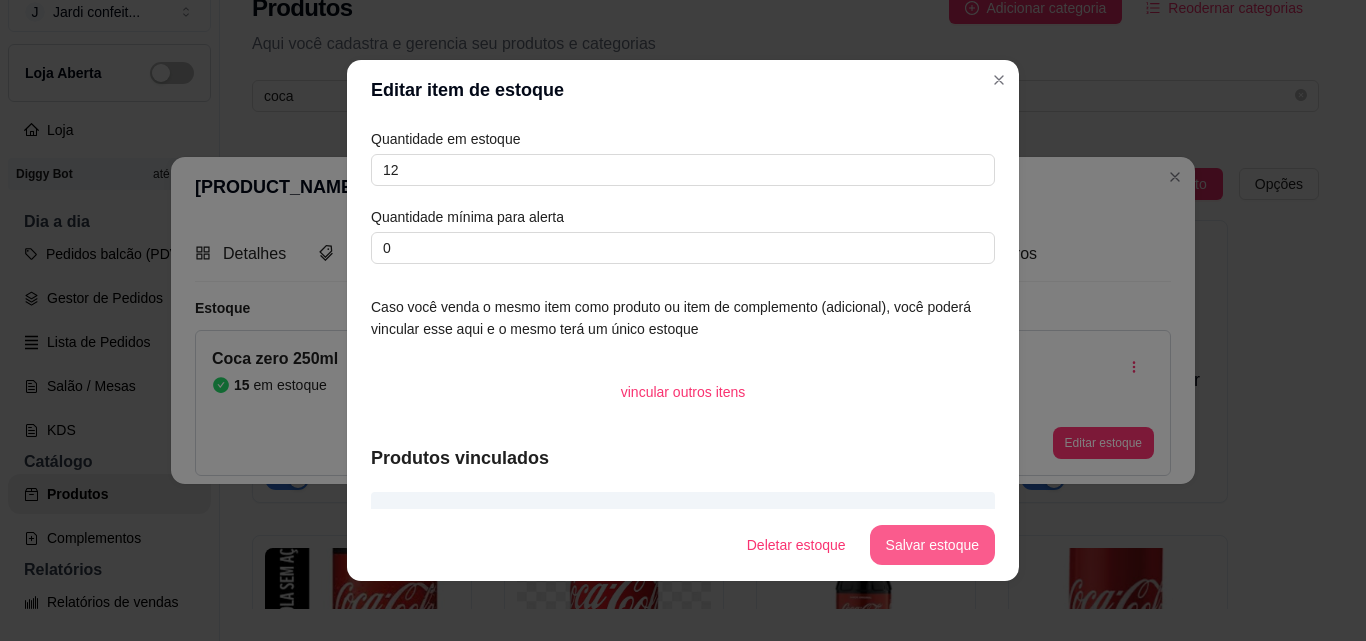 click on "Salvar estoque" at bounding box center (932, 545) 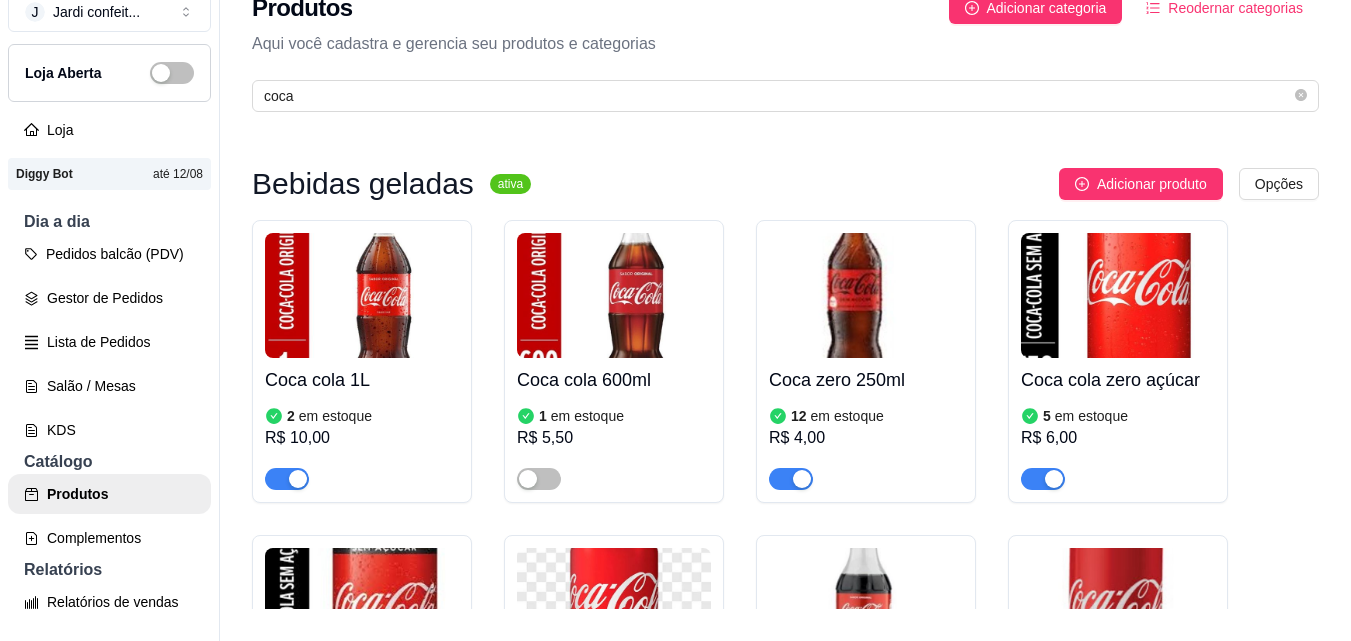 click on "R$ 6,00" at bounding box center (1118, 438) 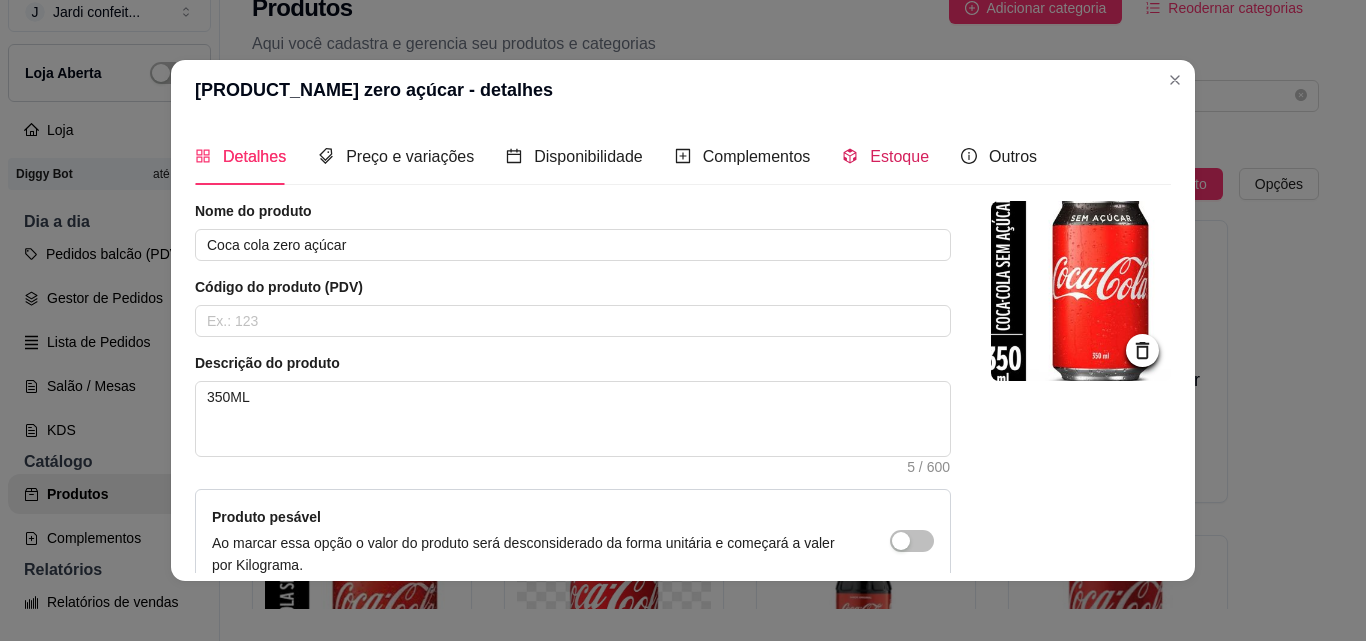 click on "Estoque" at bounding box center [885, 156] 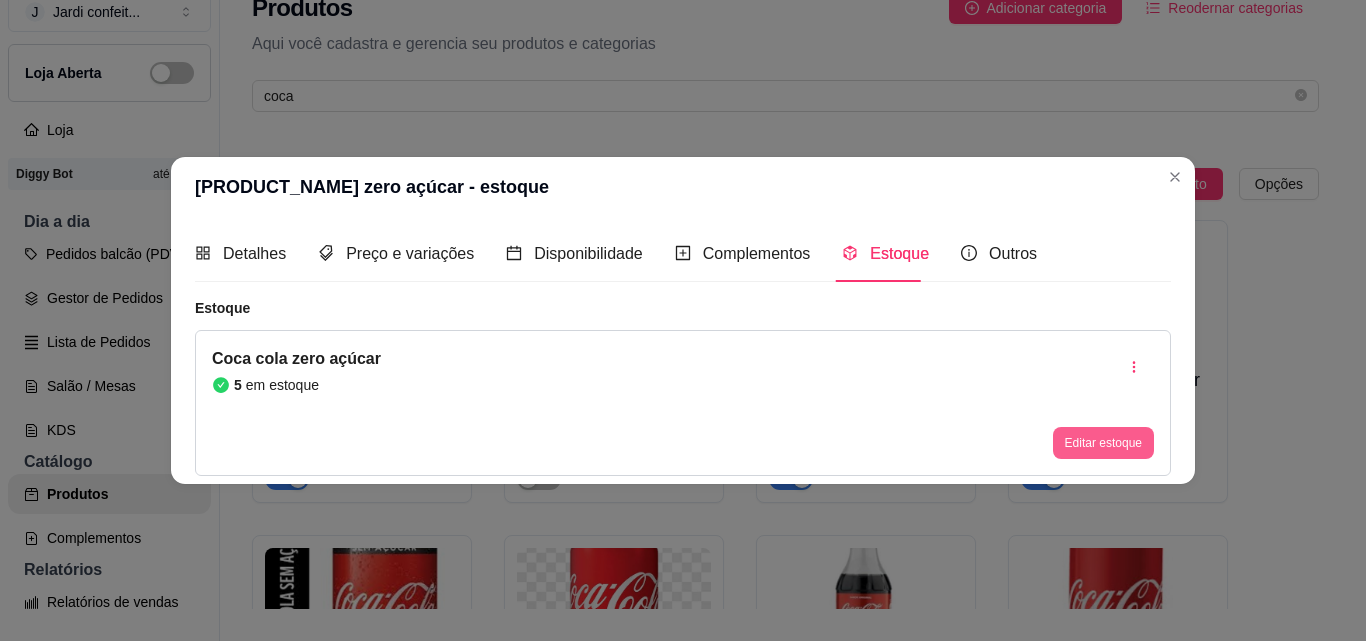 click on "Editar estoque" at bounding box center (1103, 443) 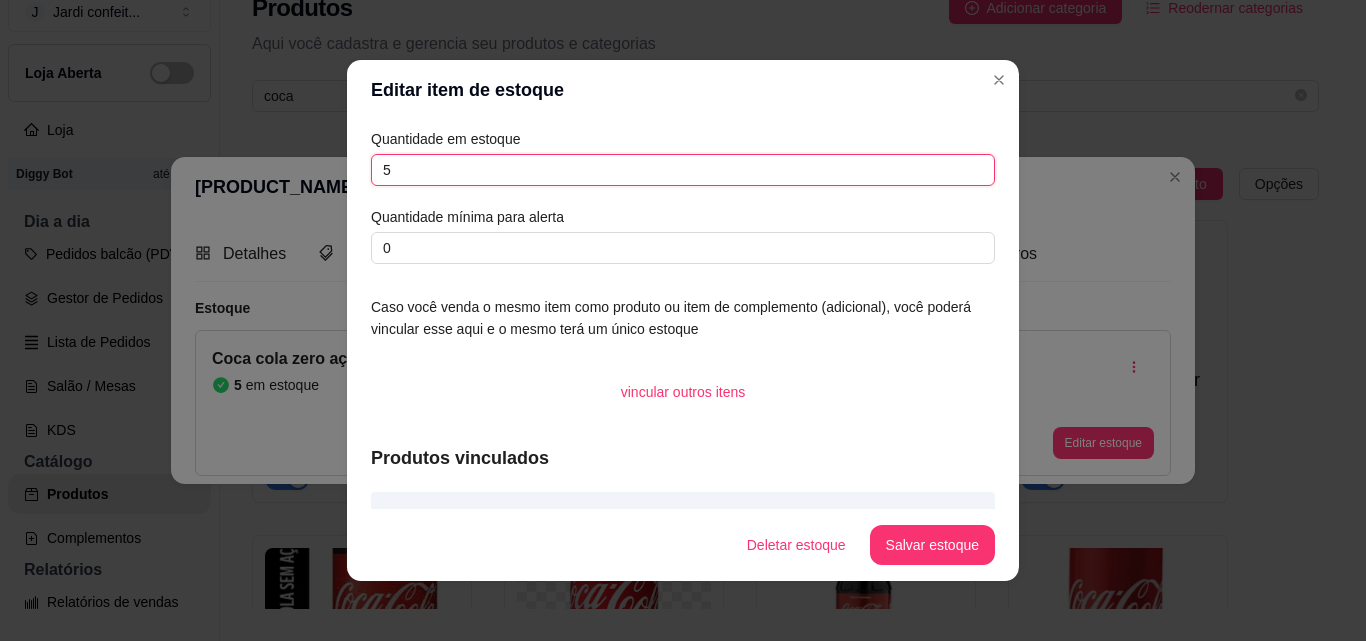 click on "5" at bounding box center (683, 170) 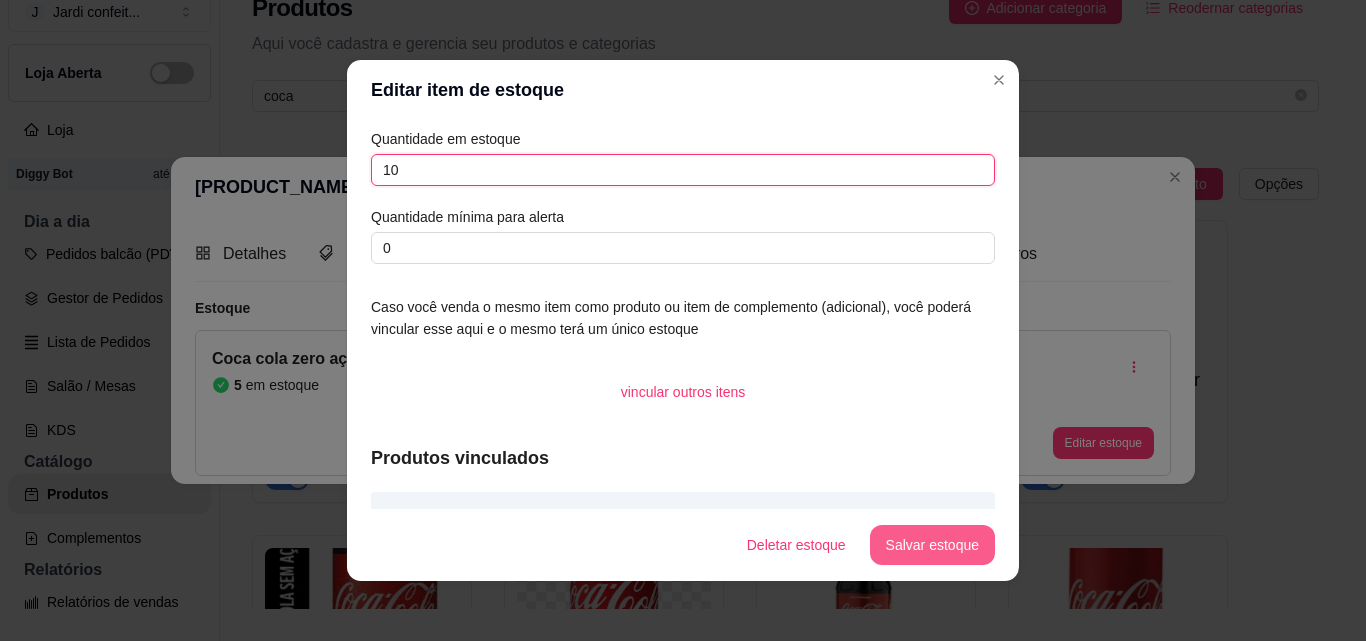 type on "10" 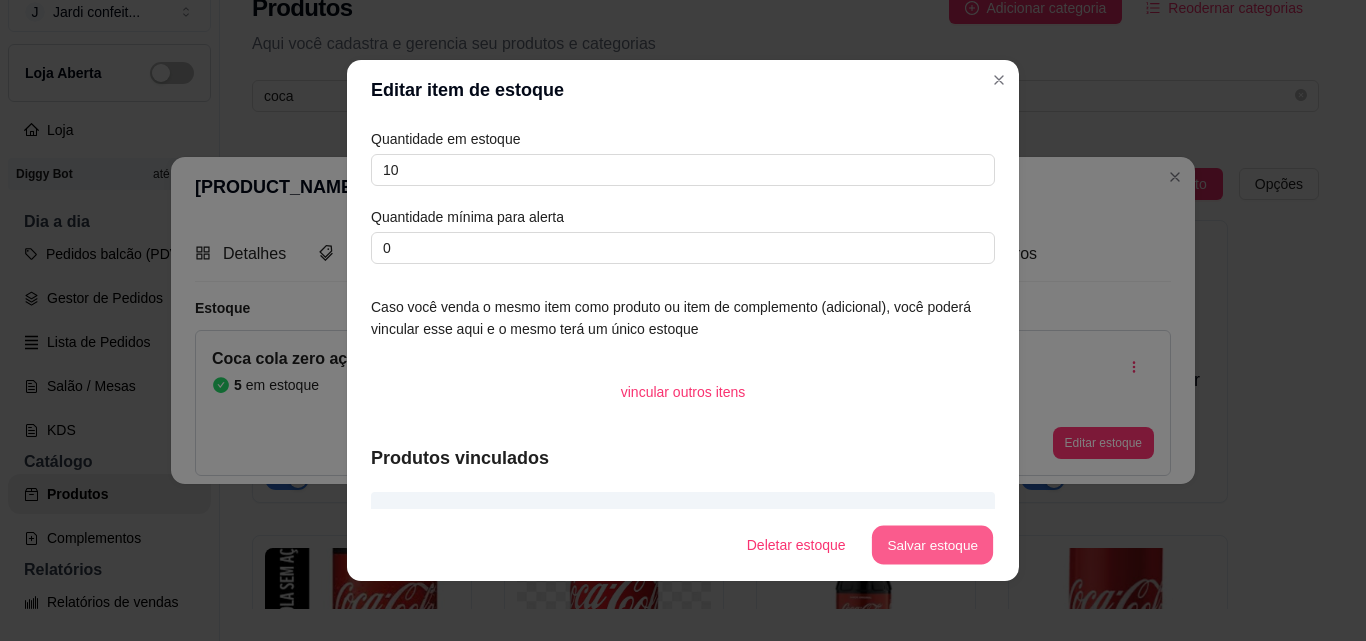click on "Salvar estoque" at bounding box center (932, 545) 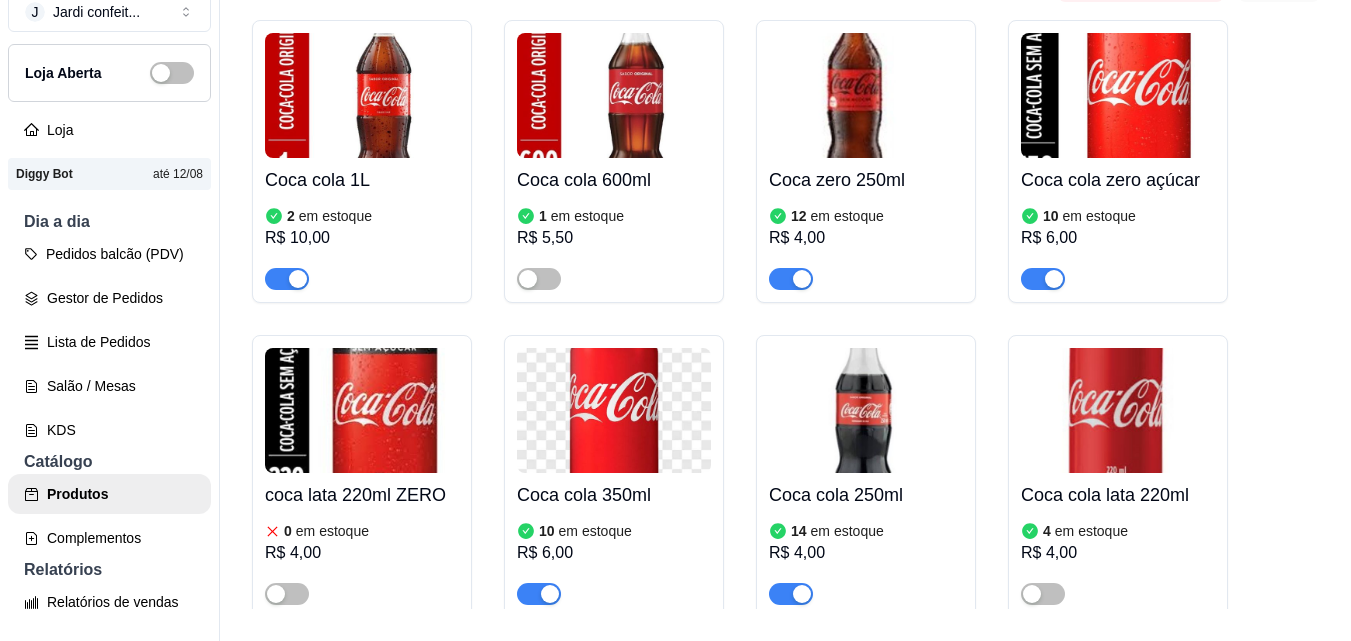 scroll, scrollTop: 300, scrollLeft: 0, axis: vertical 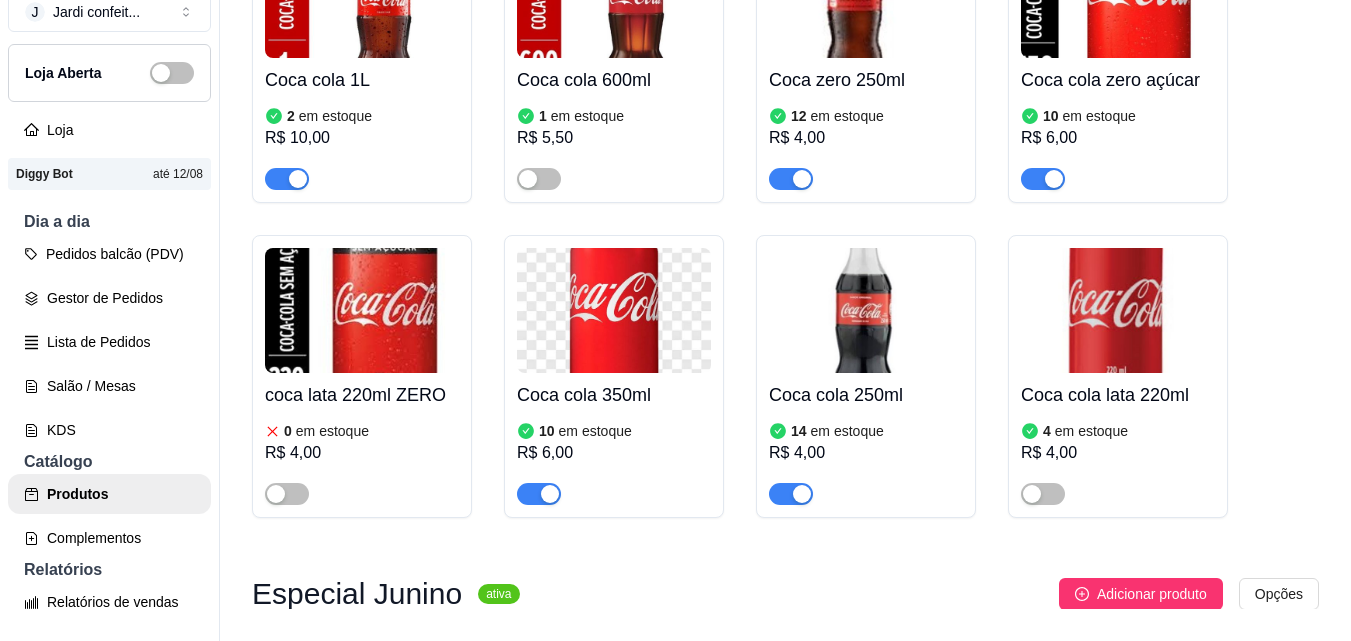 click on "Coca cola 350ml" at bounding box center (614, 395) 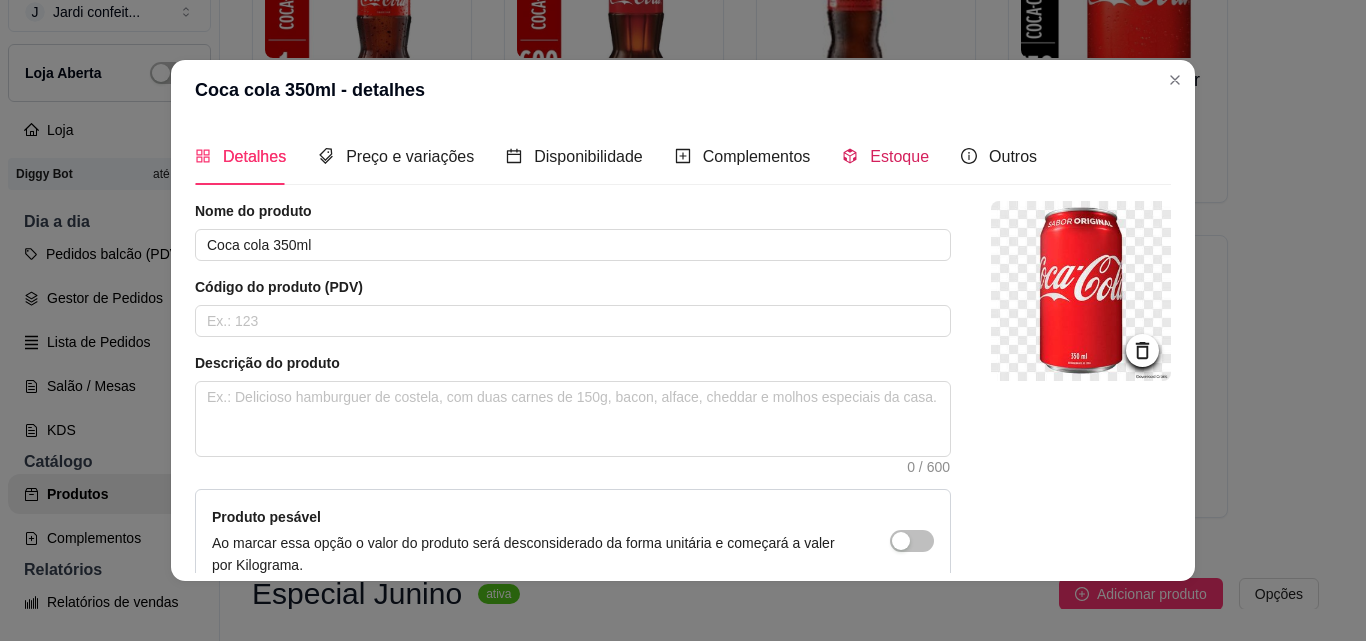 click on "Estoque" at bounding box center (899, 156) 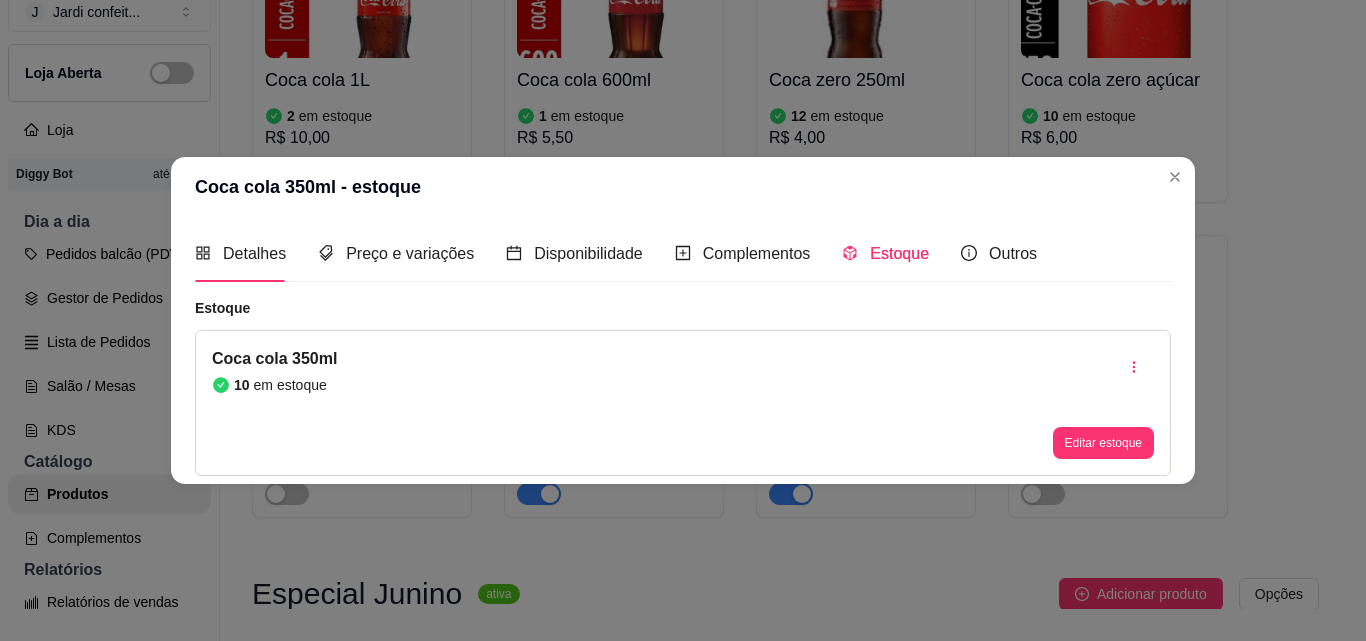 type 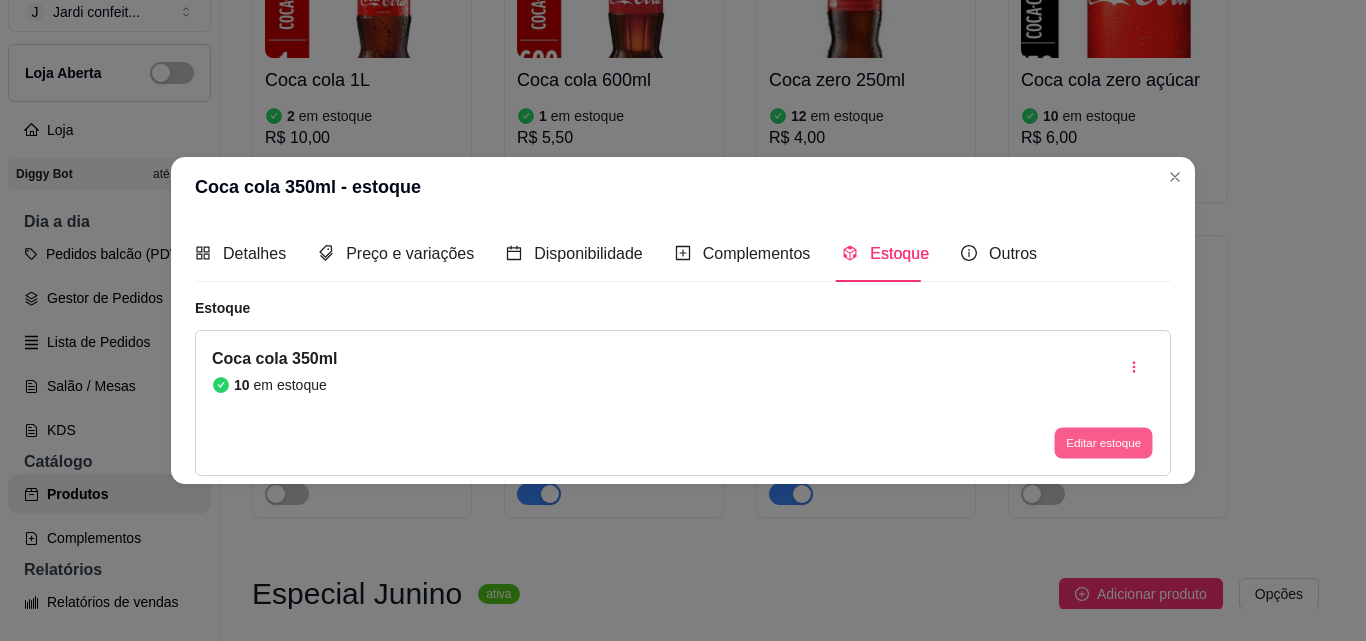 click on "Editar estoque" at bounding box center [1103, 443] 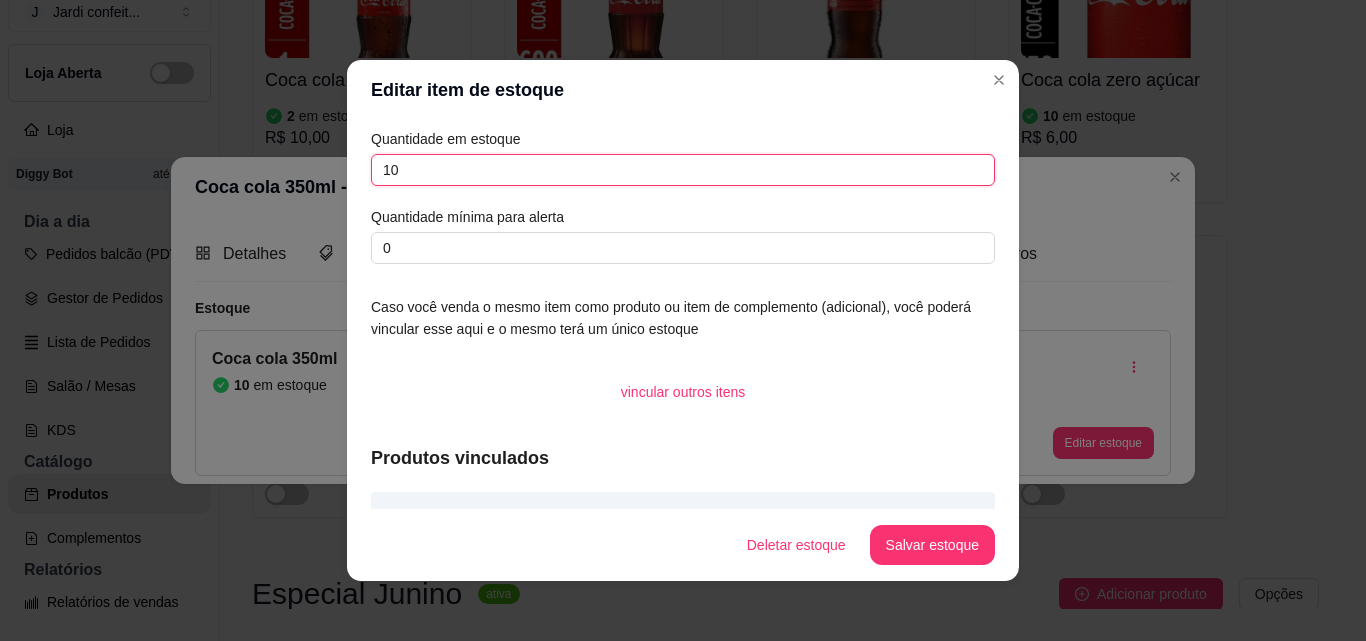 click on "10" at bounding box center (683, 170) 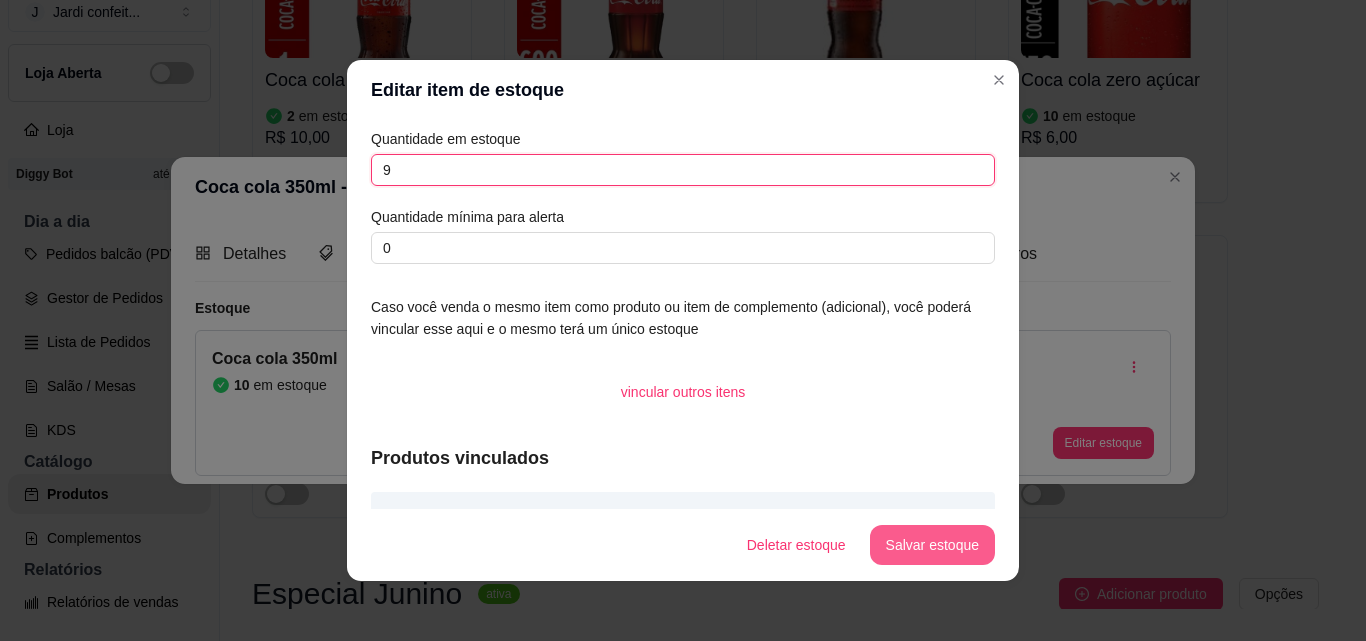 type on "9" 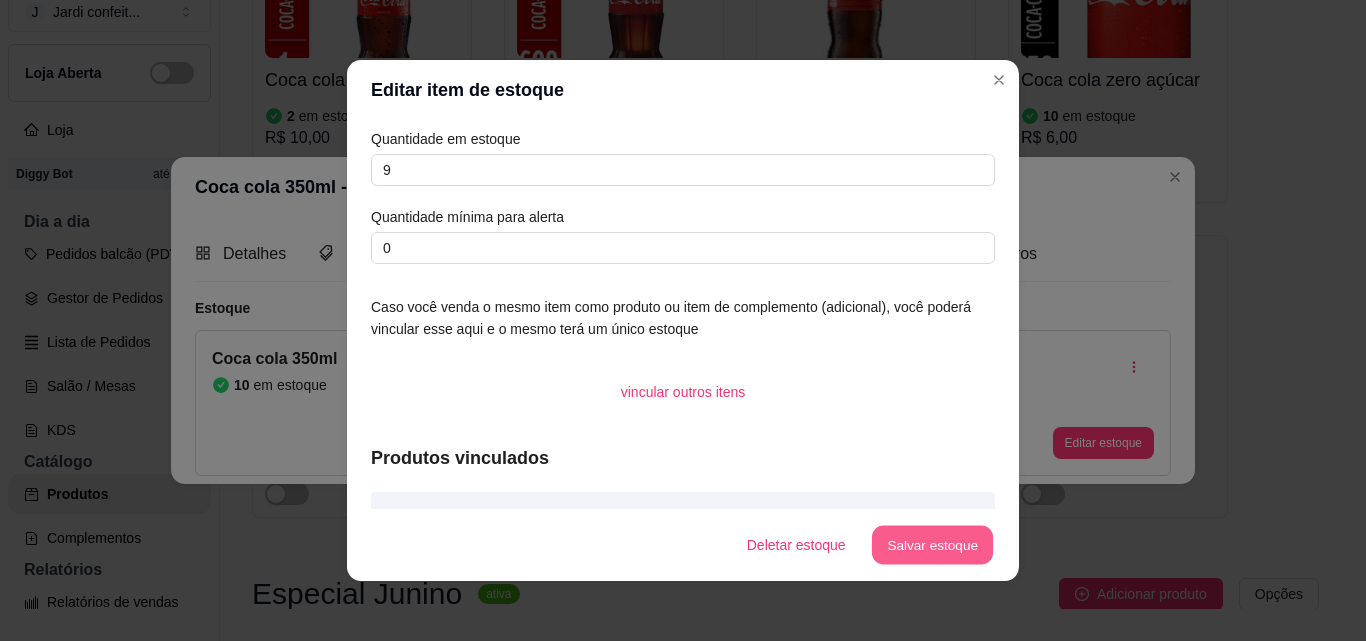 click on "Salvar estoque" at bounding box center [932, 545] 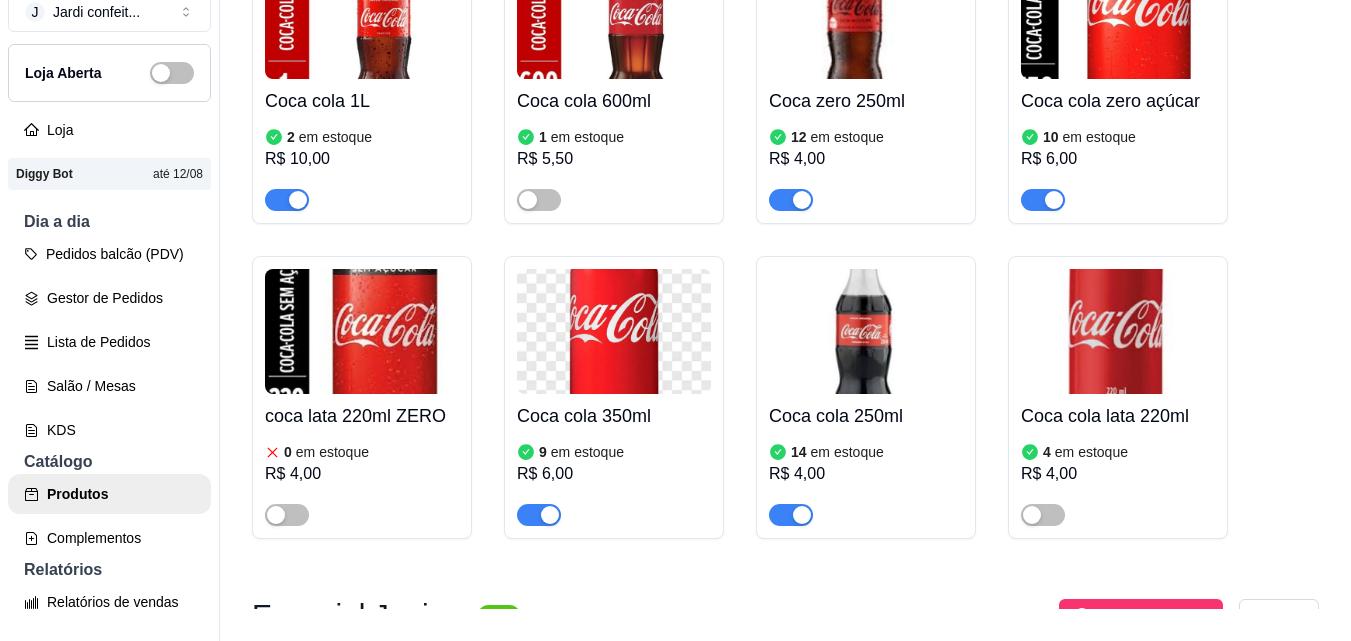 scroll, scrollTop: 300, scrollLeft: 0, axis: vertical 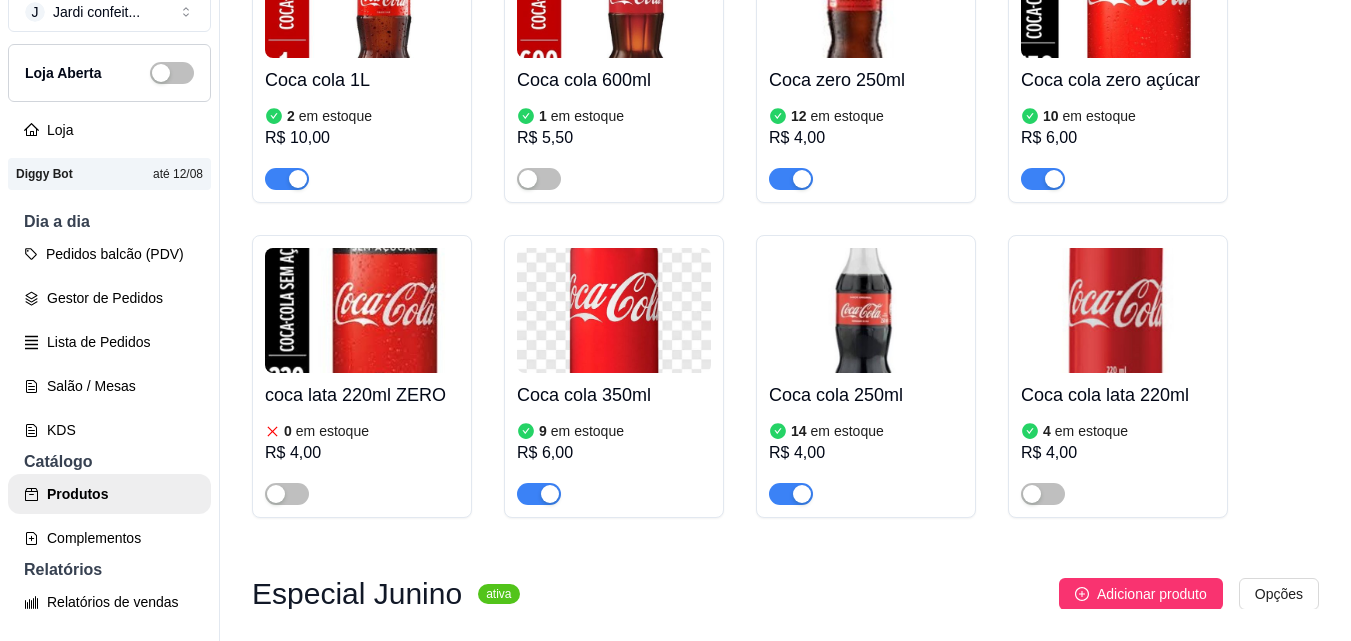 click on "Coca cola 1L" at bounding box center [362, 80] 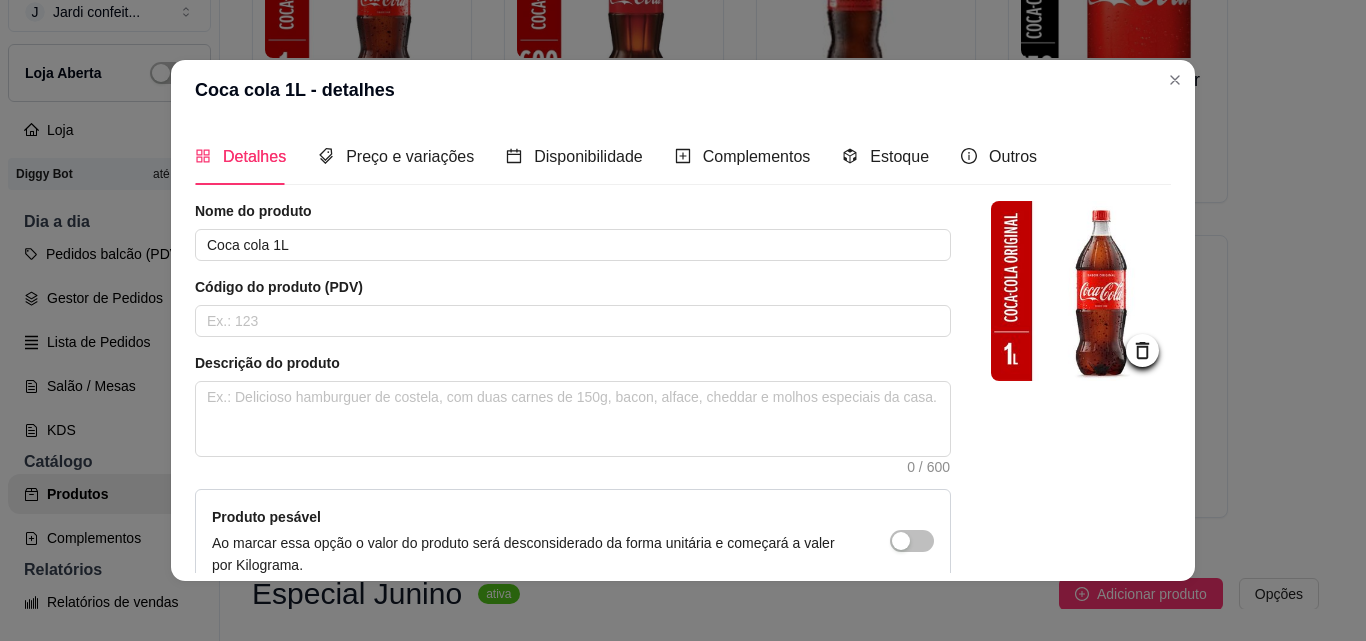 click on "Detalhes Preço e variações Disponibilidade Complementos Estoque Outros Nome do produto Coca cola 1L Código do produto (PDV) Descrição do produto 0 / 600 Produto pesável Ao marcar essa opção o valor do produto será desconsiderado da forma unitária e começará a valer por Kilograma. Quantidade miníma para pedido Ao habilitar seus clientes terão que pedir uma quantidade miníma desse produto. Copiar link do produto Deletar produto Salvar" at bounding box center [683, 350] 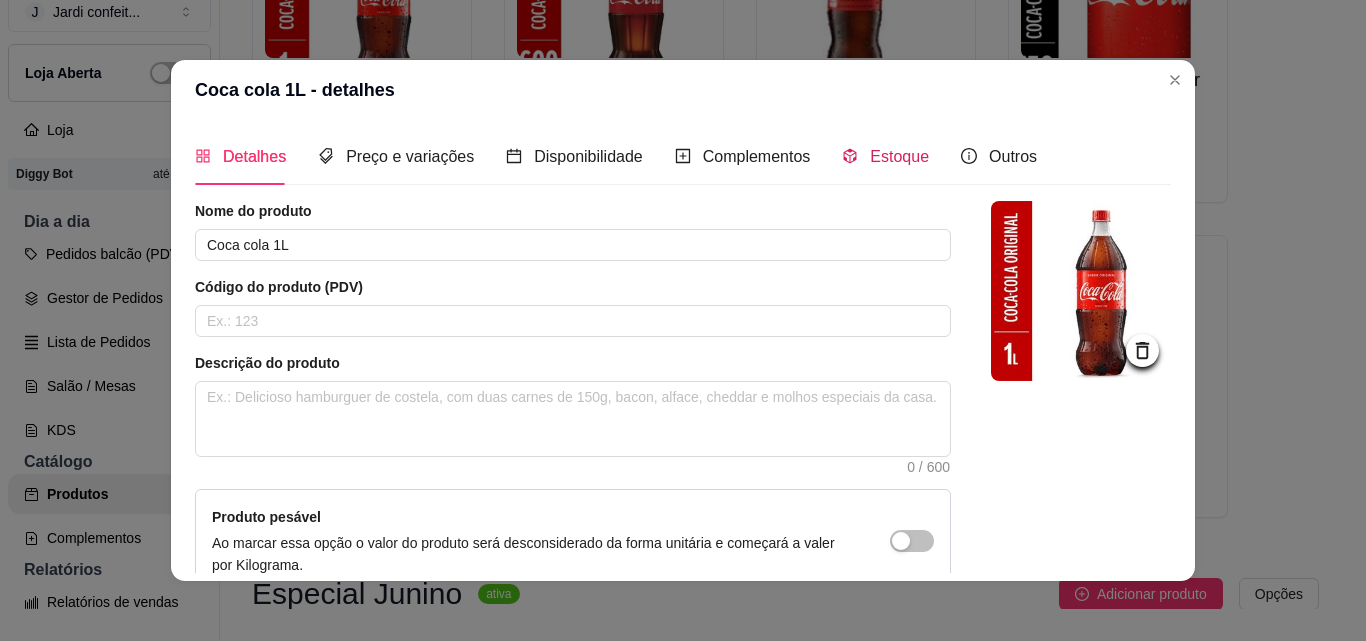 click on "Estoque" at bounding box center [899, 156] 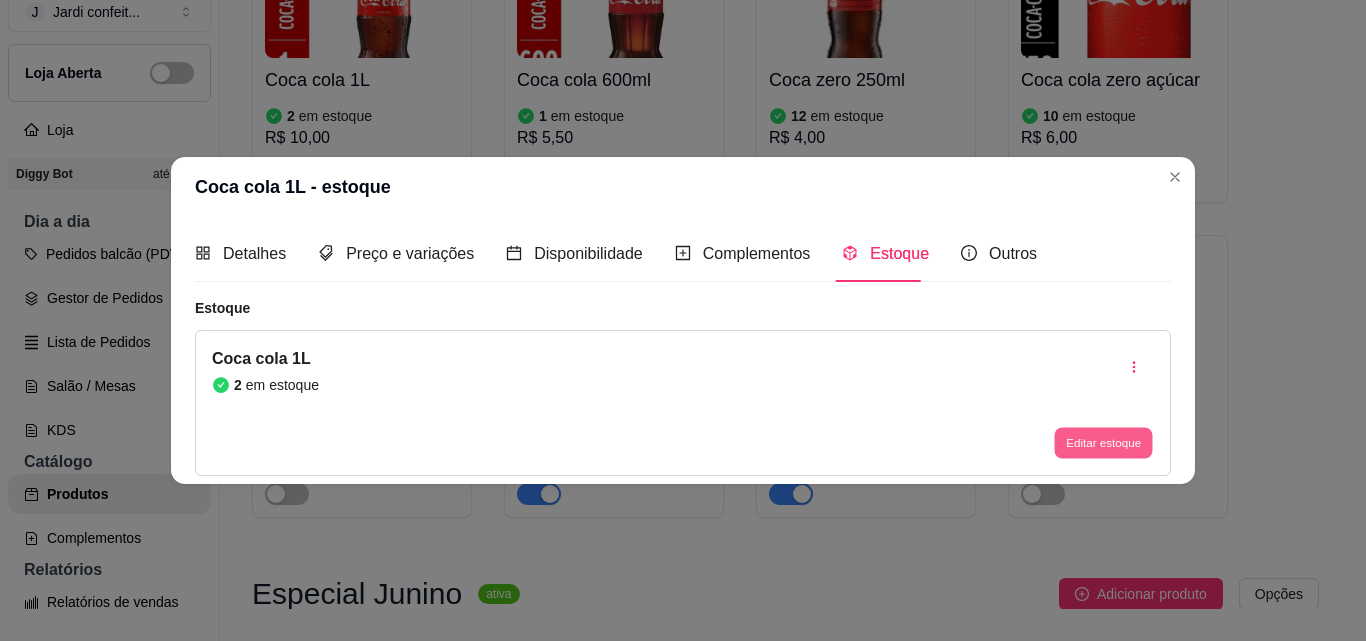 click on "Editar estoque" at bounding box center [1103, 443] 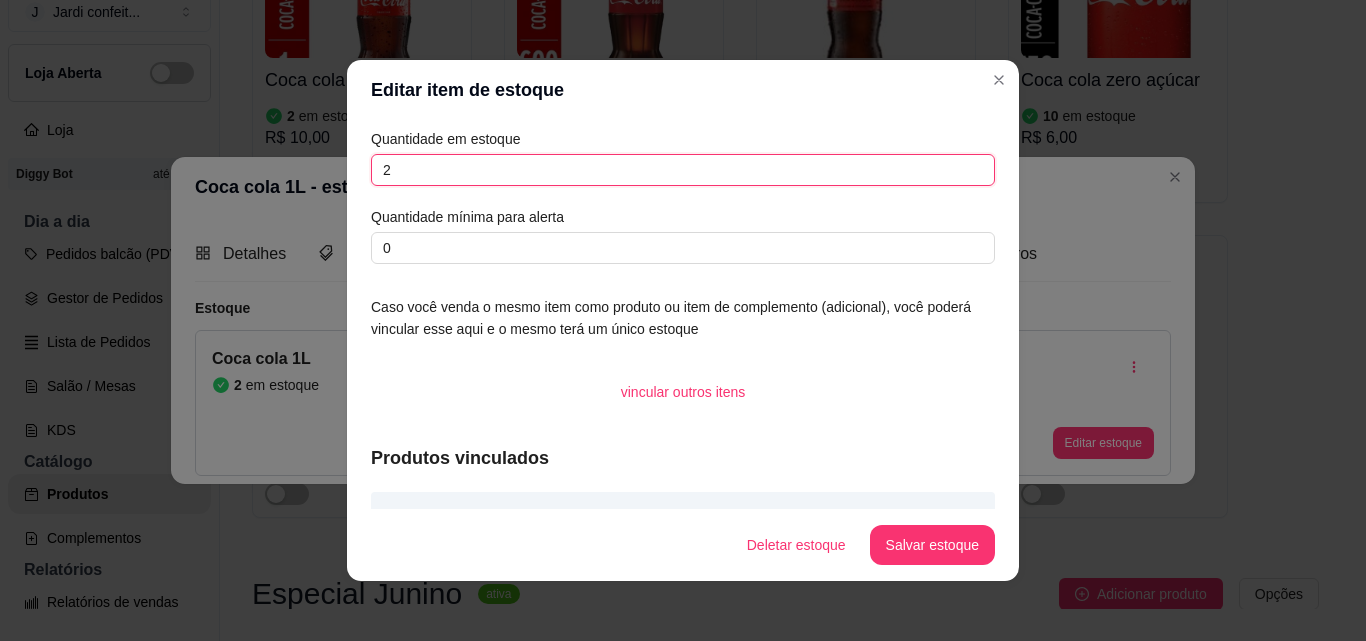 click on "2" at bounding box center [683, 170] 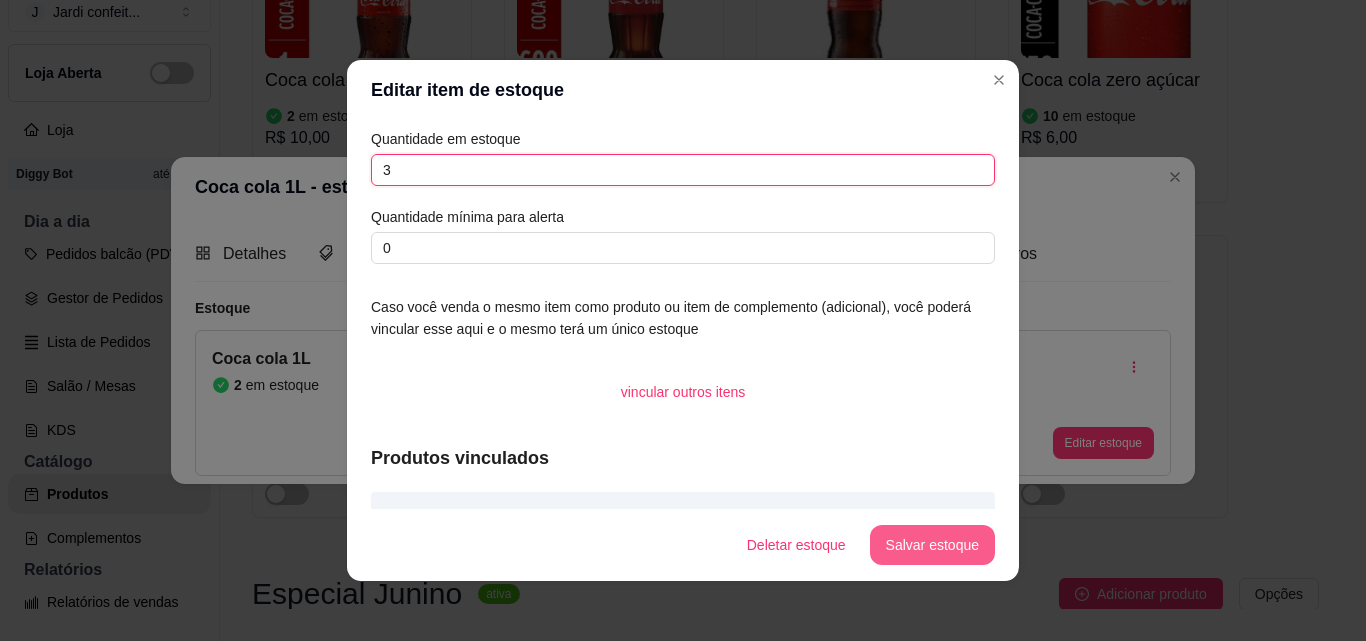 type on "3" 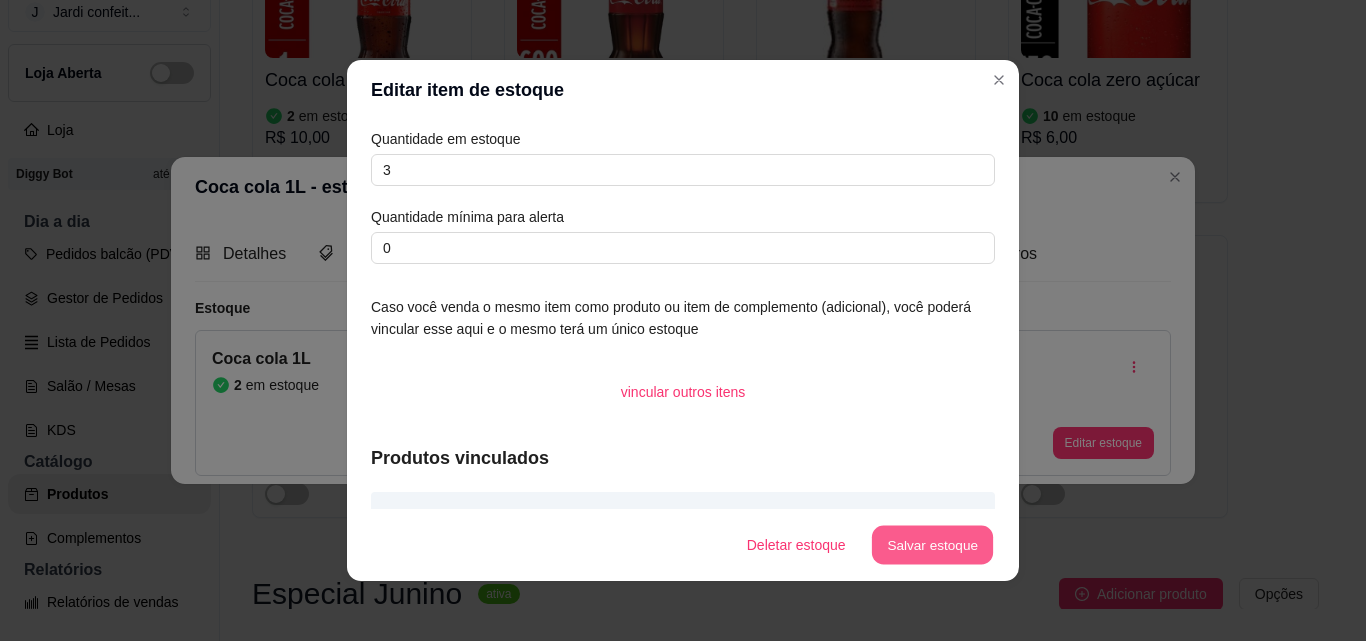 click on "Salvar estoque" at bounding box center (932, 545) 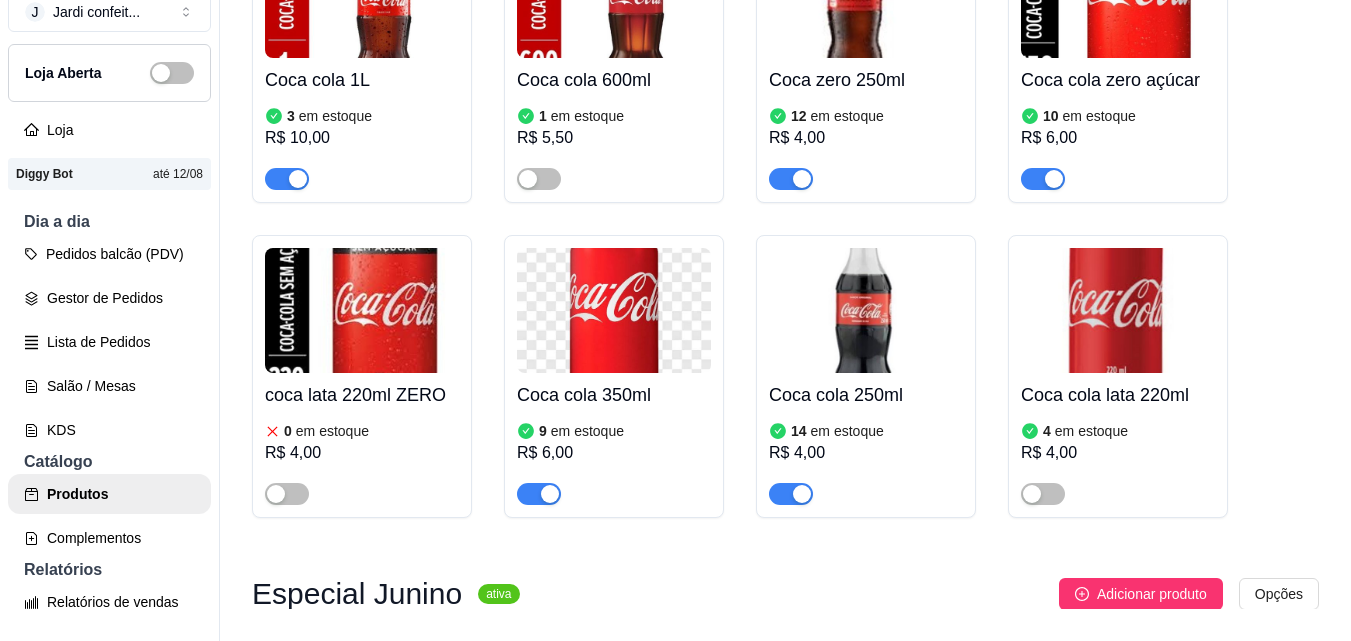 click on "10 em estoque" at bounding box center [1118, 116] 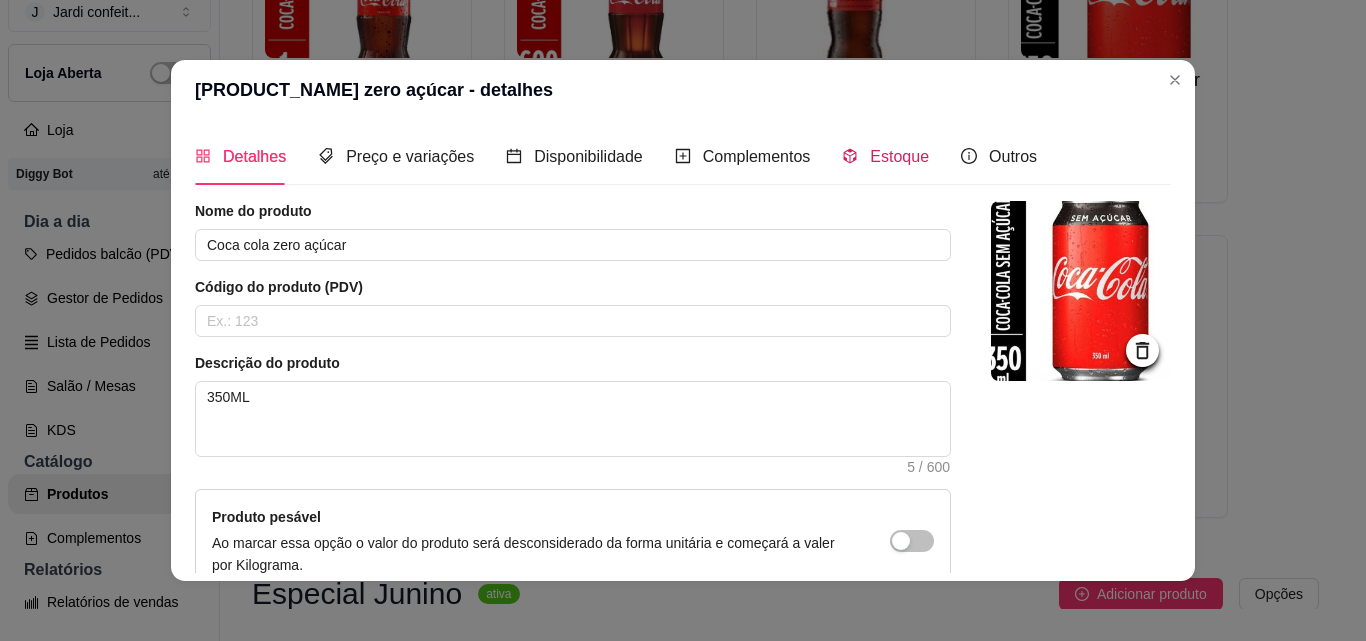 click on "Estoque" at bounding box center [899, 156] 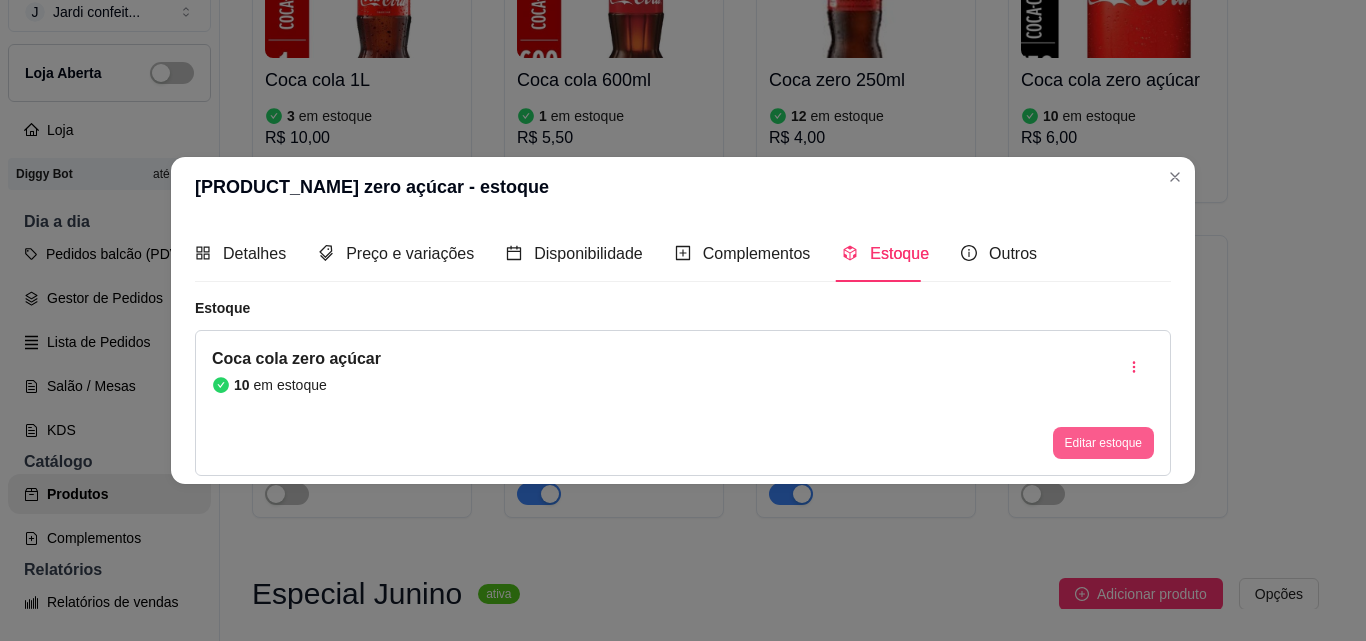 click on "Editar estoque" at bounding box center (1103, 443) 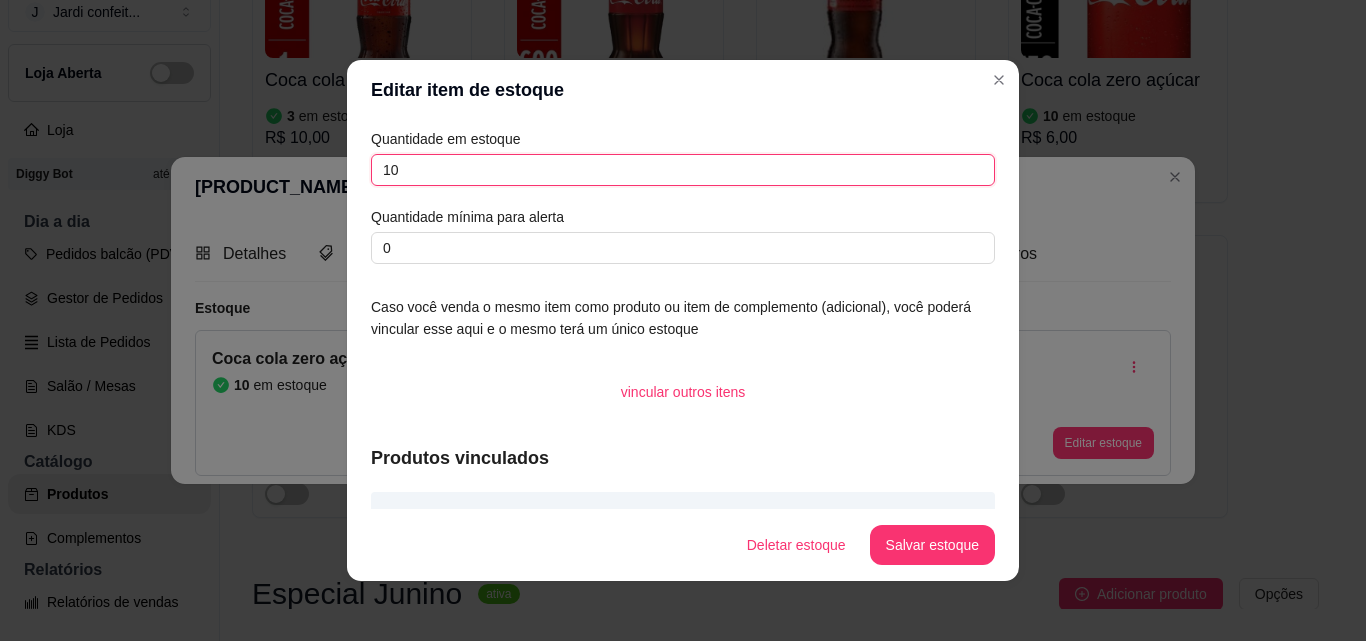 click on "10" at bounding box center (683, 170) 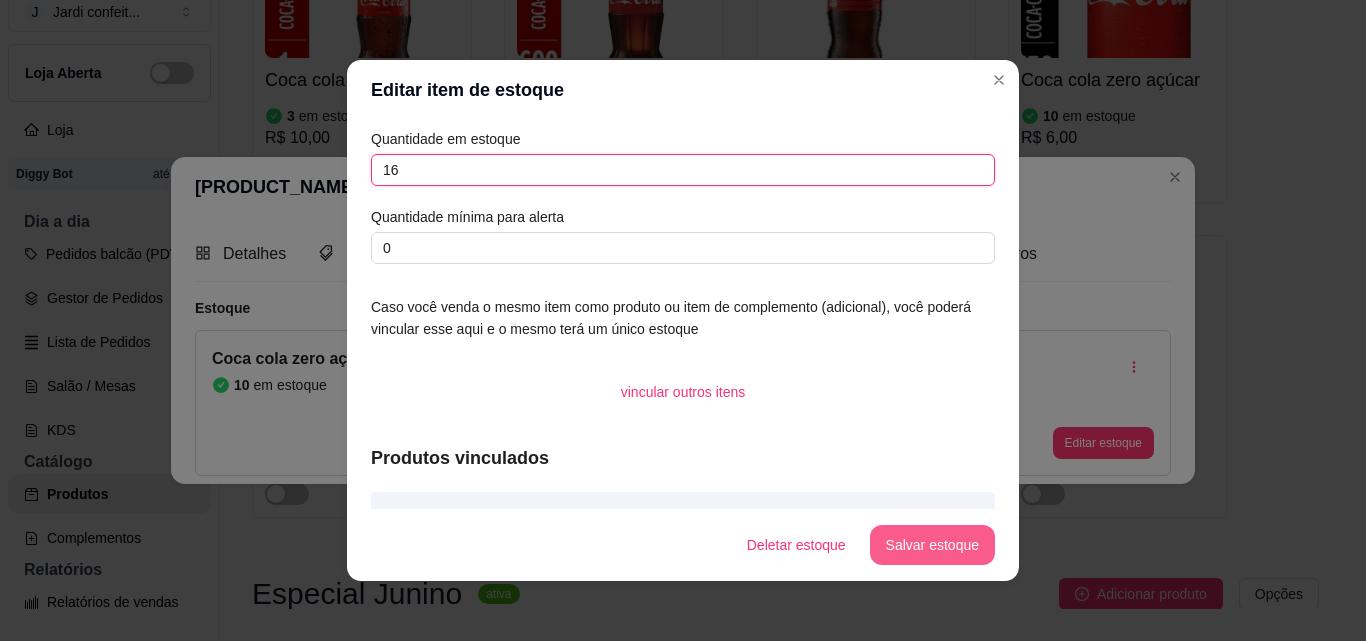 type on "16" 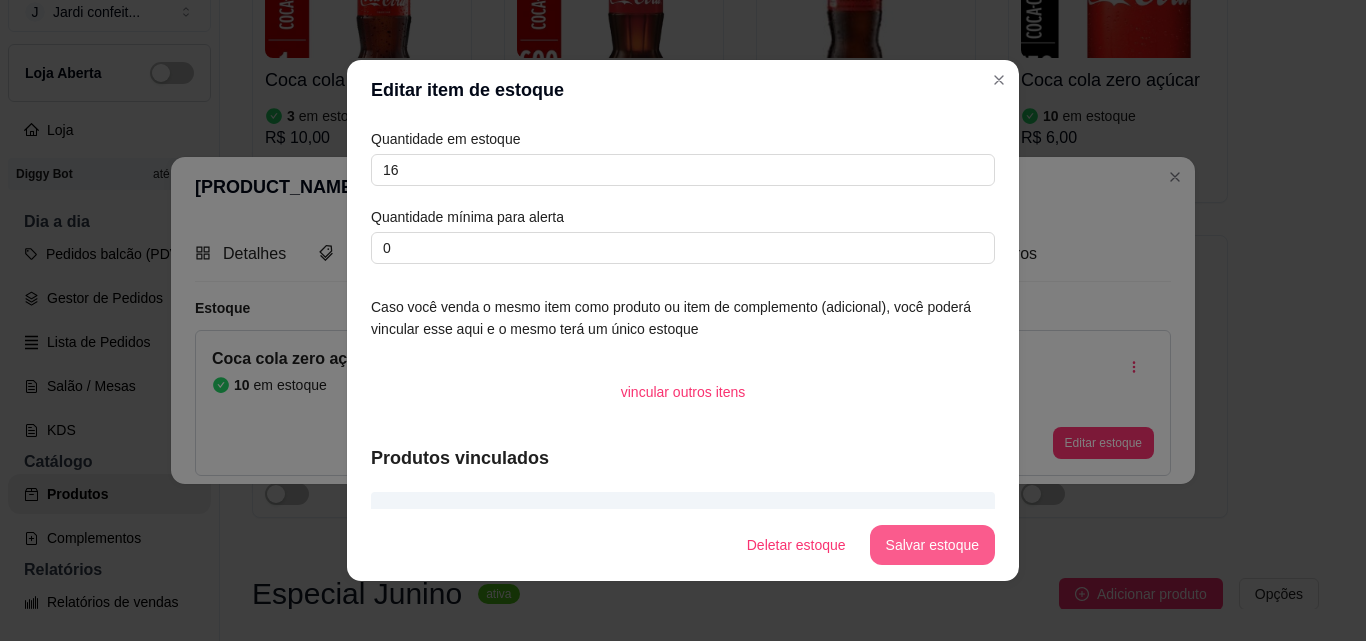 click on "Salvar estoque" at bounding box center [932, 545] 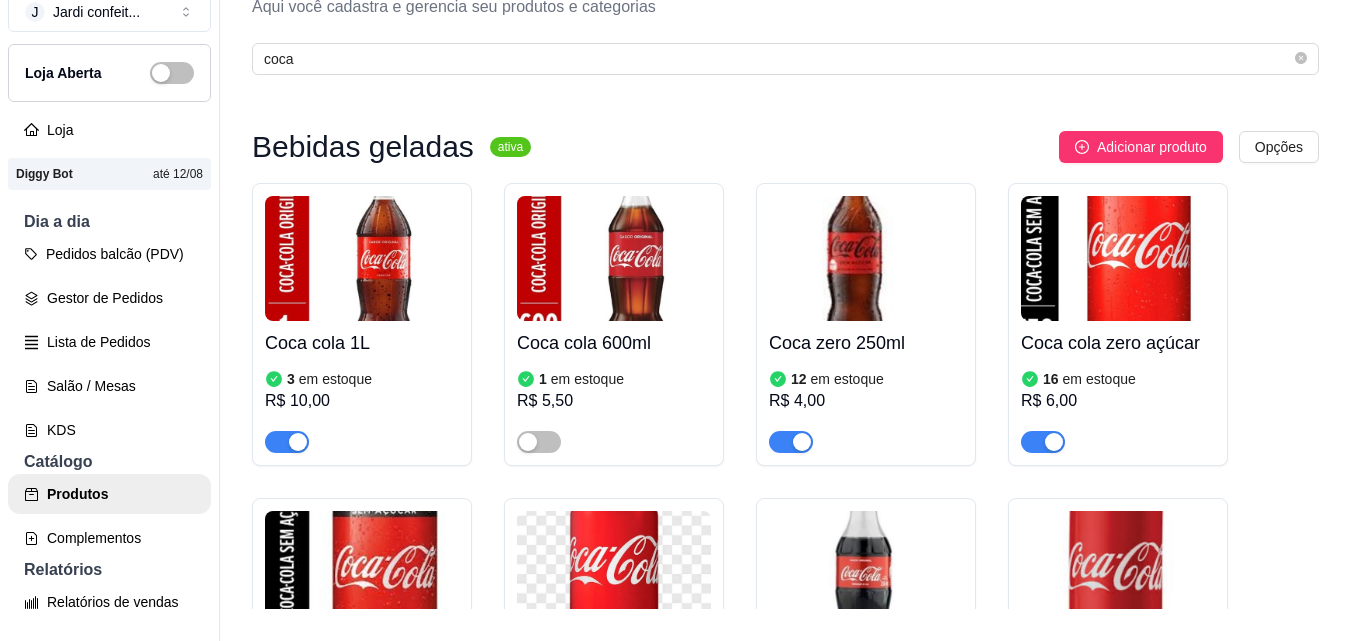 scroll, scrollTop: 0, scrollLeft: 0, axis: both 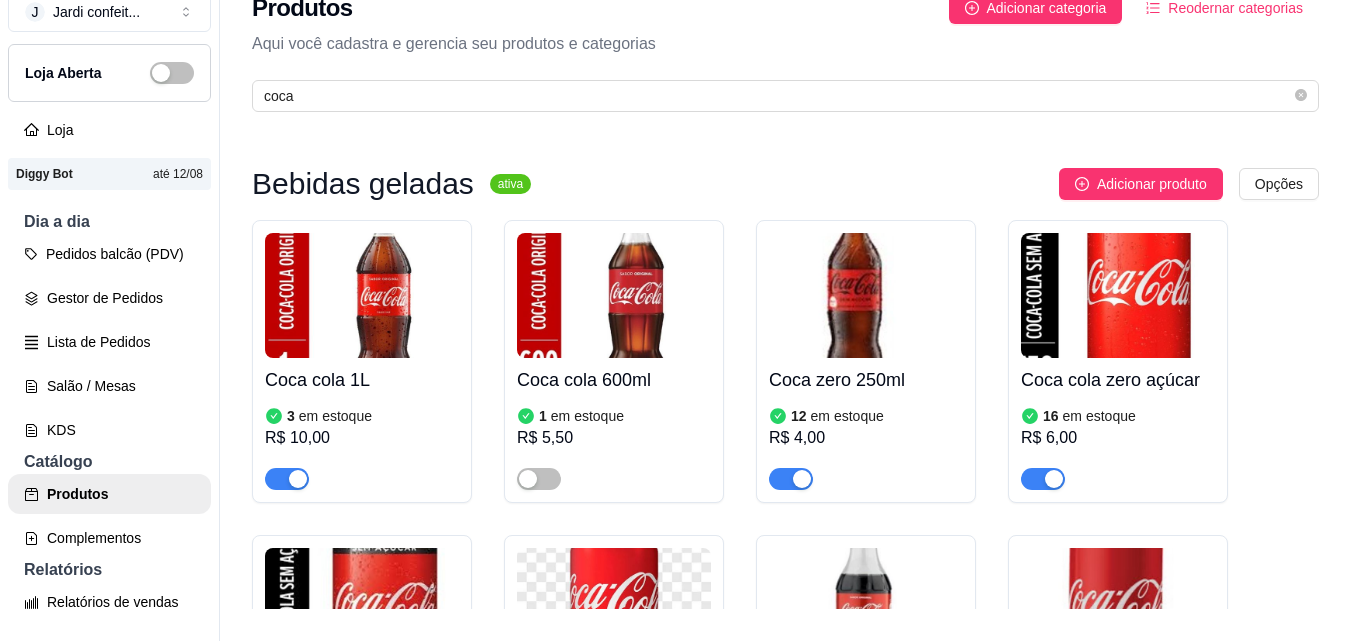 click on "Produtos Adicionar categoria Reodernar categorias Aqui você cadastra e gerencia seu produtos e categorias coca" at bounding box center [785, 46] 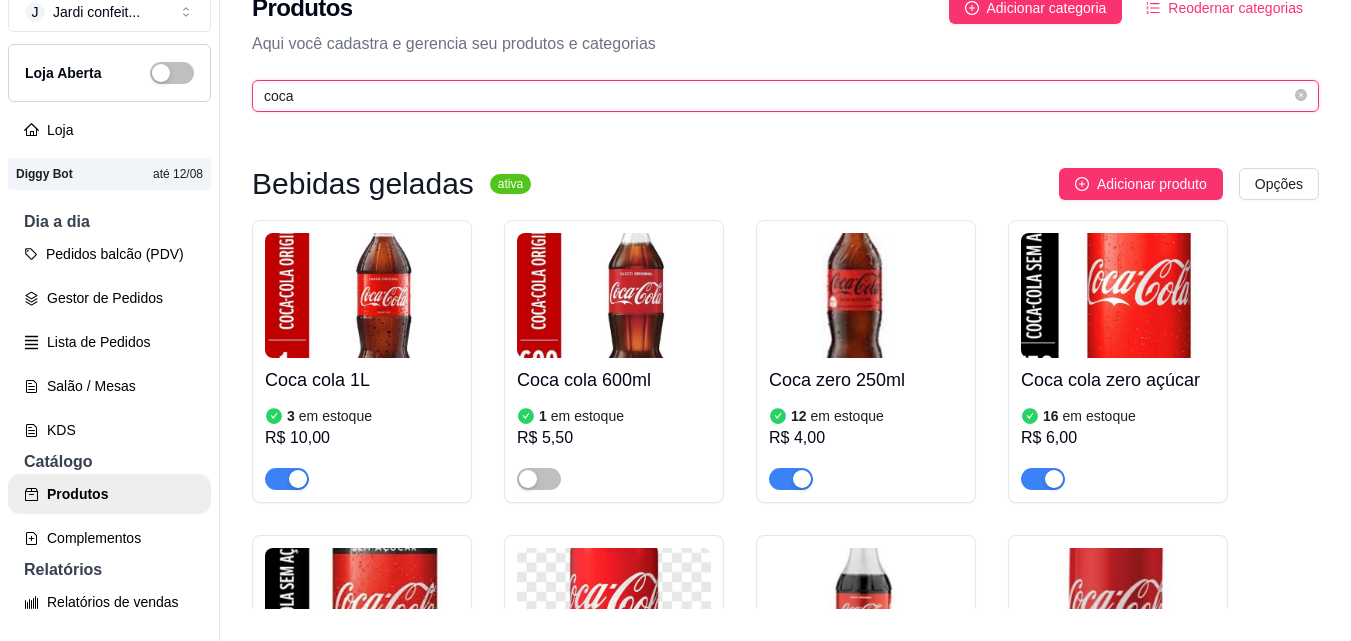 click on "coca" at bounding box center [777, 96] 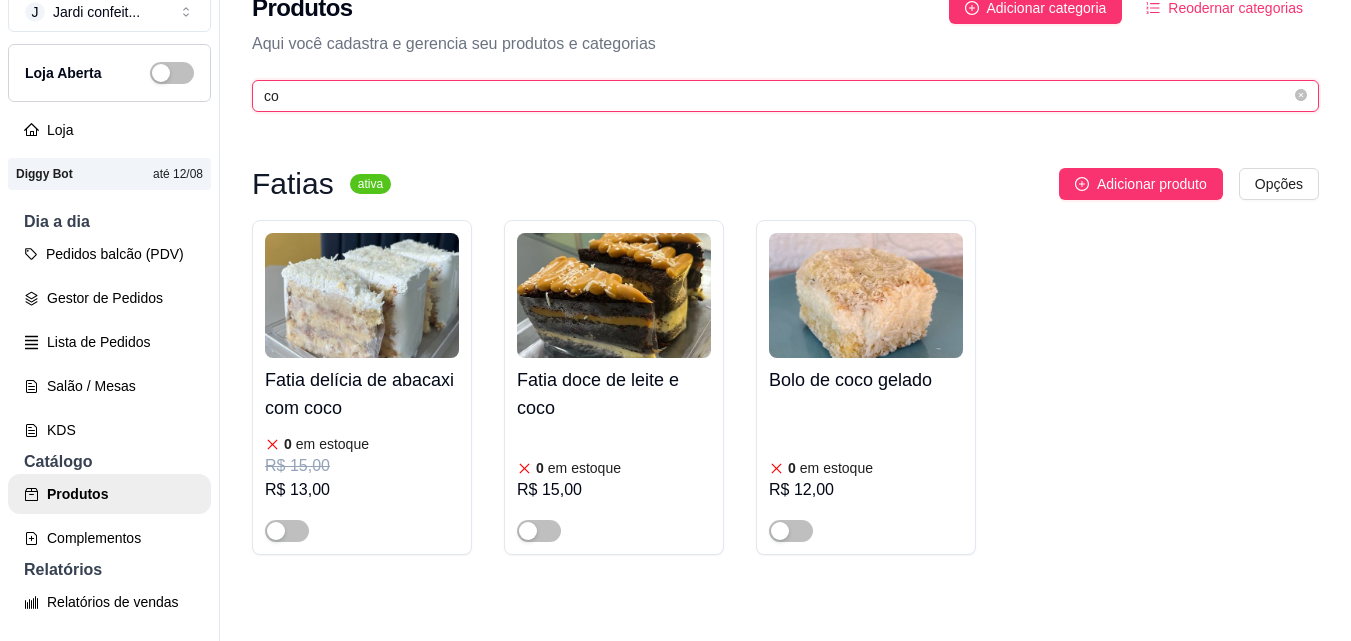 type on "c" 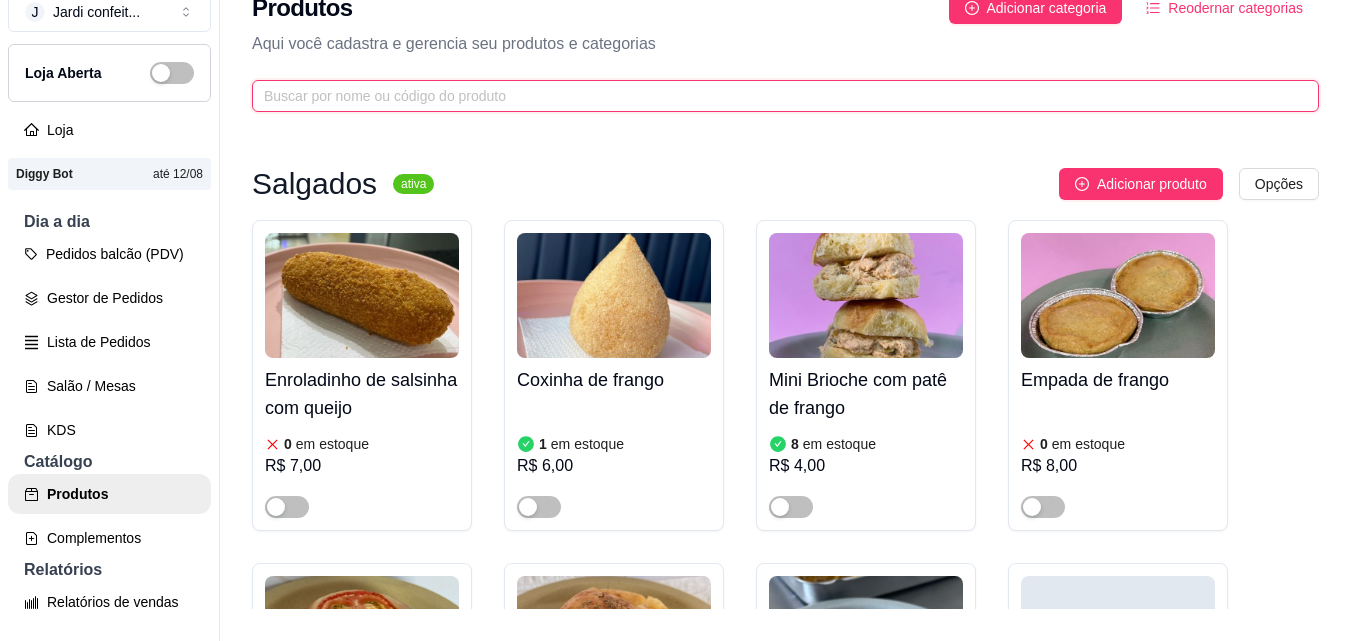 click at bounding box center [777, 96] 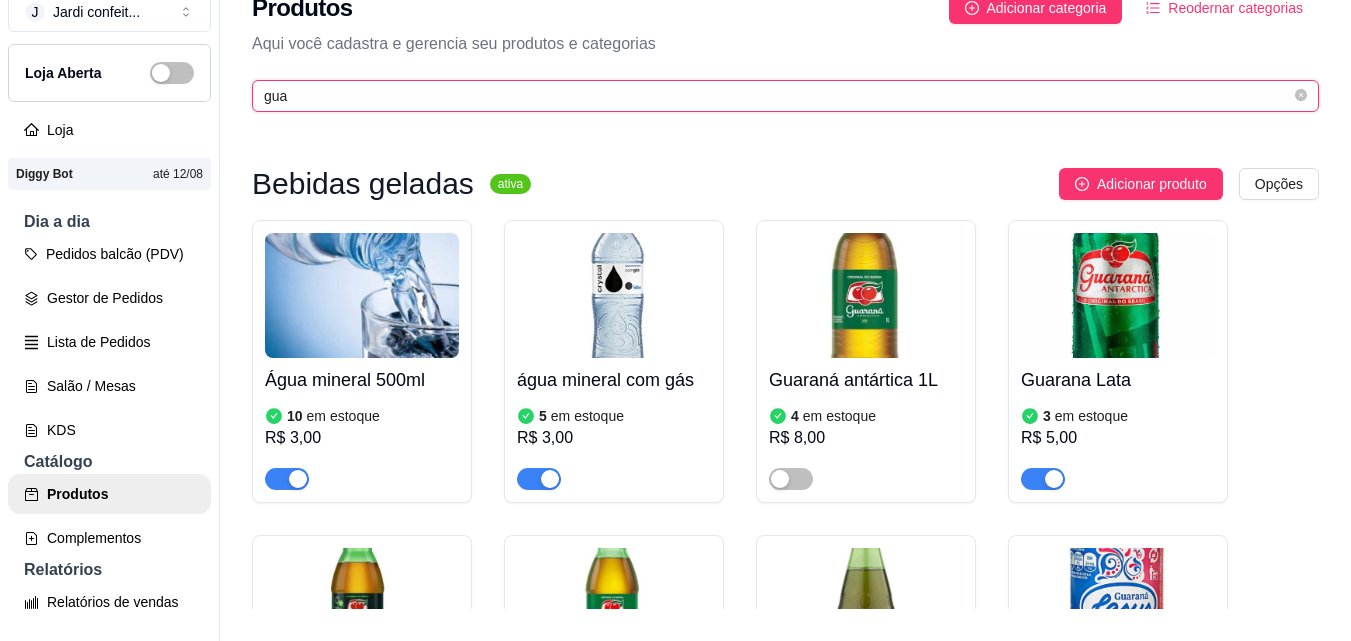 type on "gua" 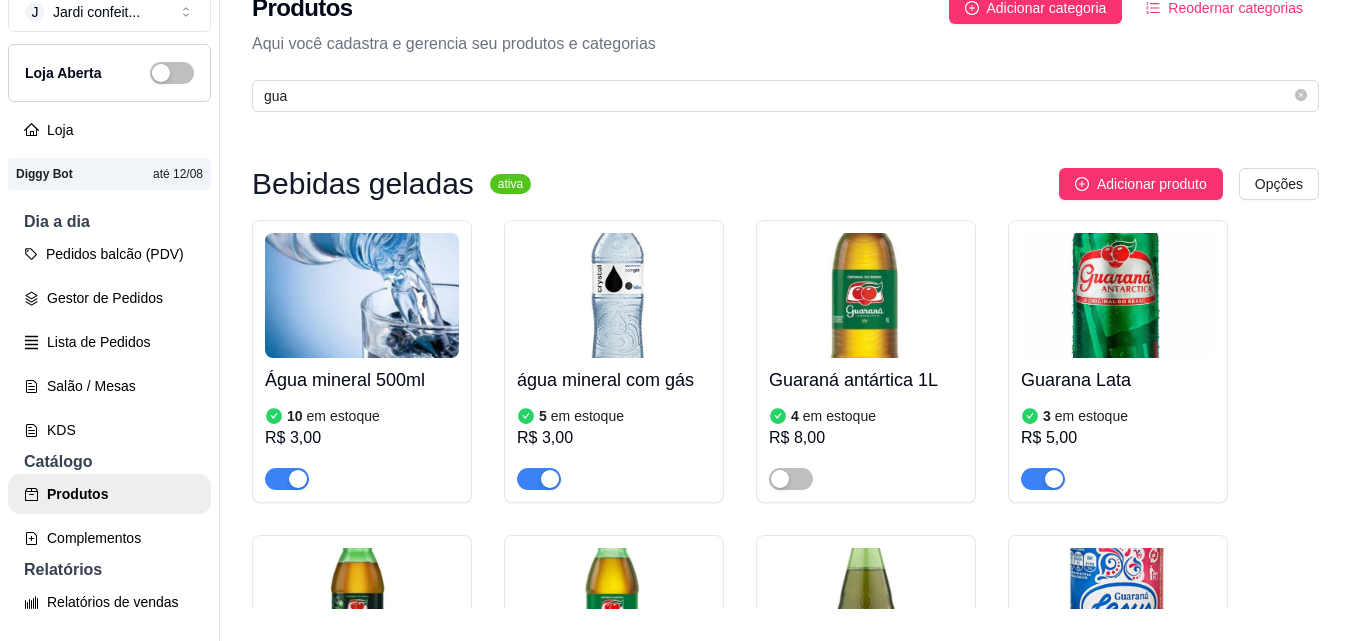 click 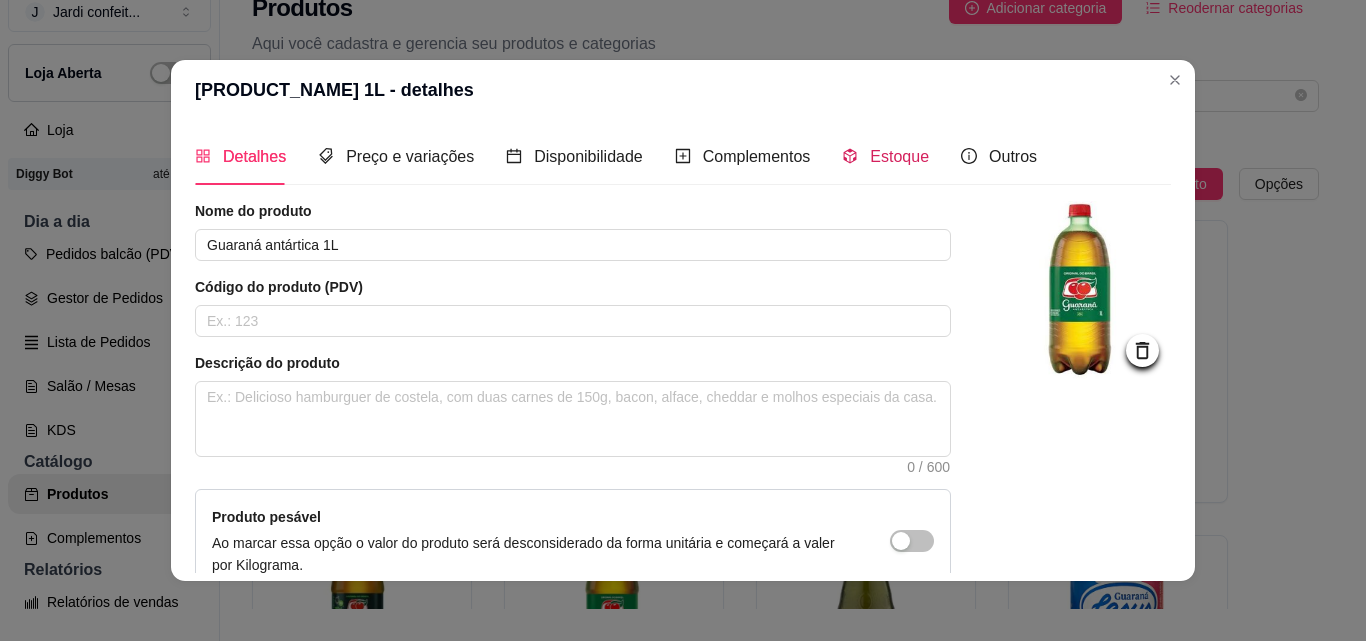 click 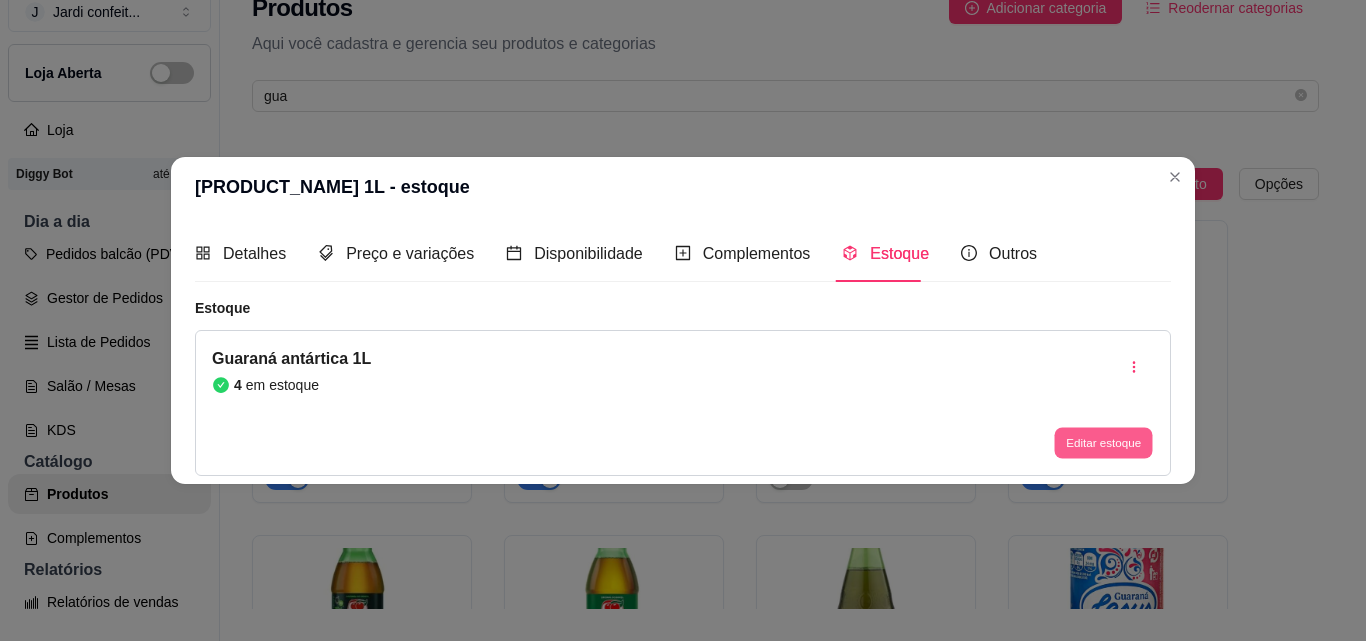 click on "Editar estoque" at bounding box center (1103, 443) 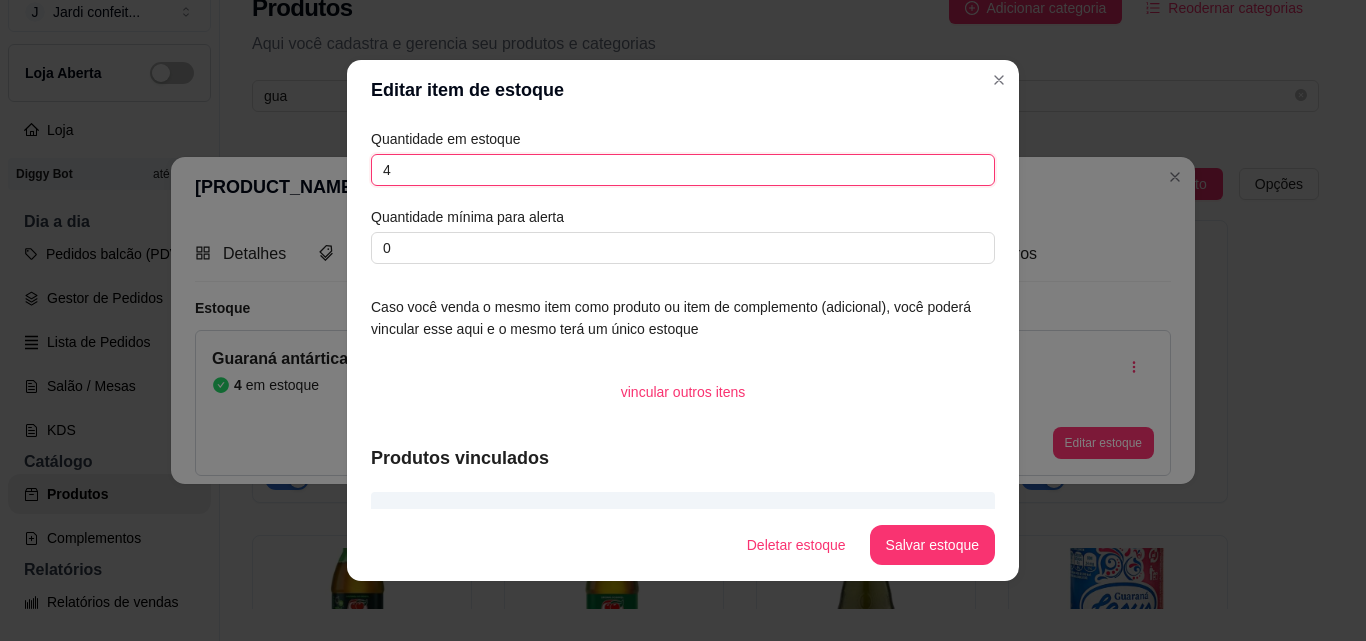 click on "4" at bounding box center (683, 170) 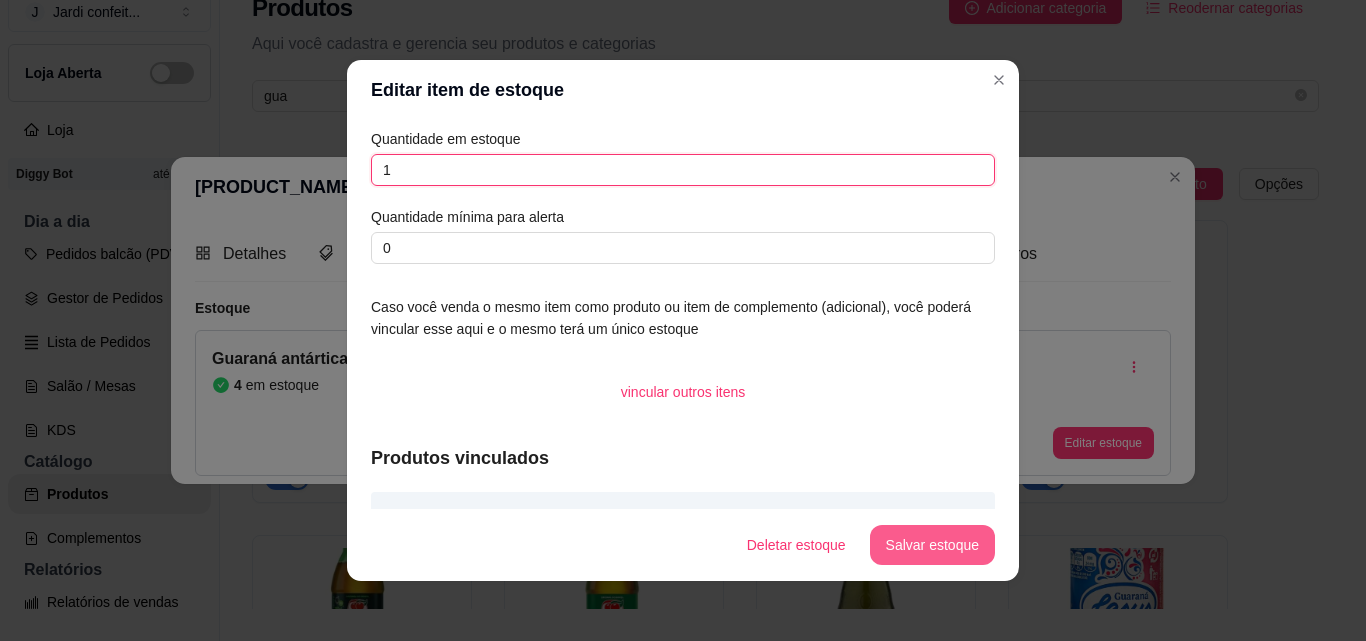 type on "1" 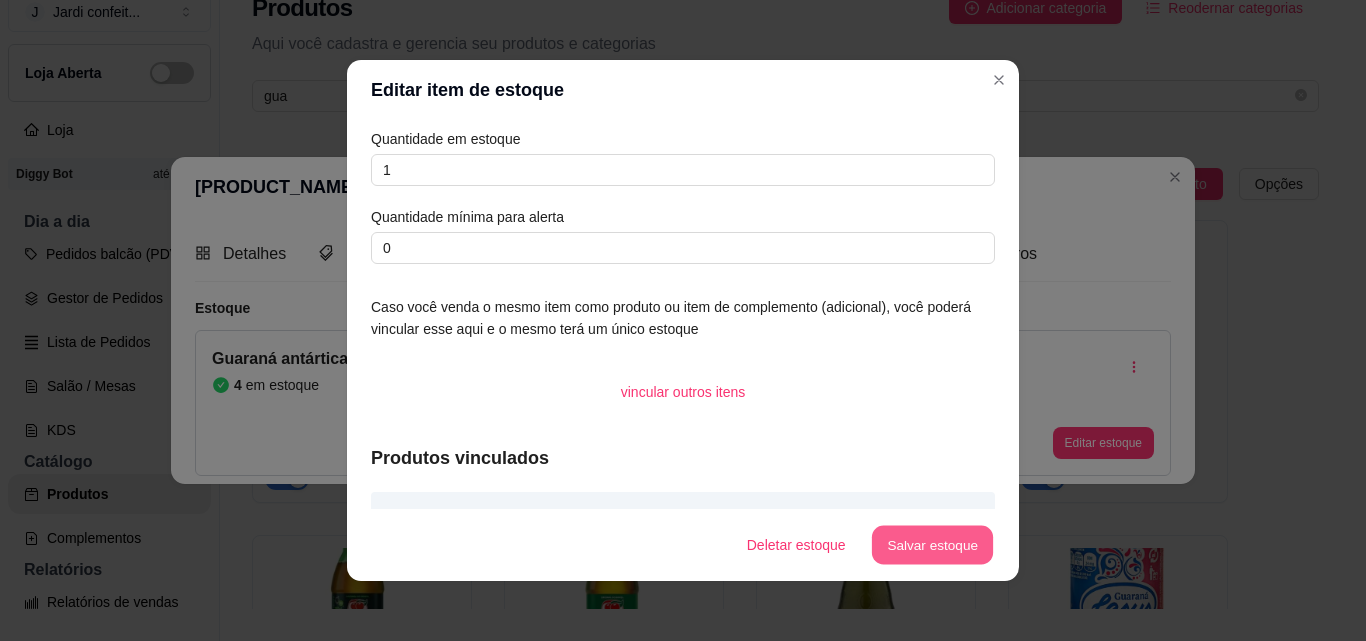 click on "Salvar estoque" at bounding box center [932, 545] 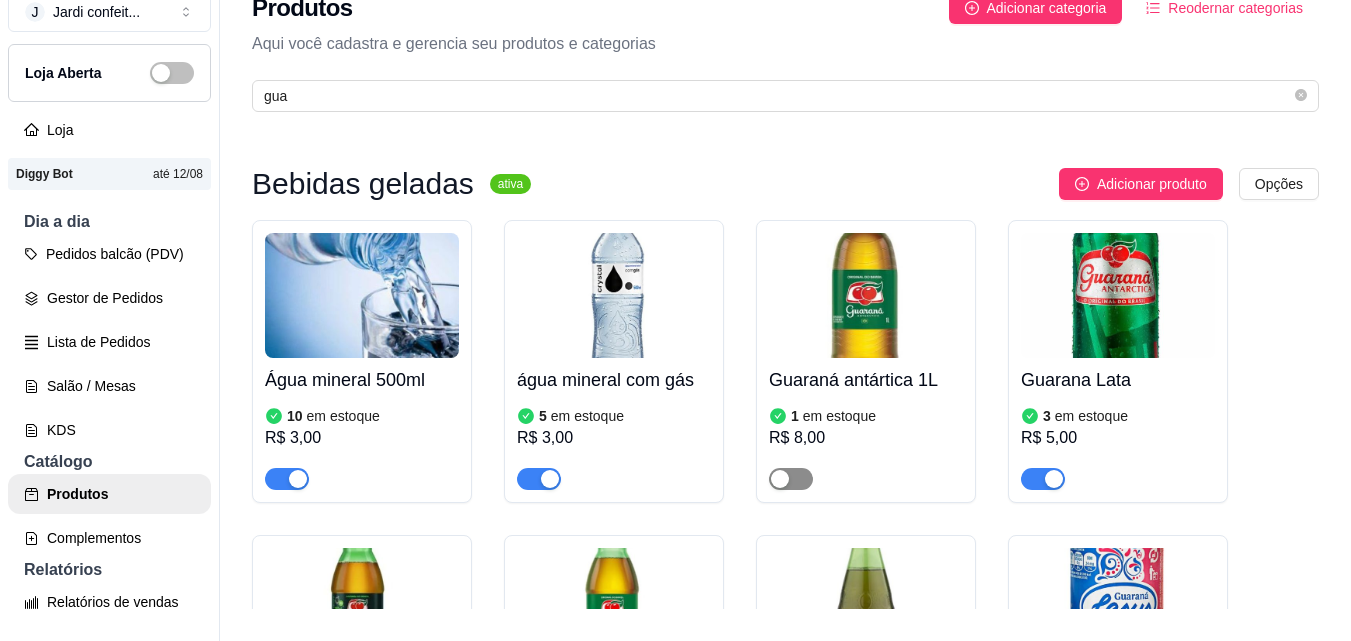 click at bounding box center [791, 479] 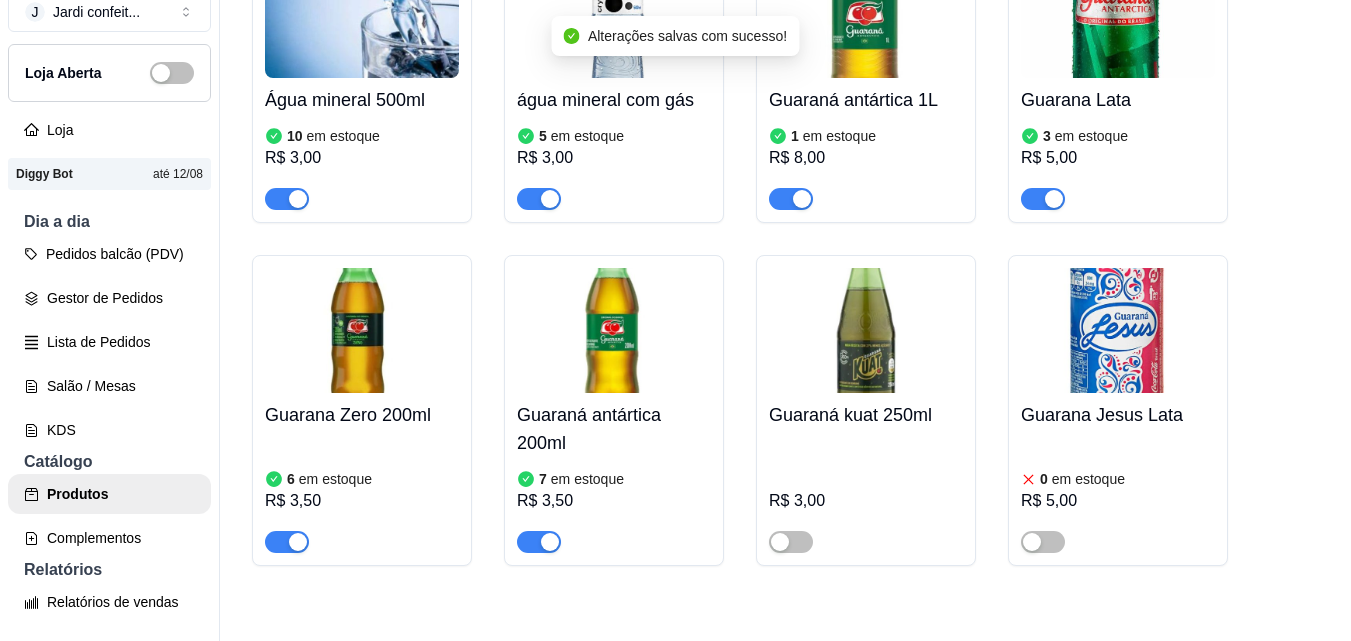 scroll, scrollTop: 300, scrollLeft: 0, axis: vertical 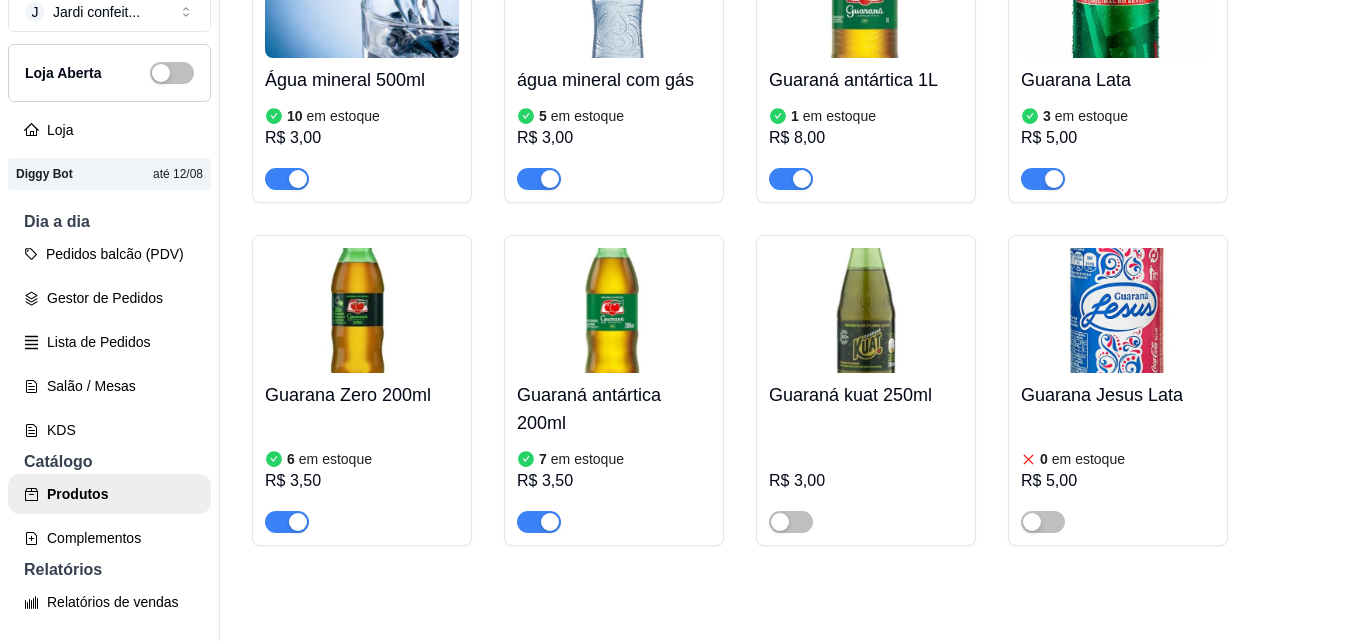 click on "6 em estoque" at bounding box center [362, 459] 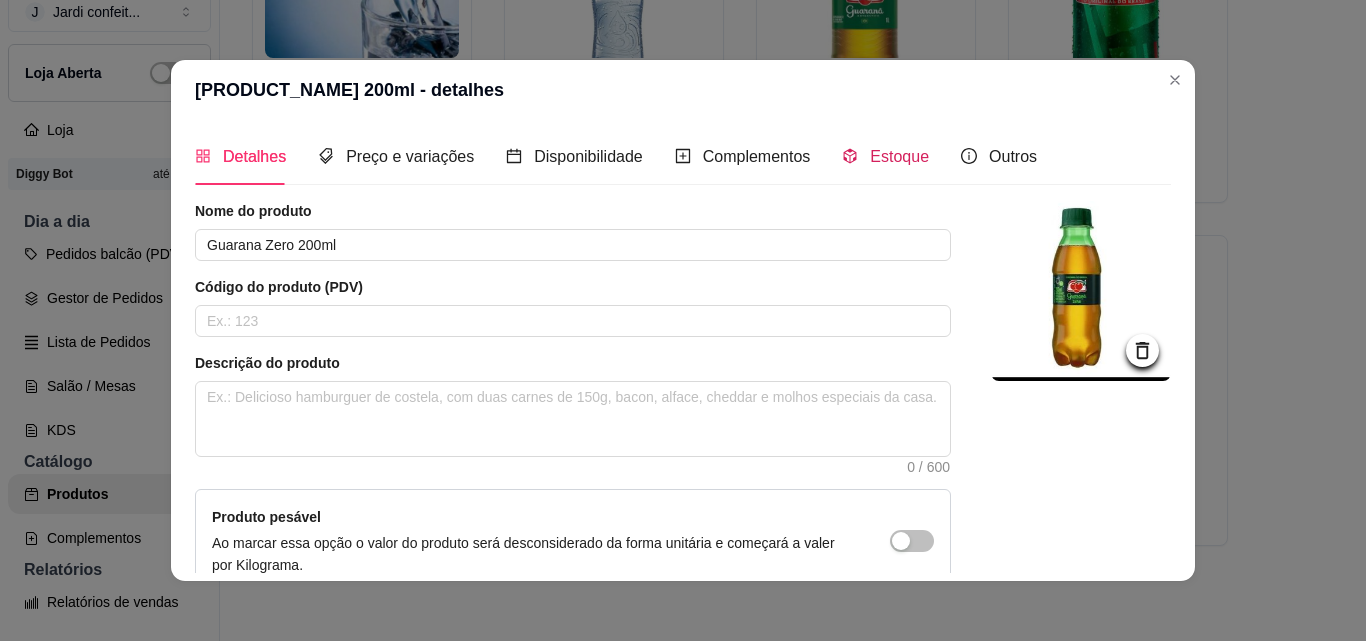 click on "Estoque" at bounding box center [899, 156] 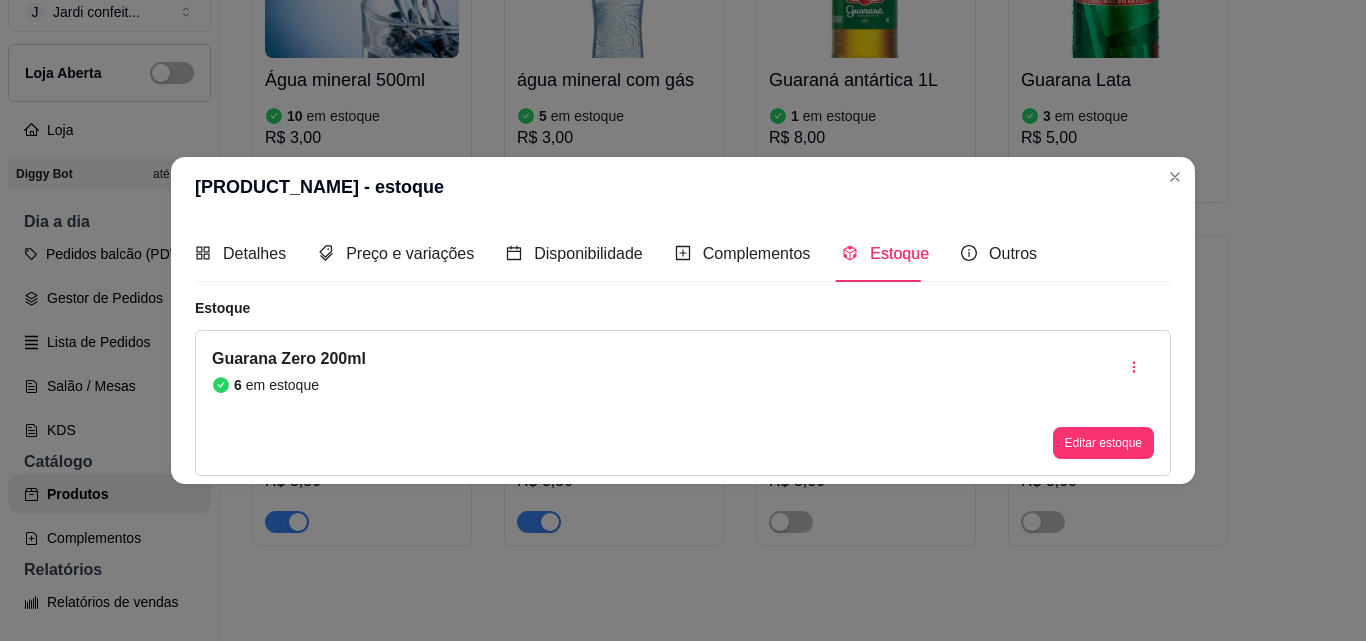 type 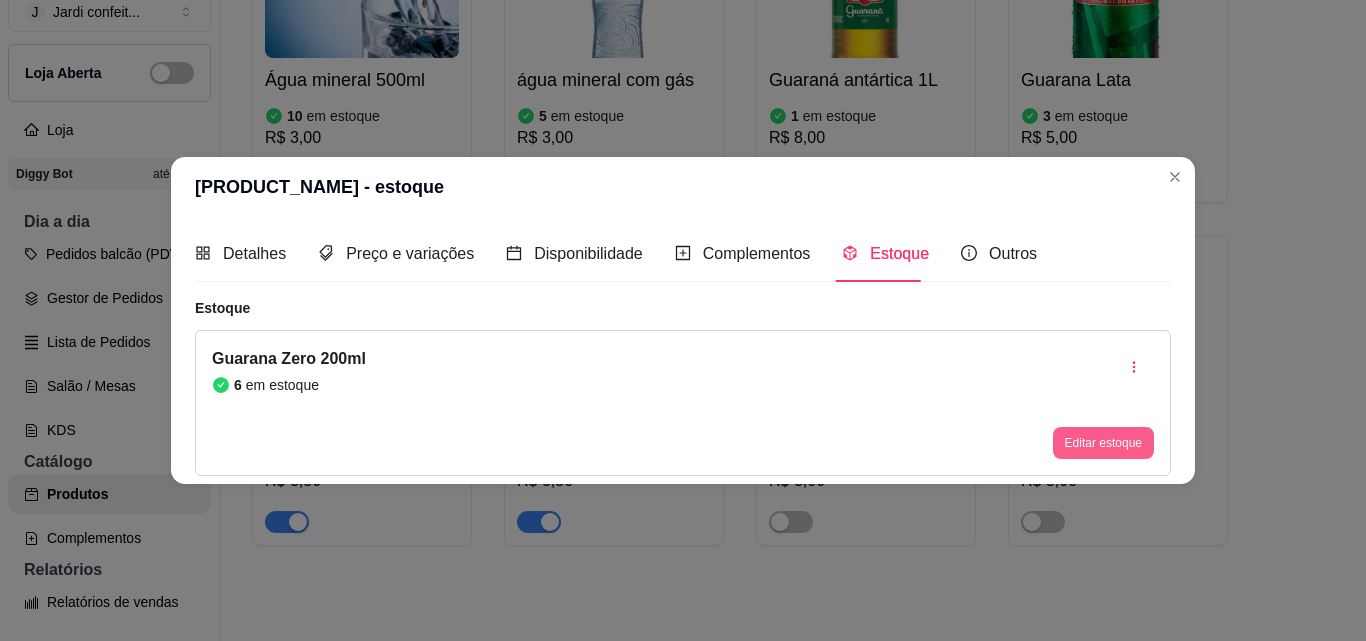 click on "Editar estoque" at bounding box center (1103, 443) 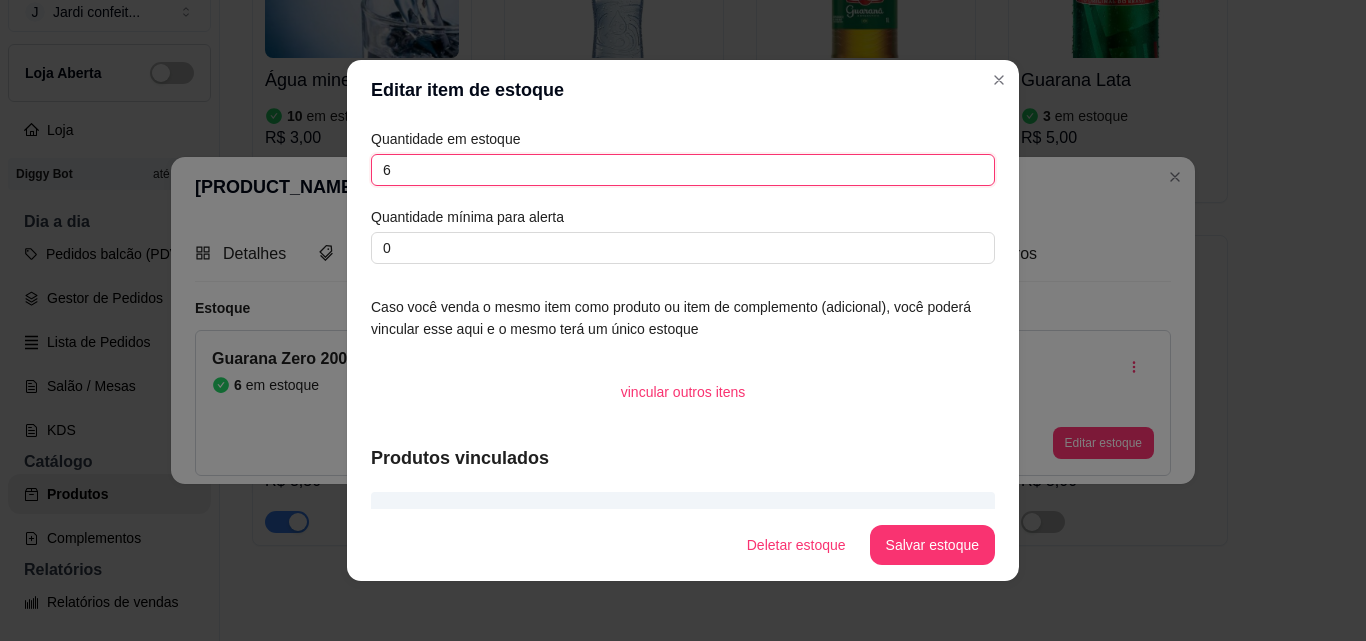 click on "6" at bounding box center [683, 170] 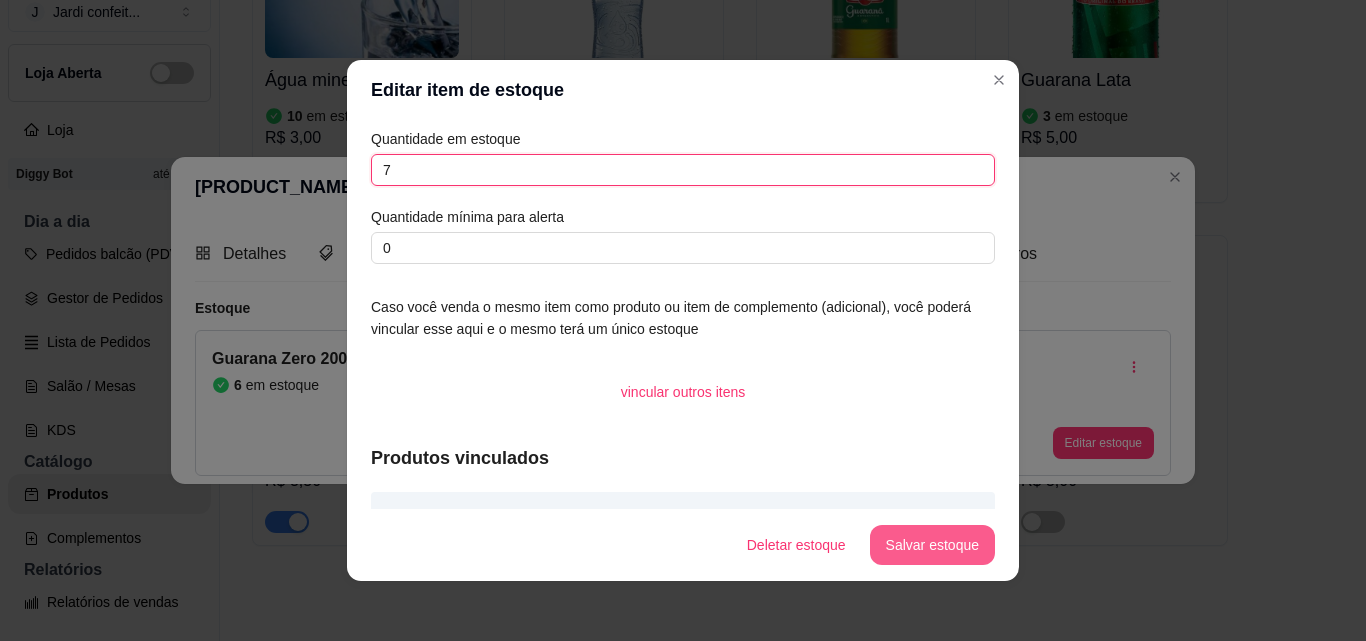 type on "7" 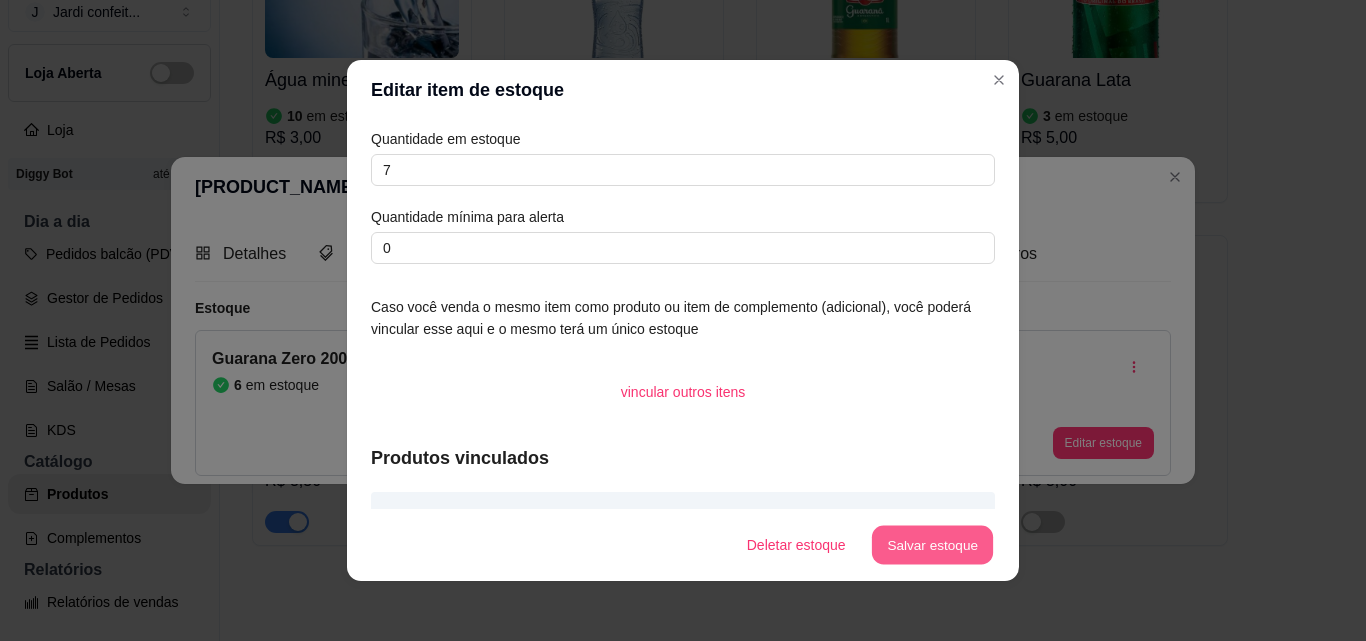 click on "Salvar estoque" at bounding box center [932, 545] 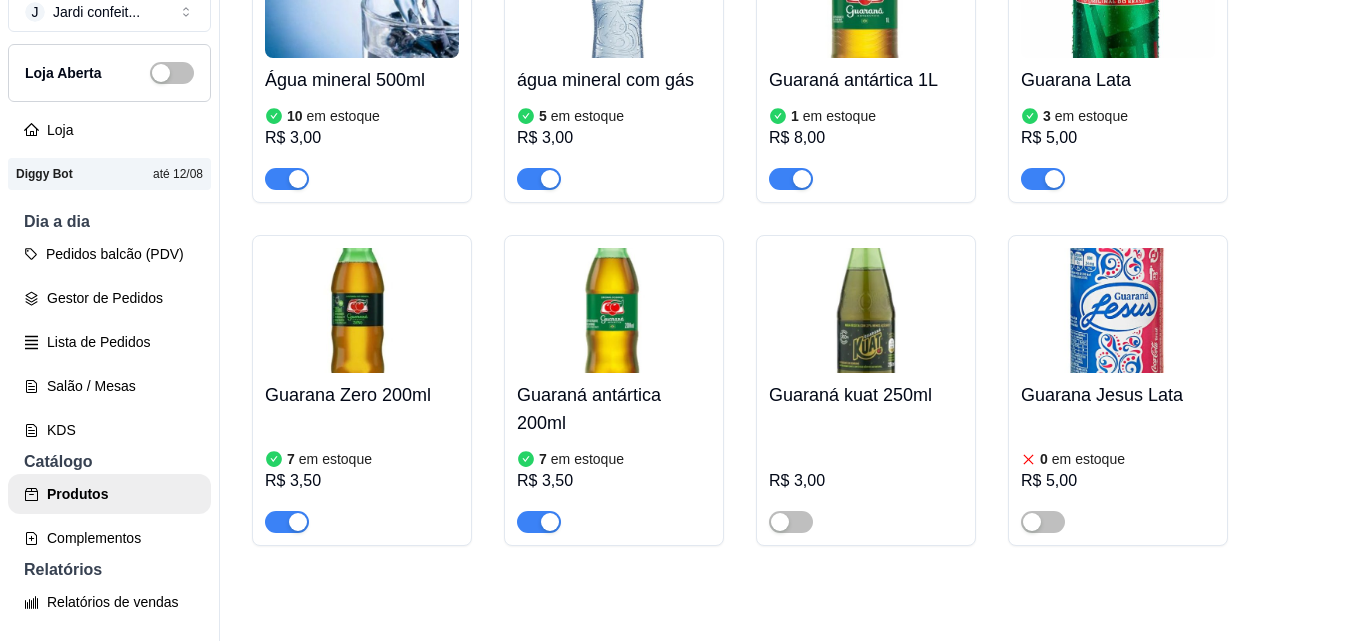 click at bounding box center [614, 310] 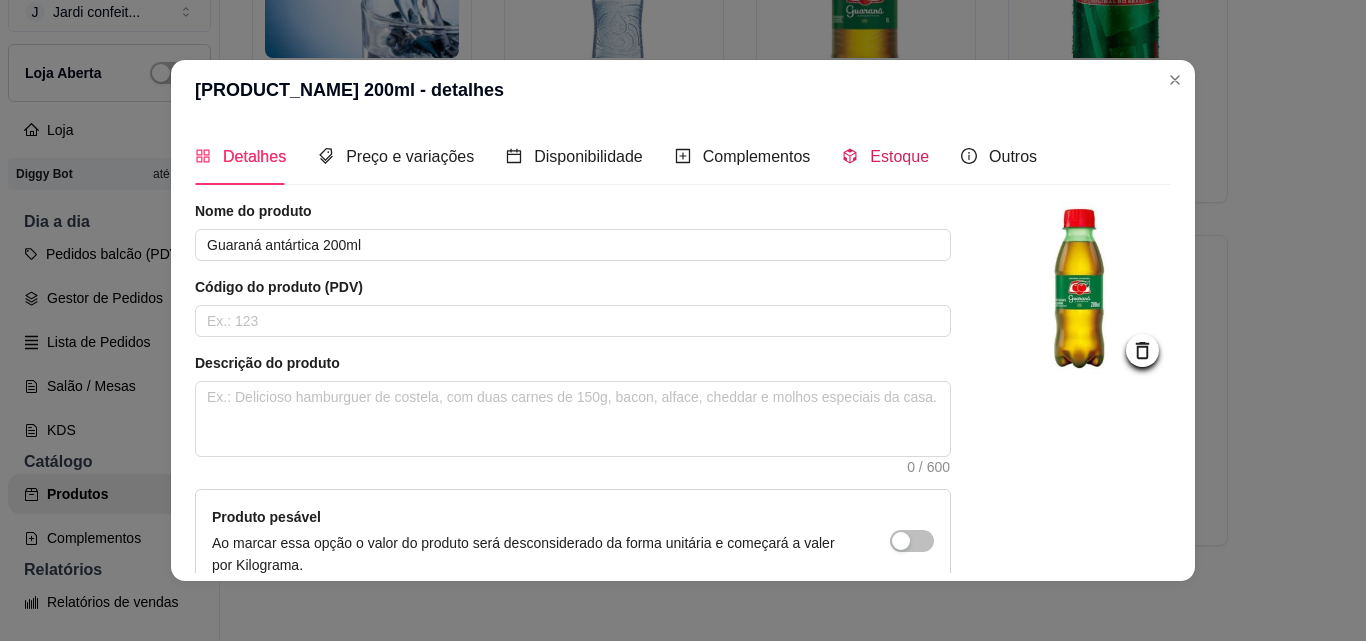 click on "Estoque" at bounding box center [899, 156] 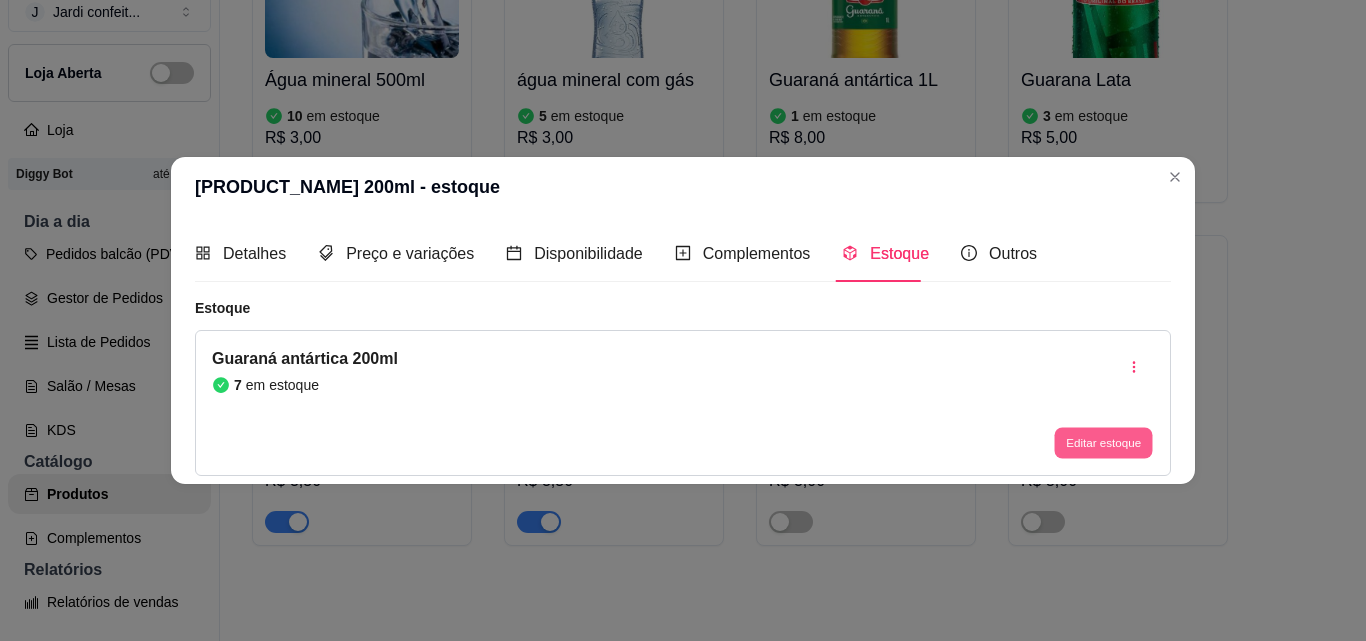click on "Editar estoque" at bounding box center (1103, 443) 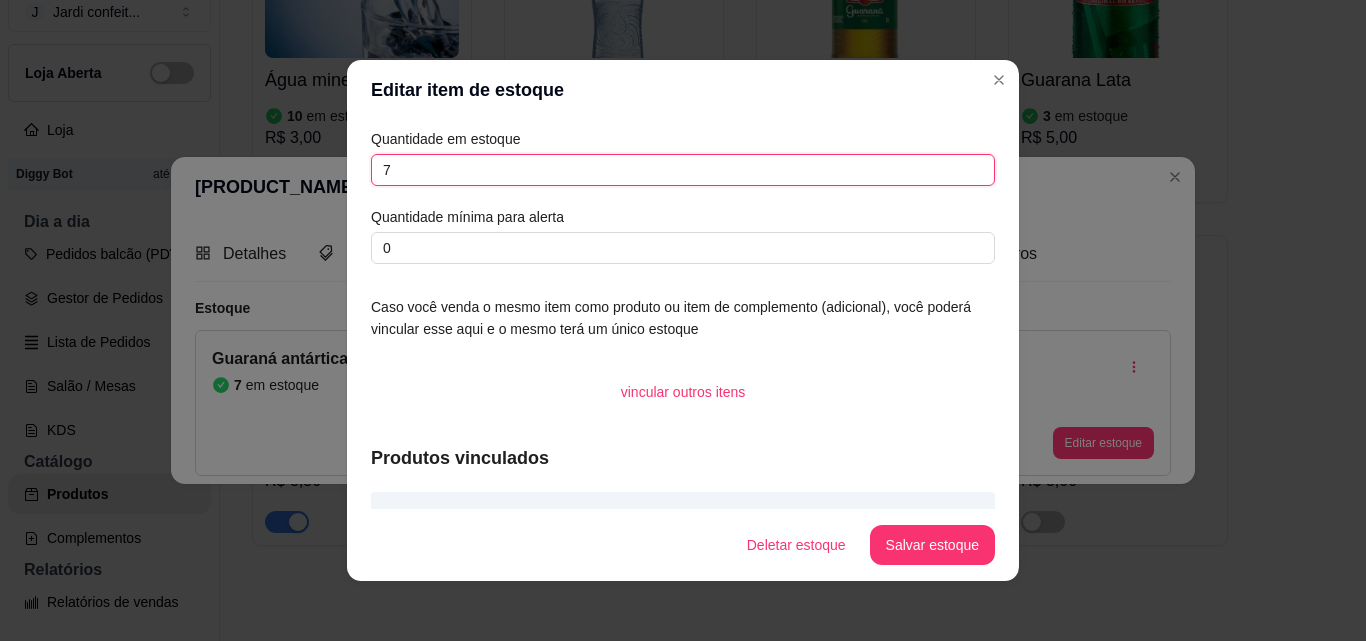 click on "7" at bounding box center [683, 170] 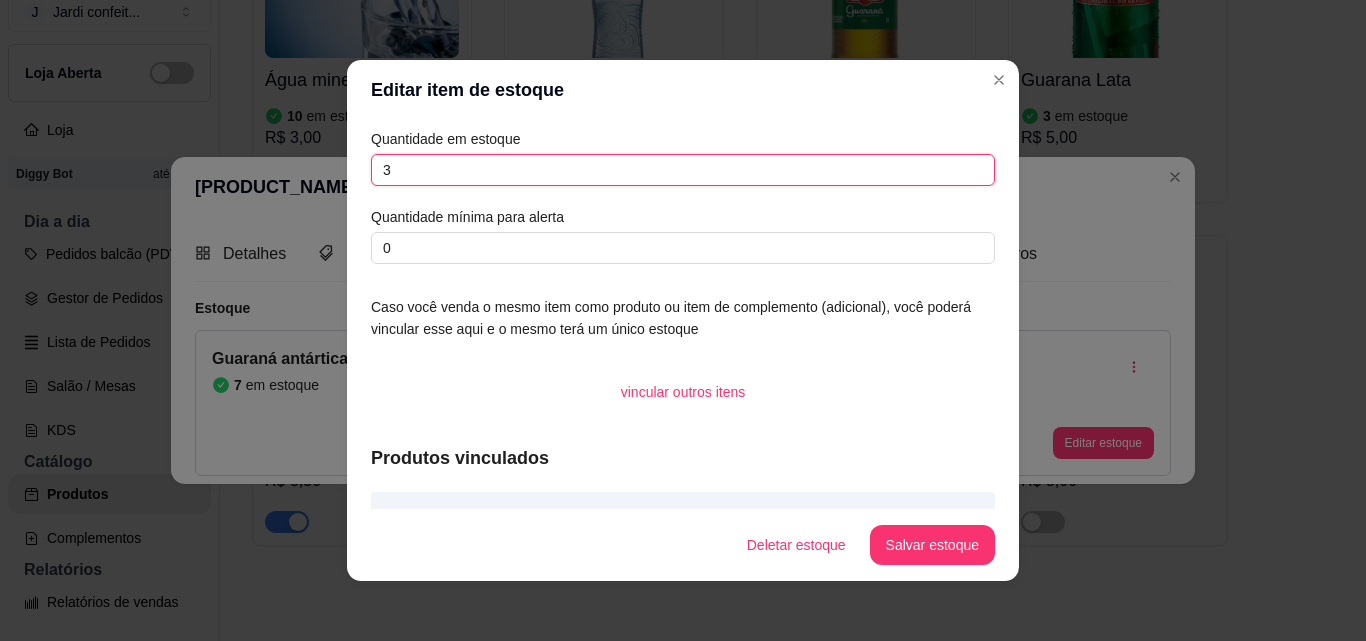 type on "3" 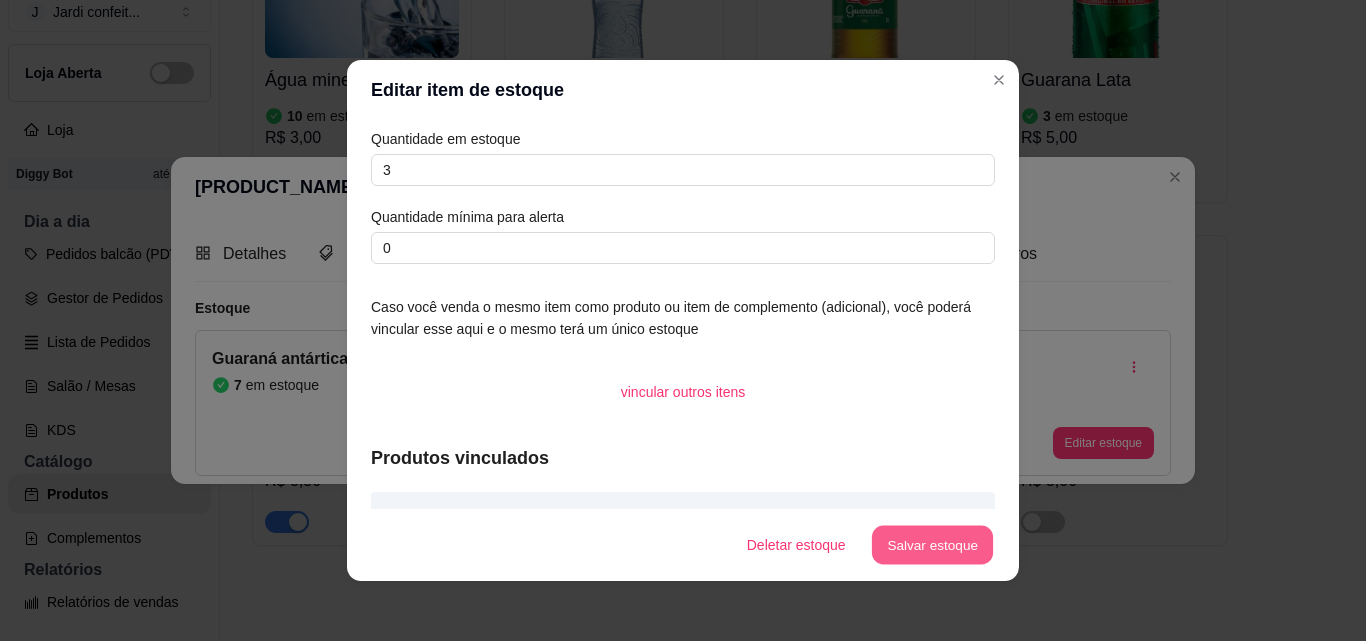 click on "Salvar estoque" at bounding box center [932, 545] 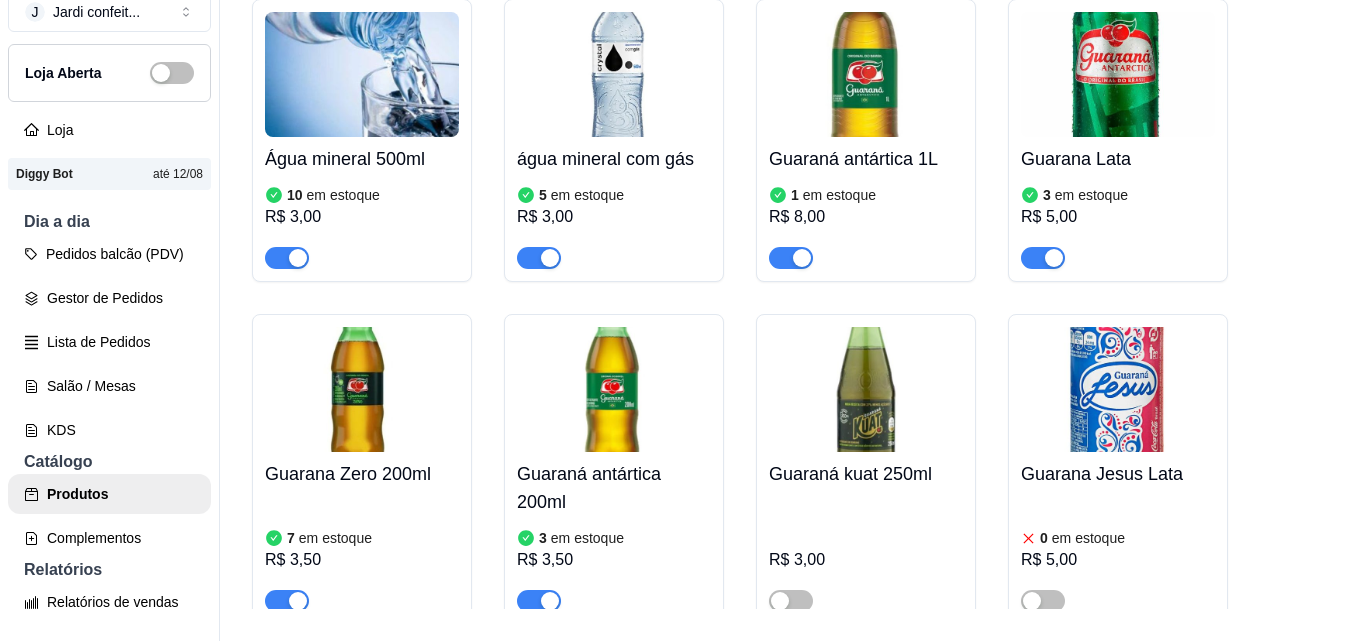 scroll, scrollTop: 300, scrollLeft: 0, axis: vertical 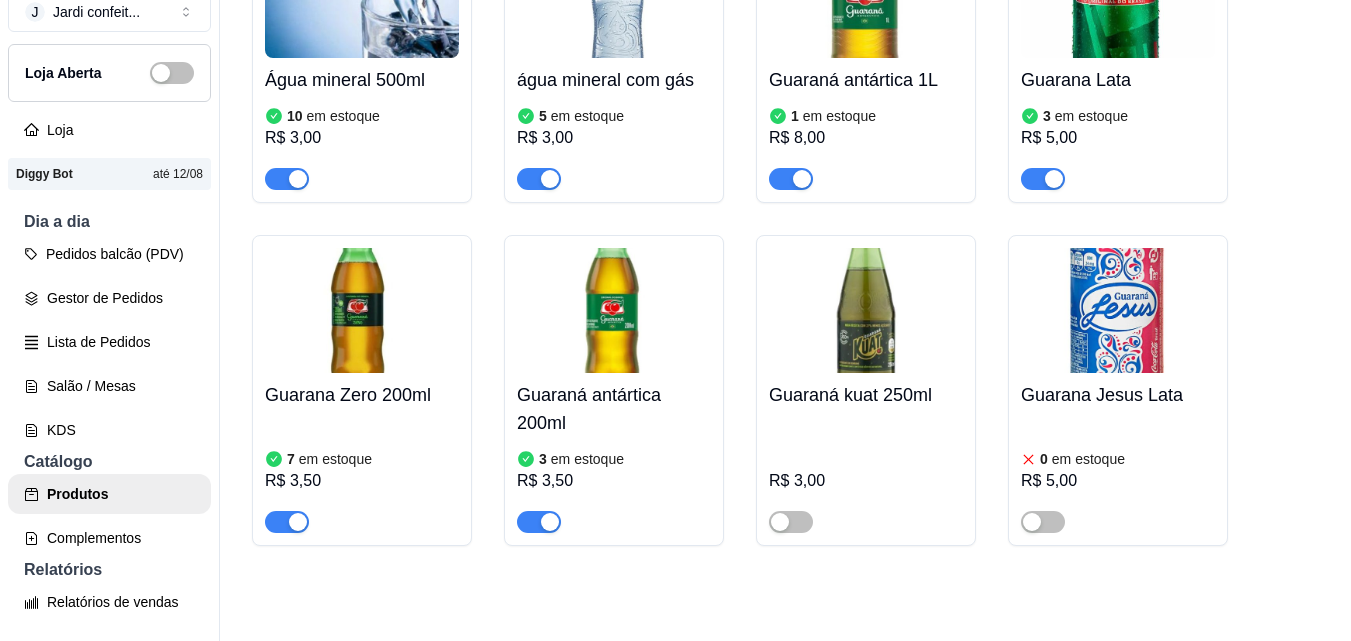 click on "R$ 5,00" at bounding box center (1118, 138) 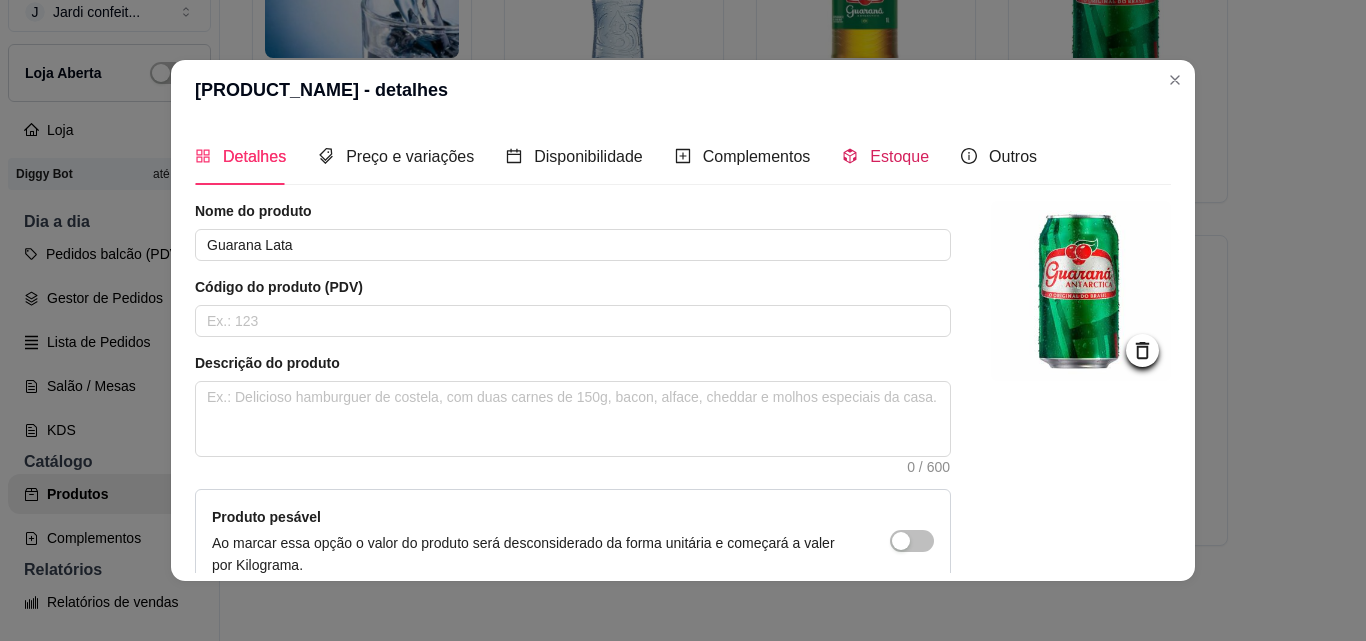 click on "Estoque" at bounding box center (899, 156) 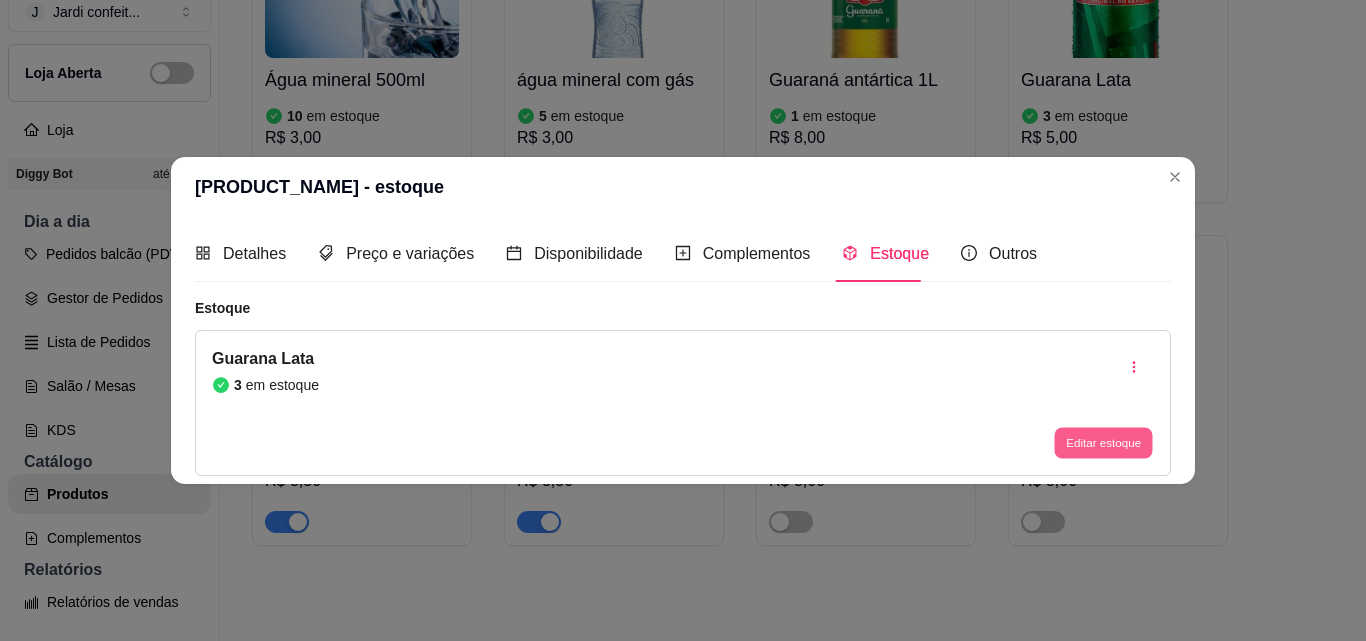 click on "Editar estoque" at bounding box center [1103, 443] 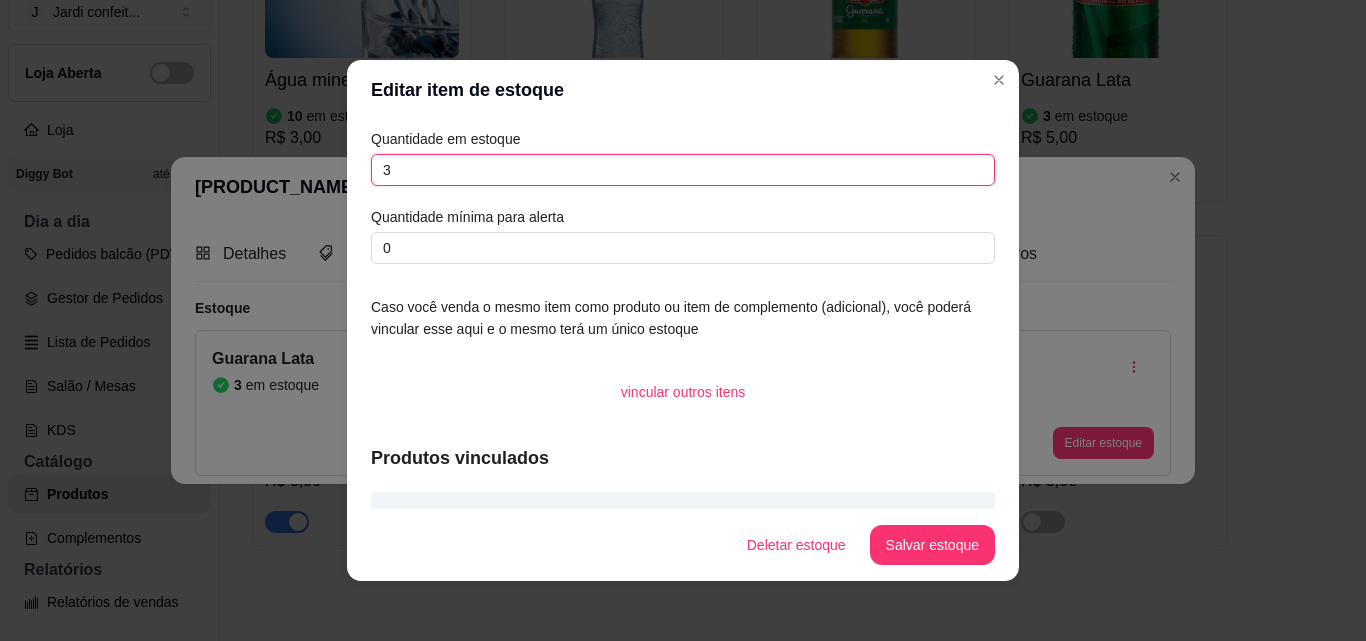 click on "3" at bounding box center [683, 170] 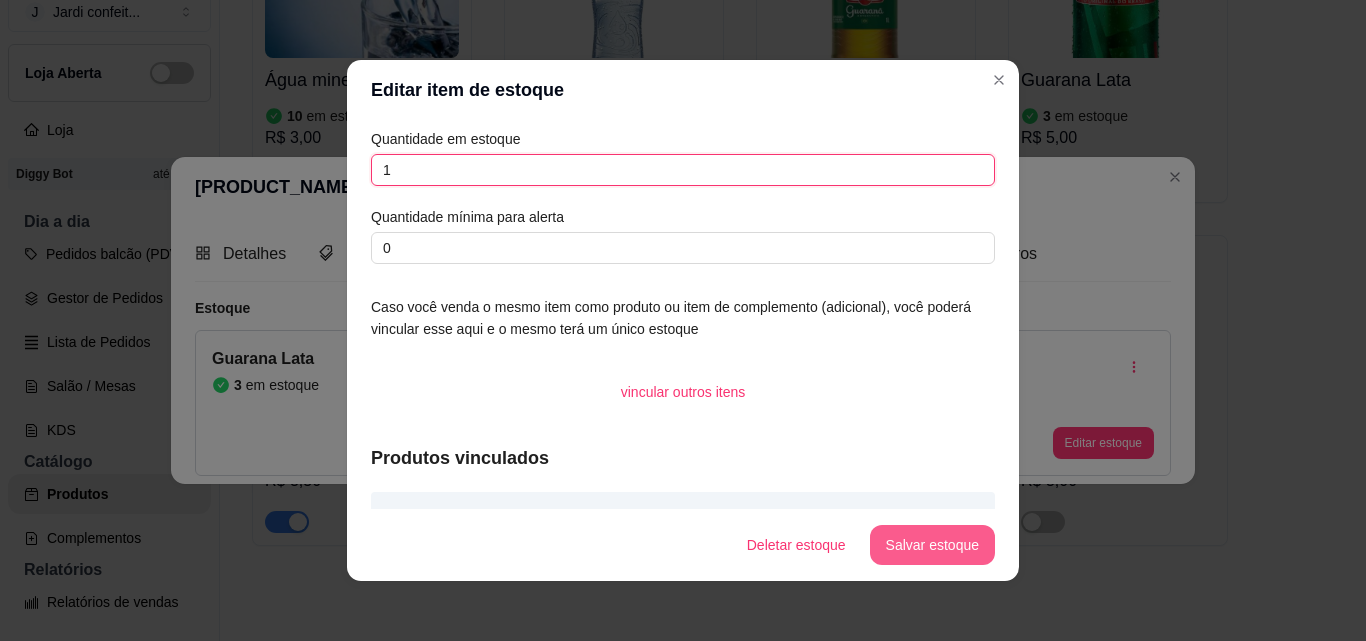 type on "1" 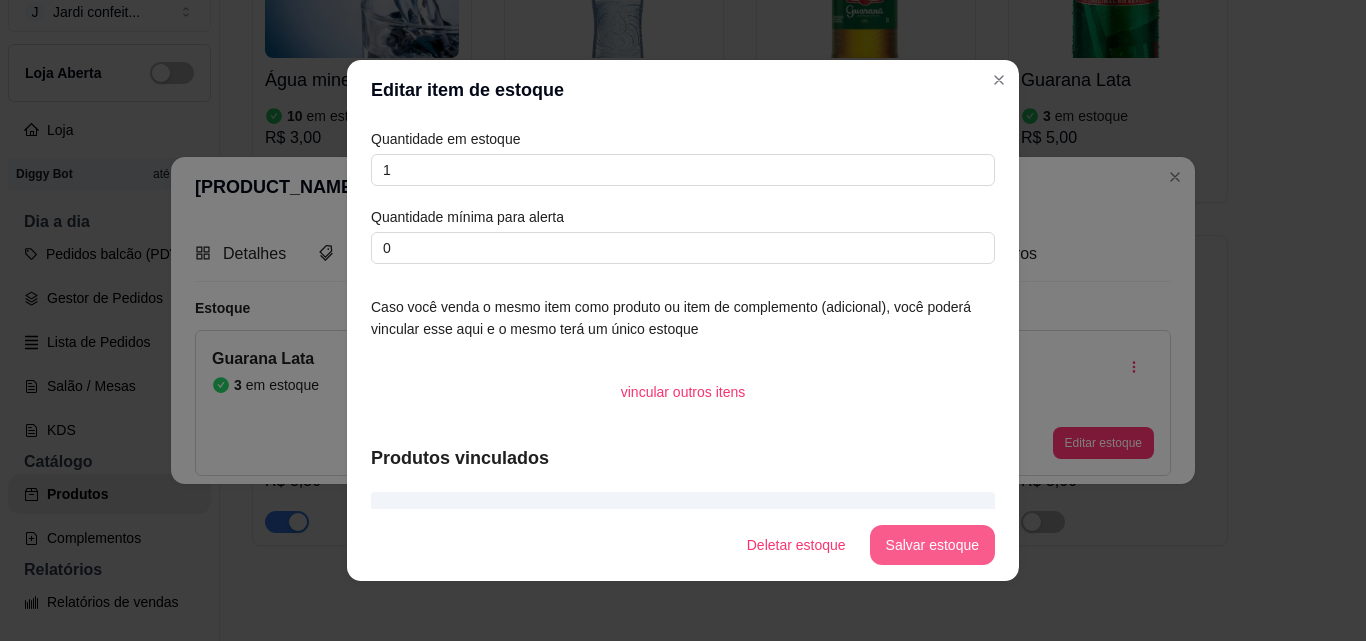 click on "Salvar estoque" at bounding box center [932, 545] 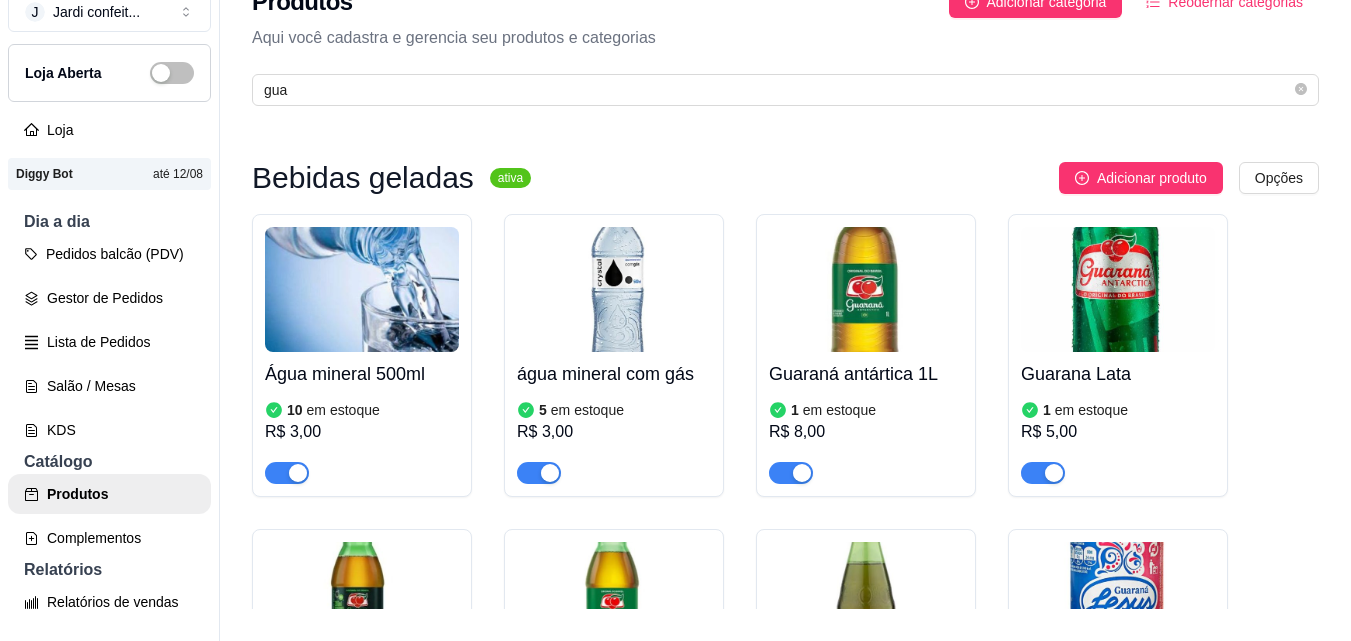 scroll, scrollTop: 0, scrollLeft: 0, axis: both 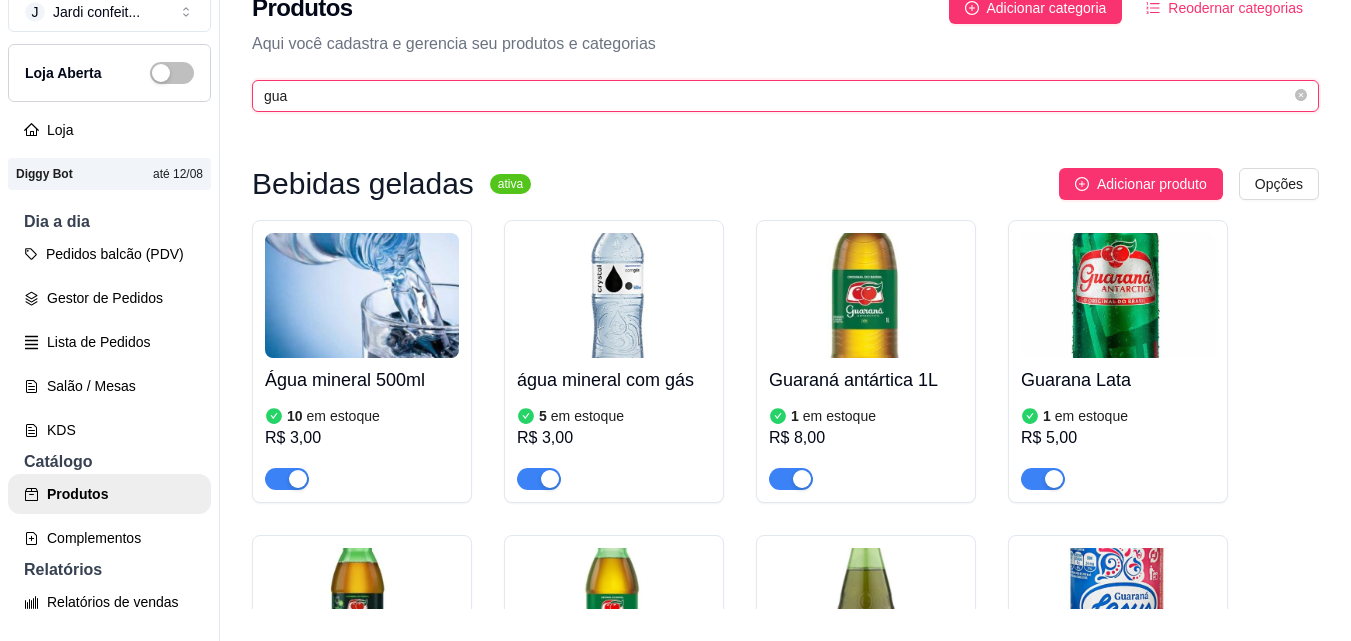 click on "gua" at bounding box center (777, 96) 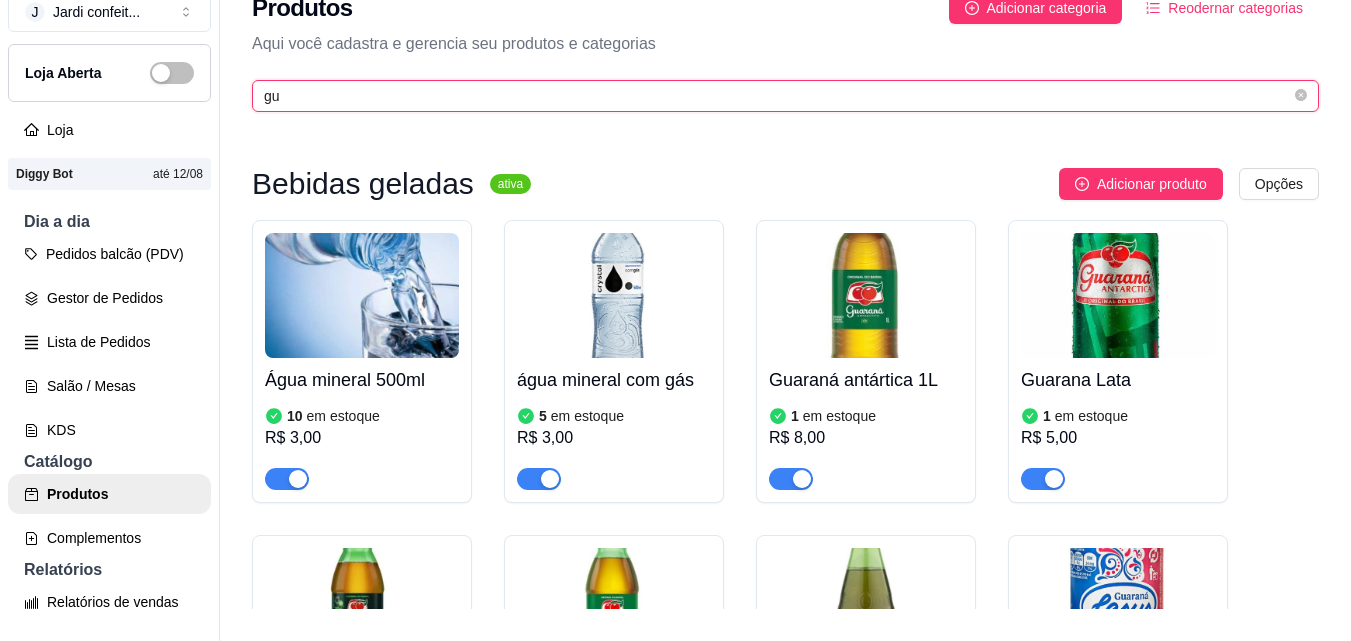 type on "g" 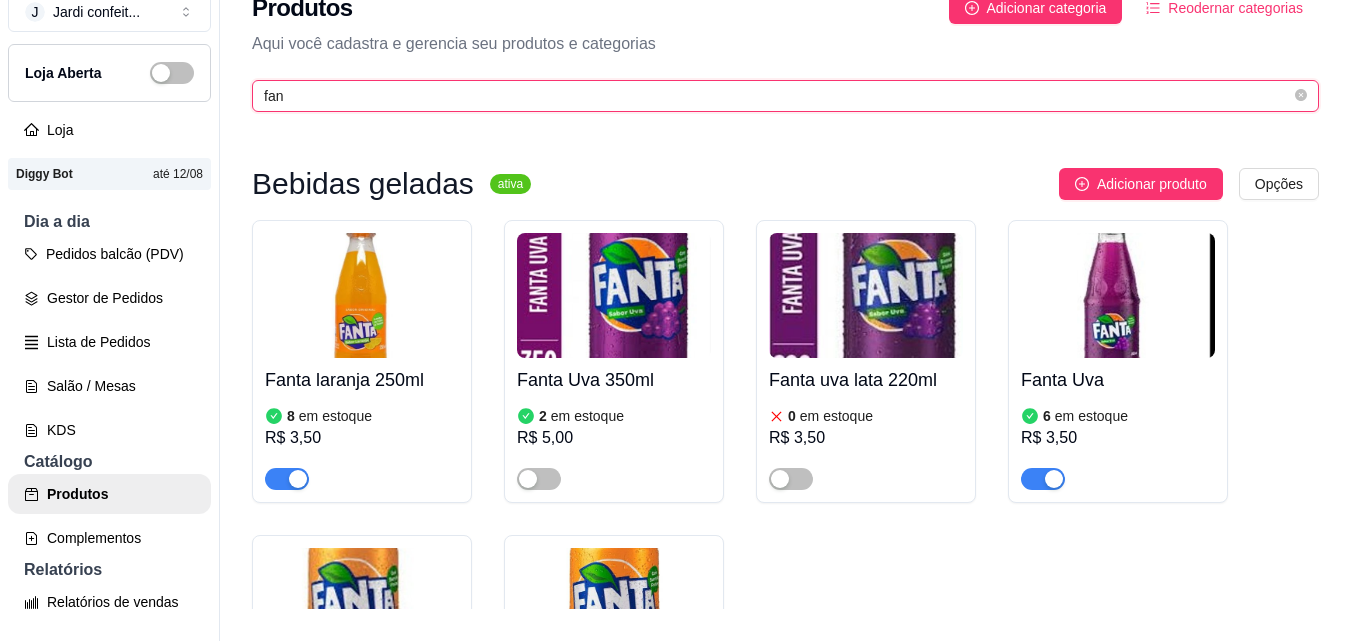 type on "fan" 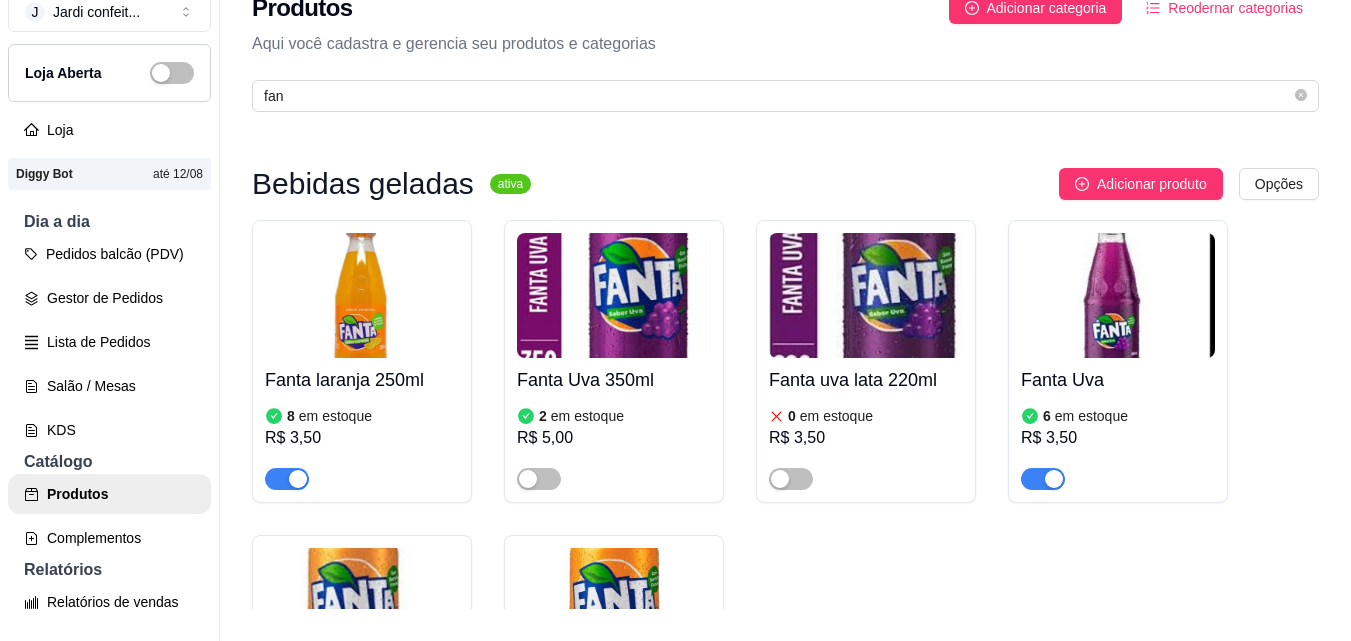 click on "Fanta laranja 250ml" at bounding box center [362, 380] 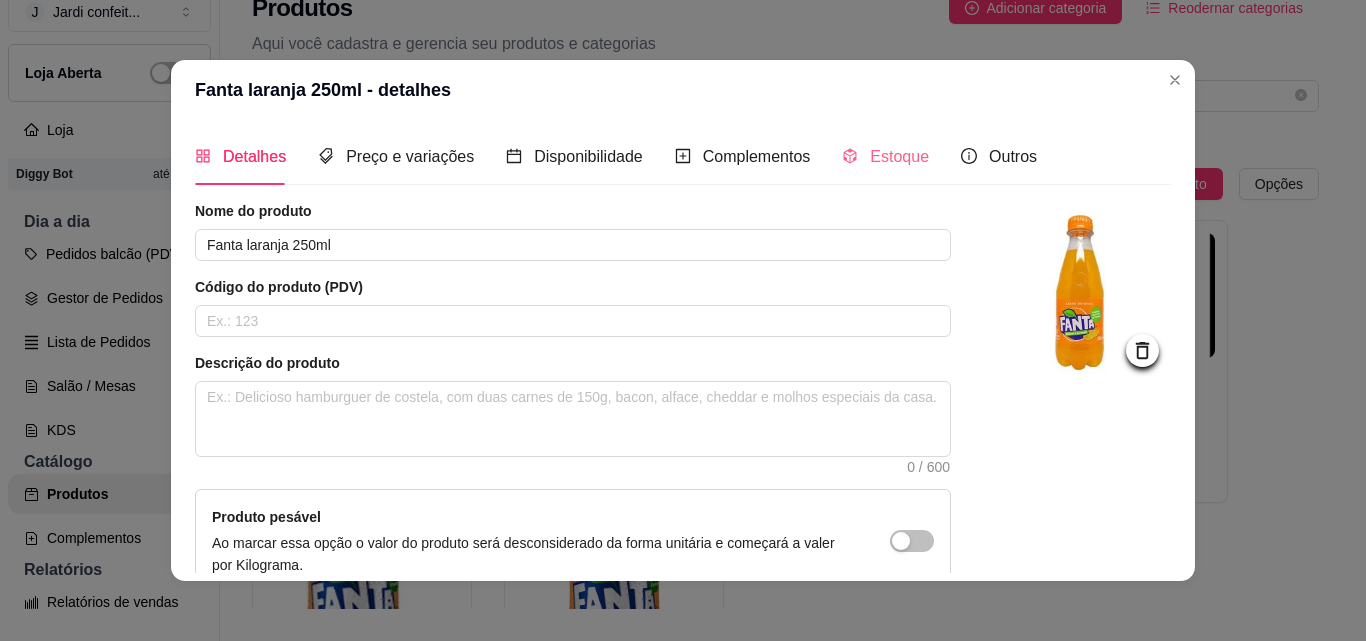 click on "Estoque" at bounding box center [885, 156] 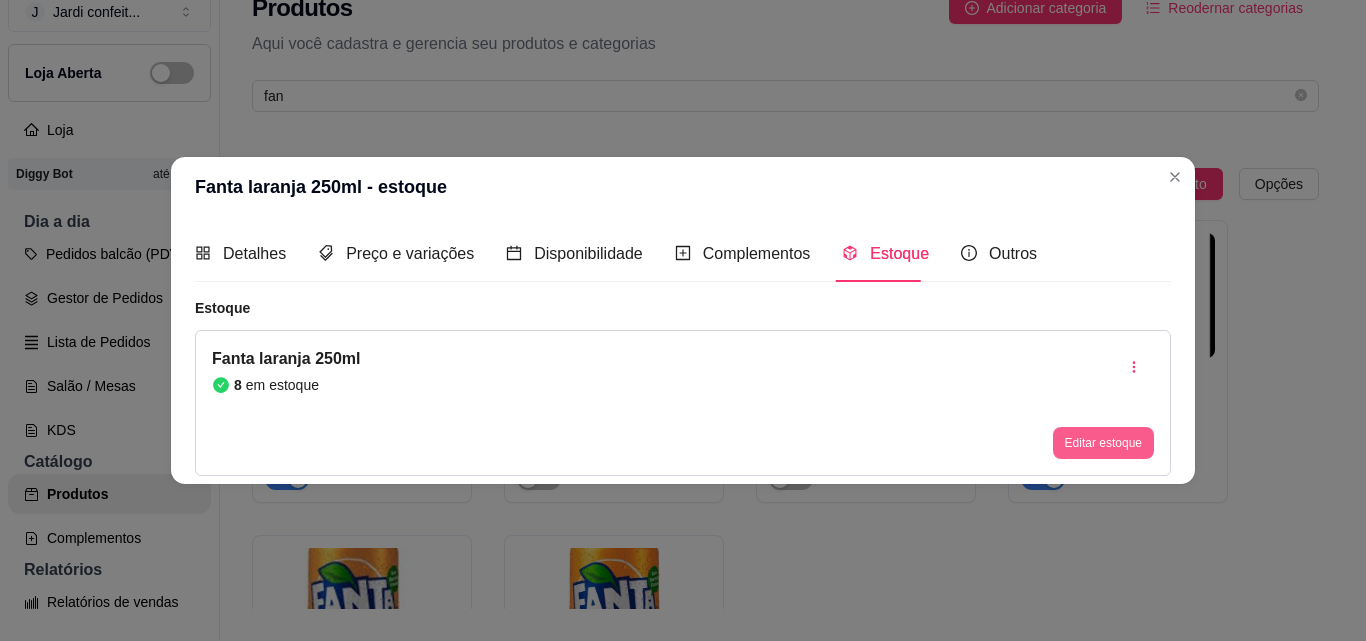 click on "Editar estoque" at bounding box center [1103, 443] 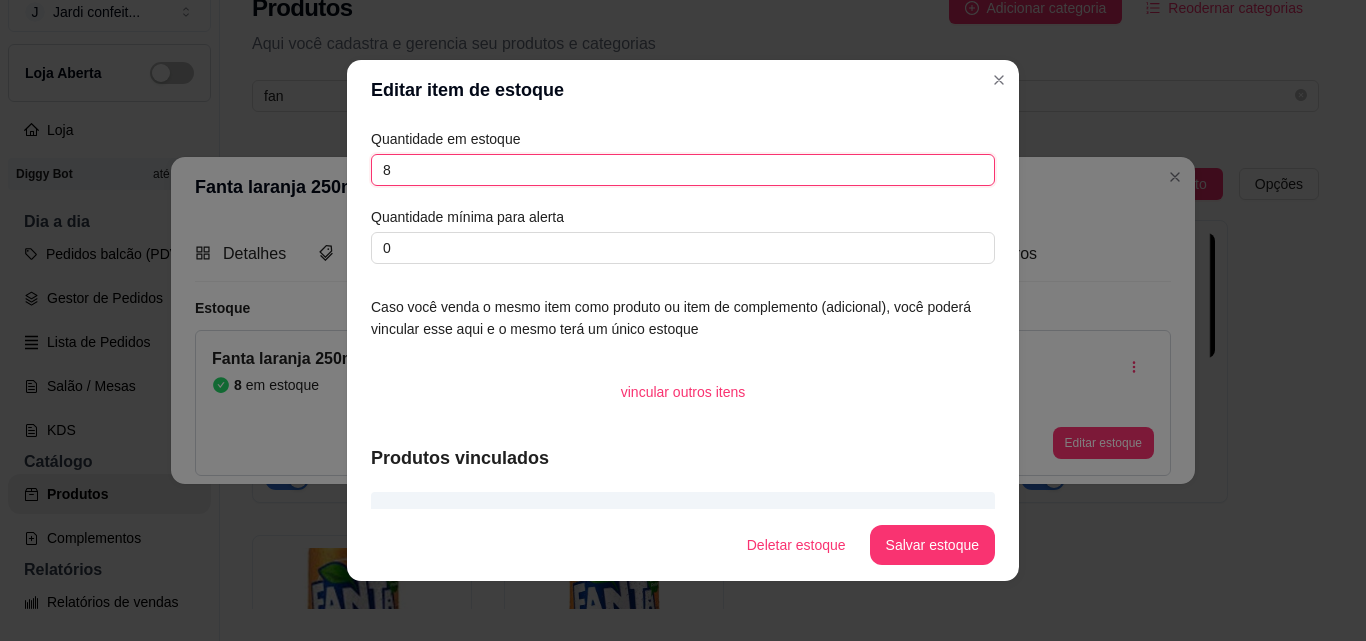 click on "8" at bounding box center (683, 170) 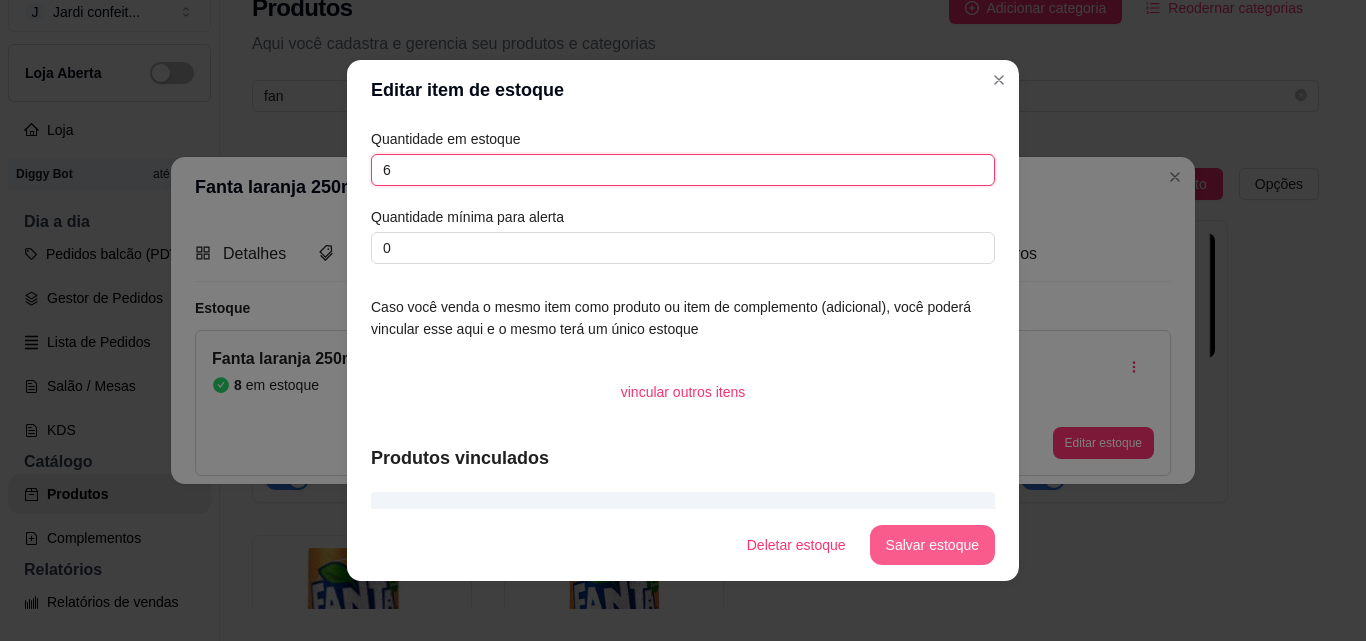 type on "6" 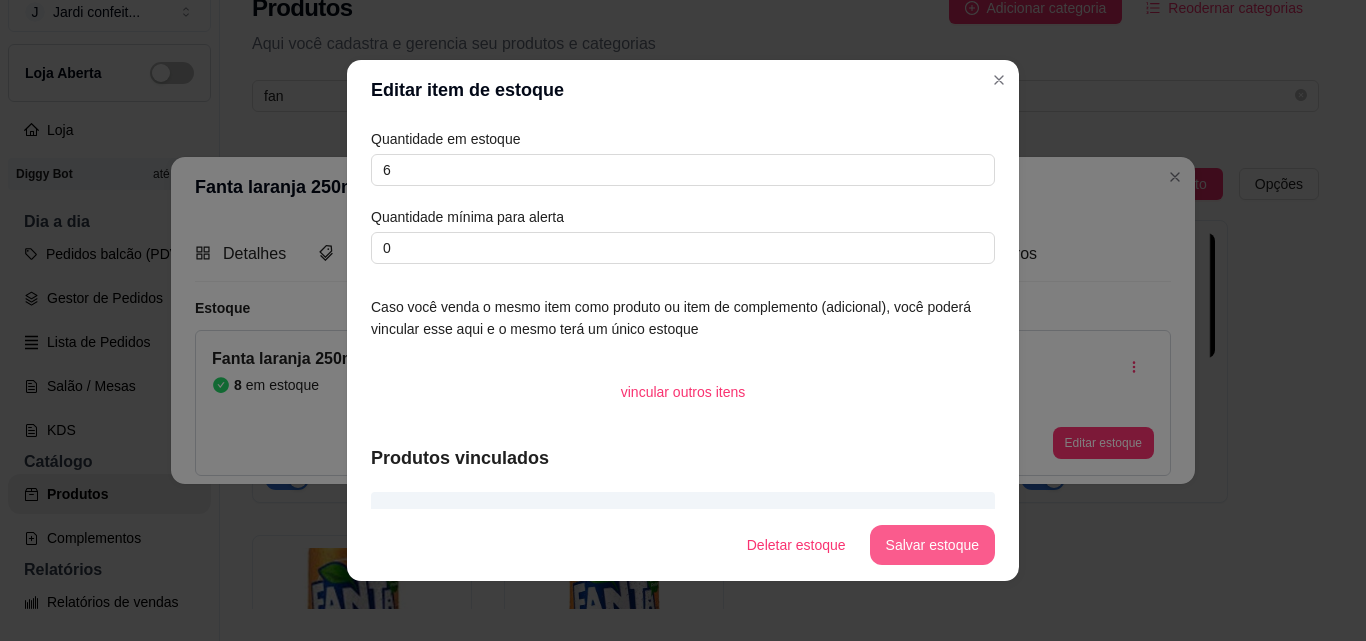 click on "Salvar estoque" at bounding box center (932, 545) 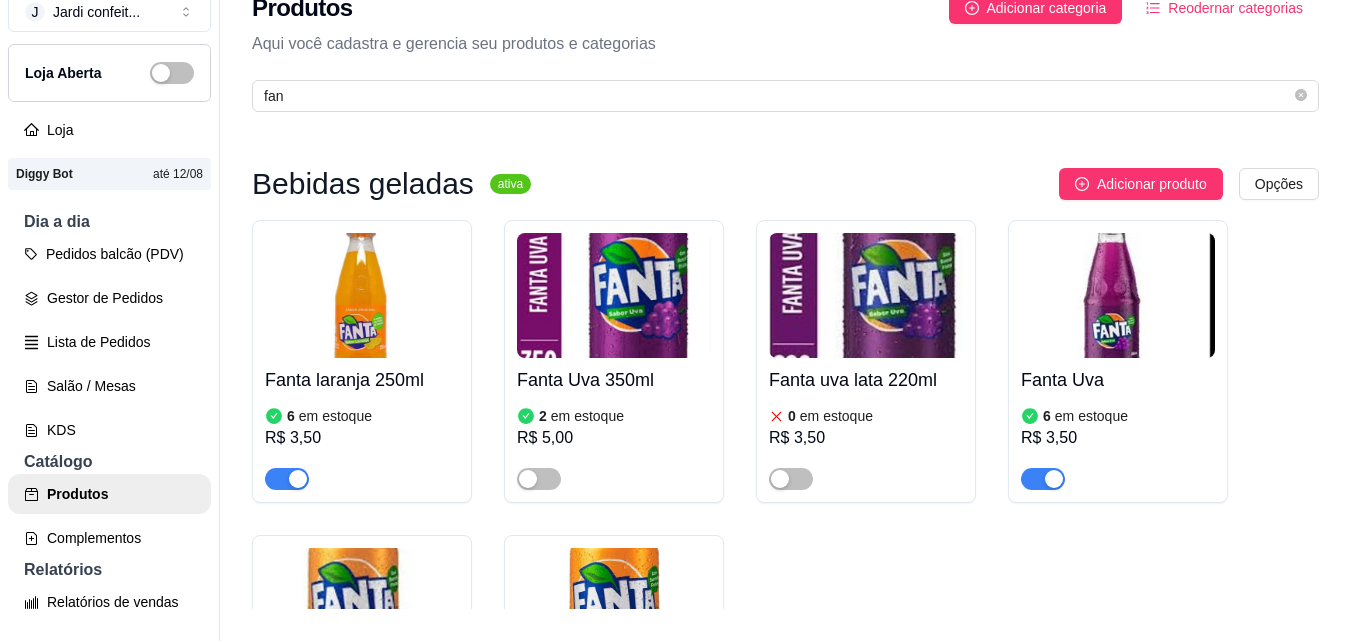 click at bounding box center (1118, 295) 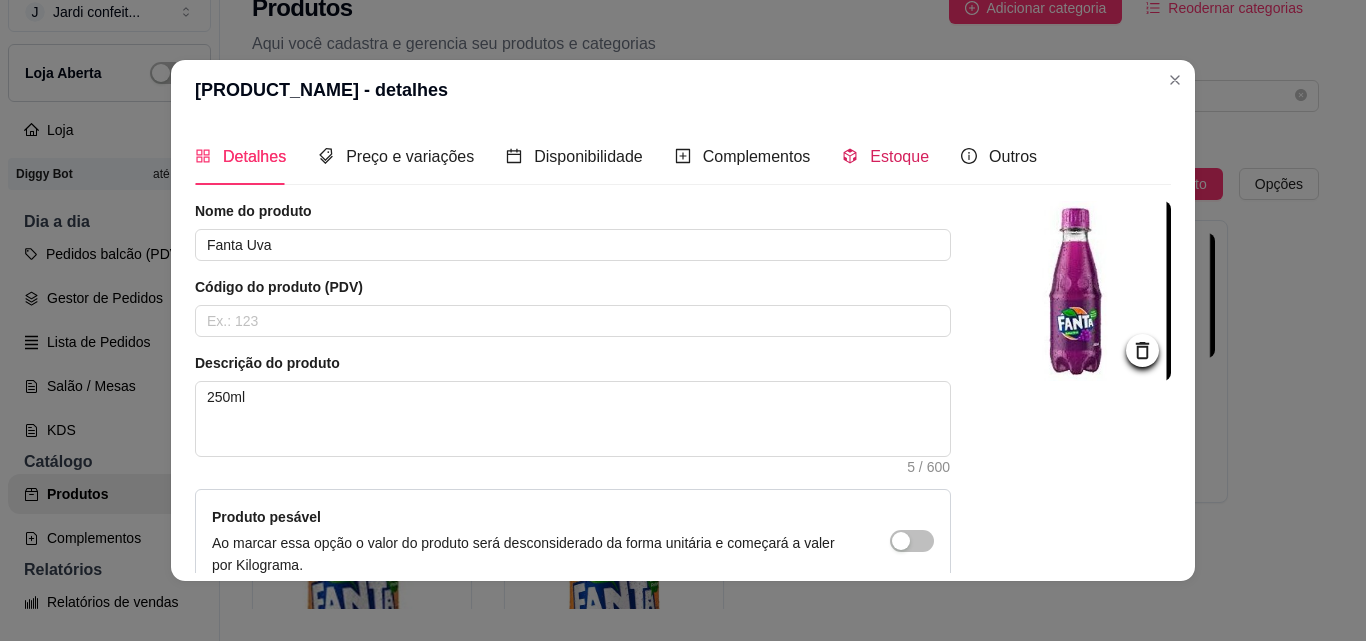click on "Estoque" at bounding box center (899, 156) 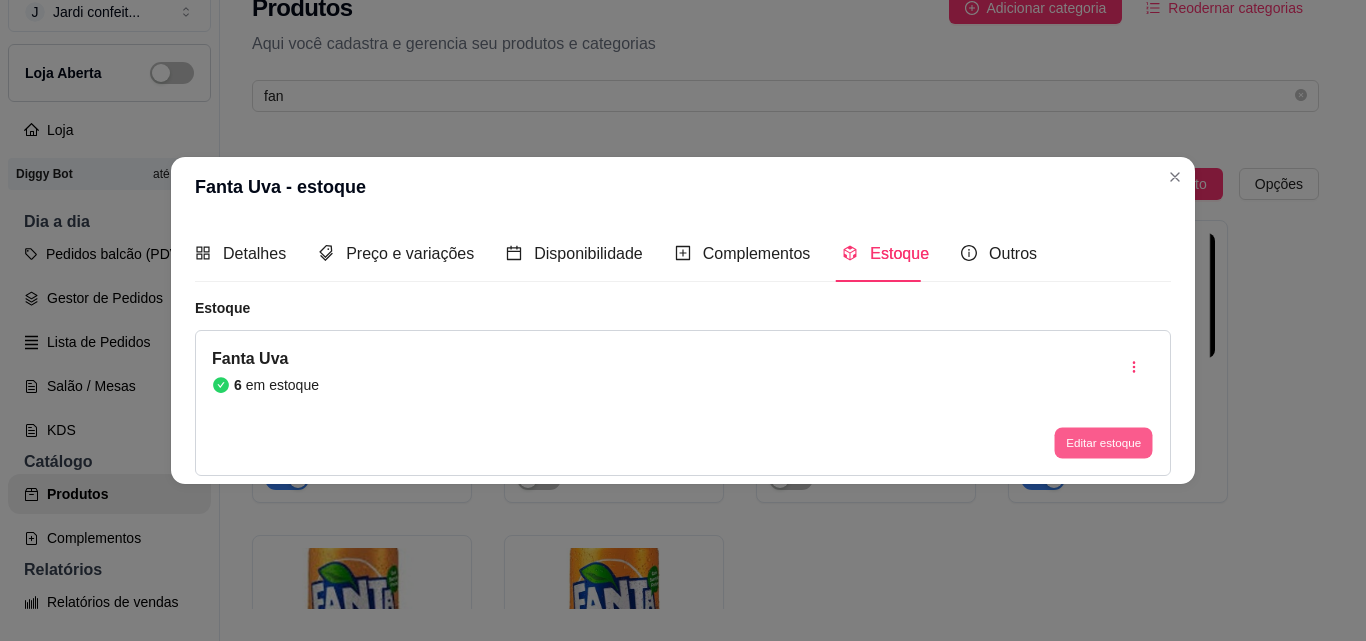 click on "Editar estoque" at bounding box center [1103, 443] 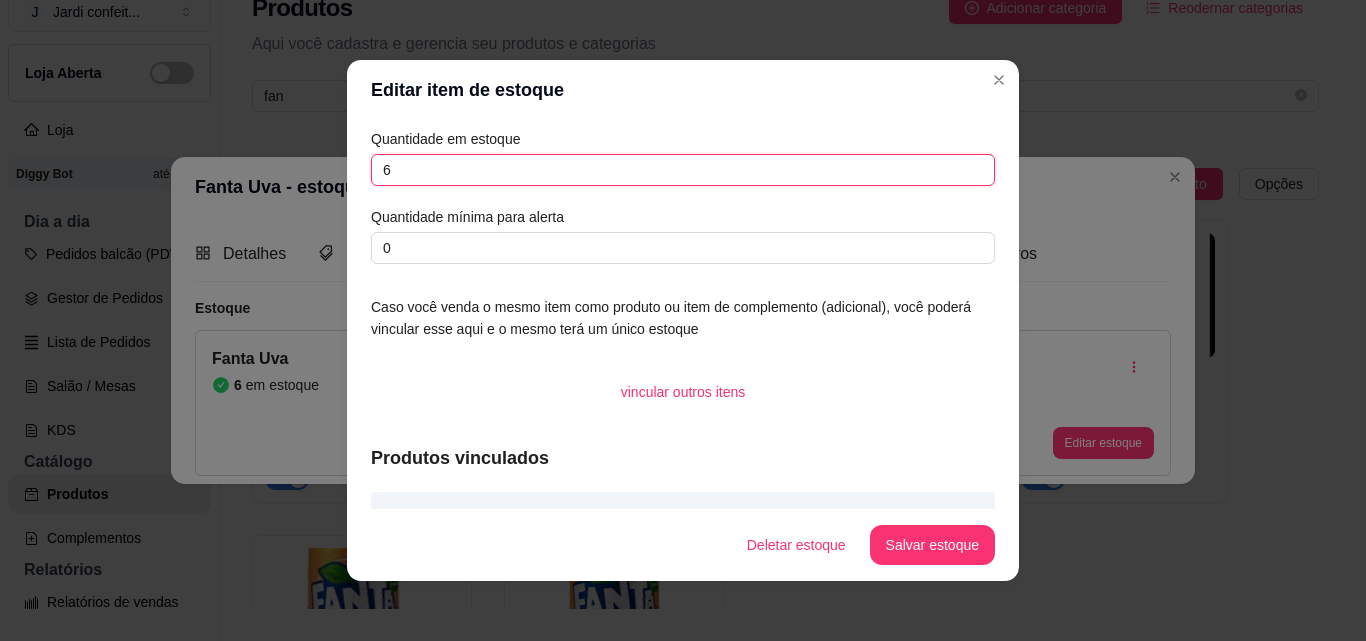 click on "6" at bounding box center (683, 170) 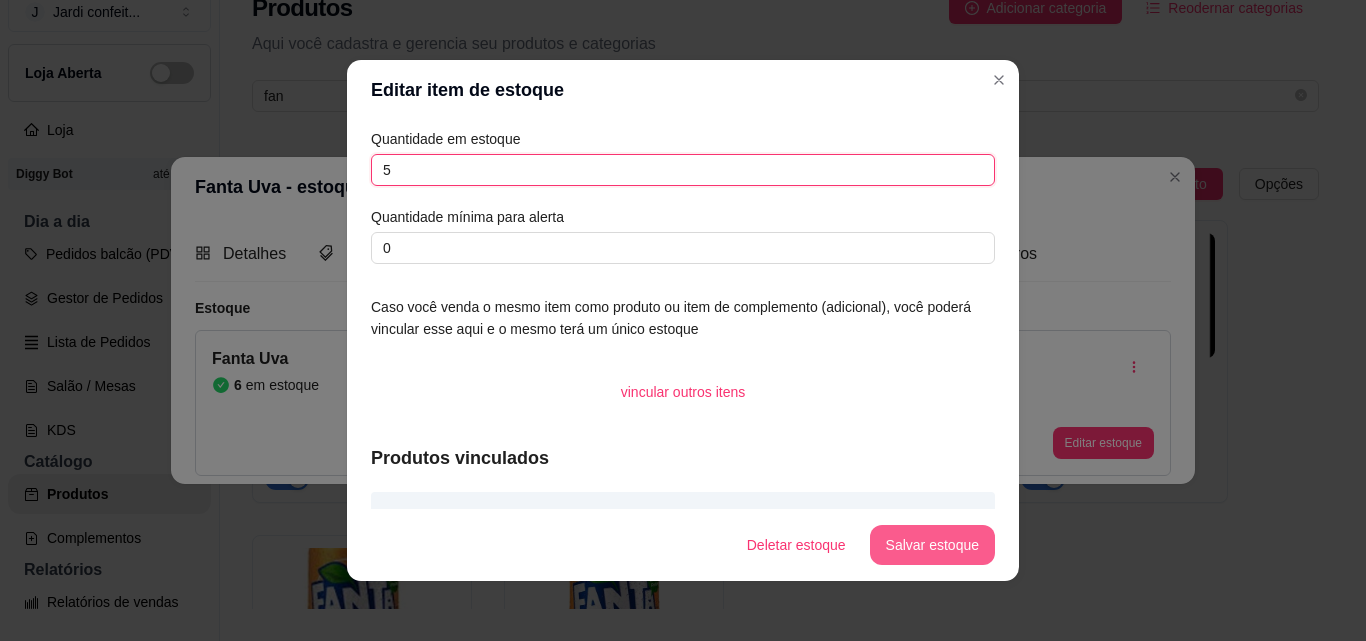 type on "5" 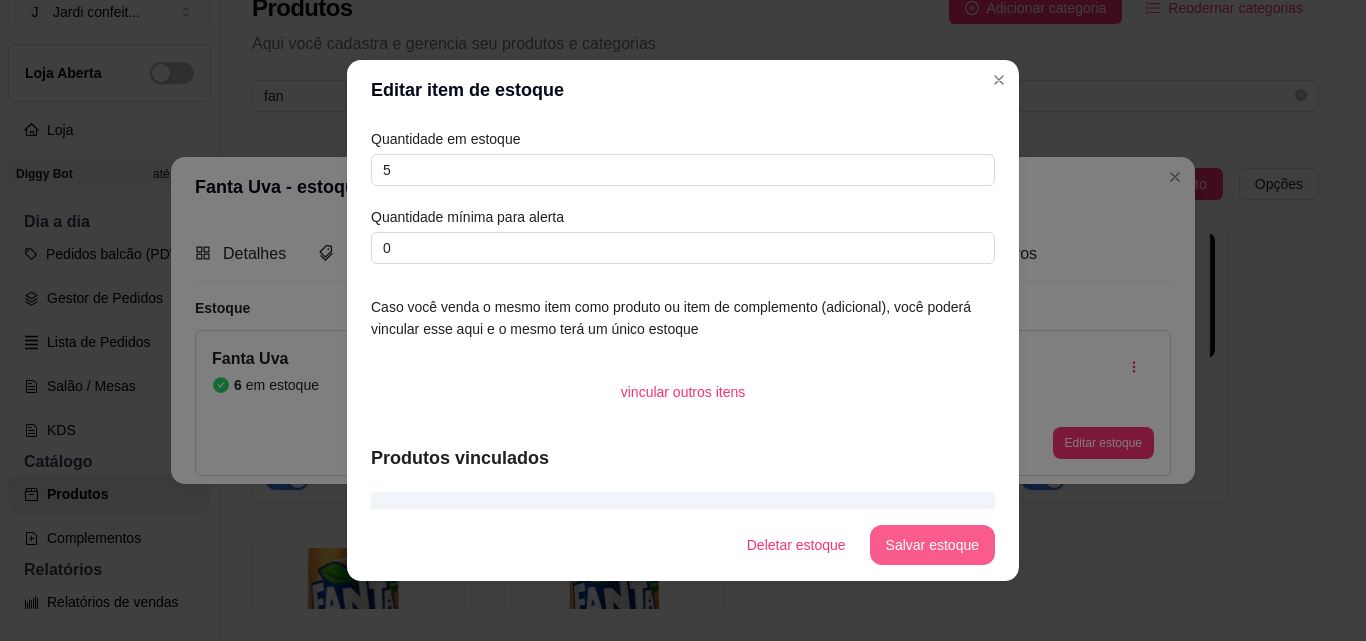click on "Salvar estoque" at bounding box center [932, 545] 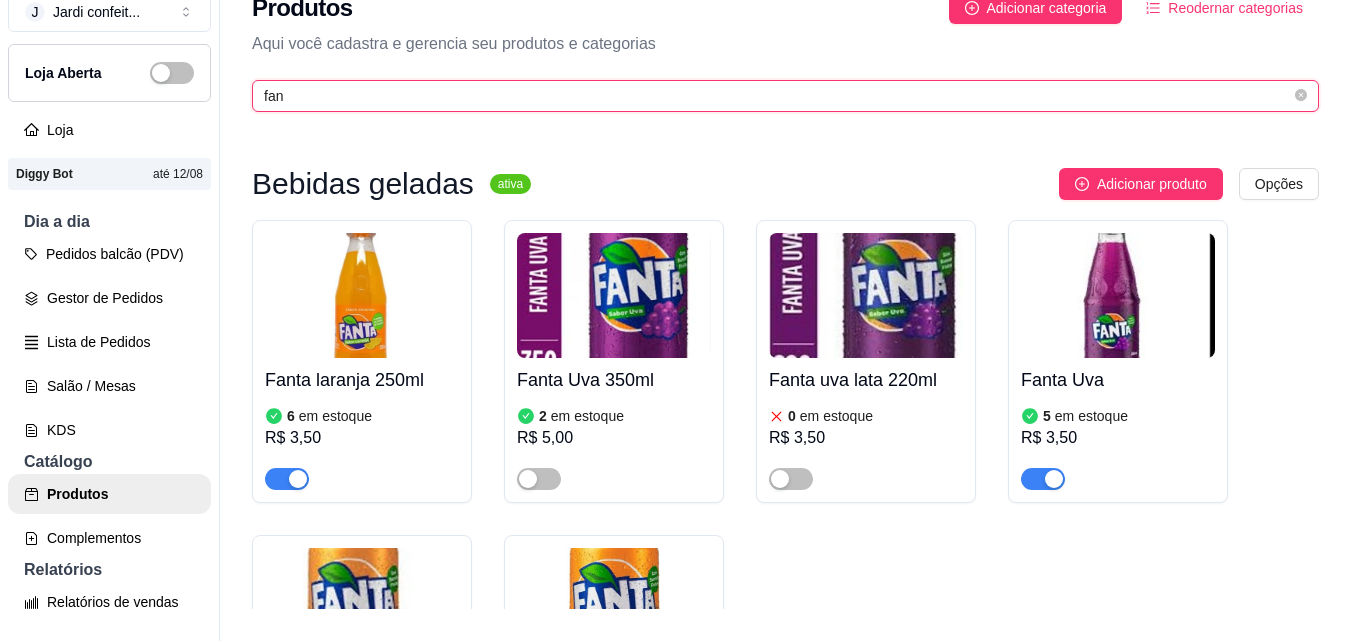 click on "fan" at bounding box center (777, 96) 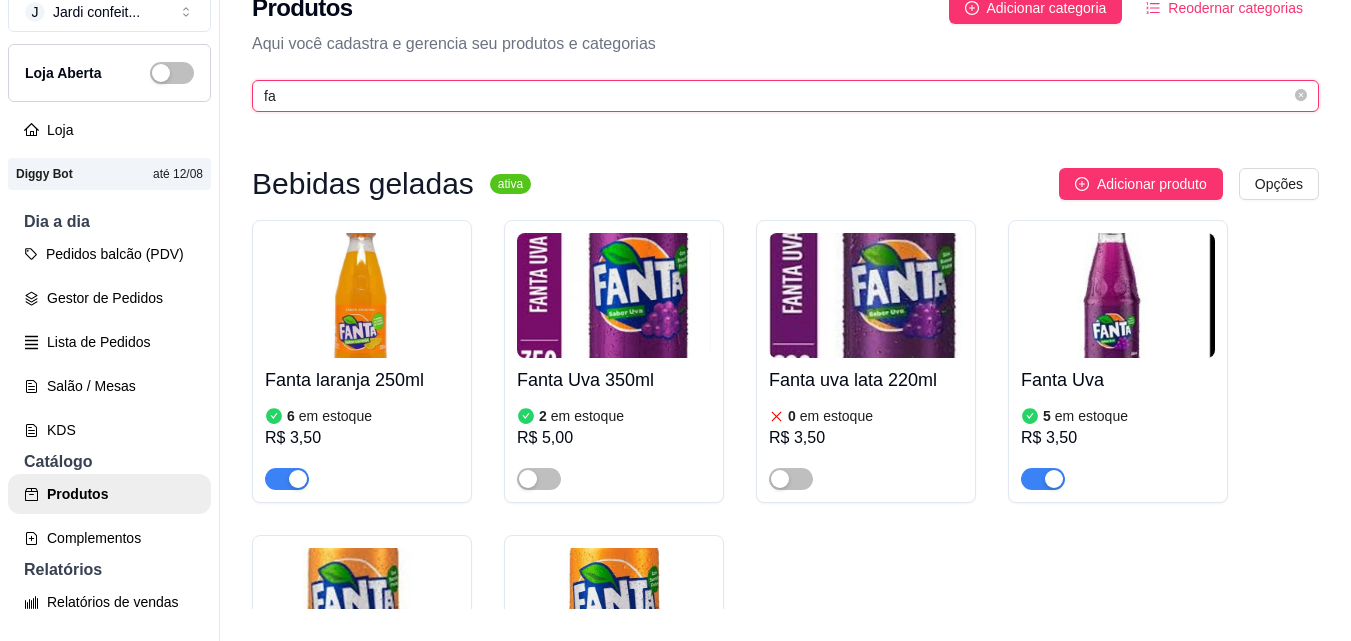 type on "f" 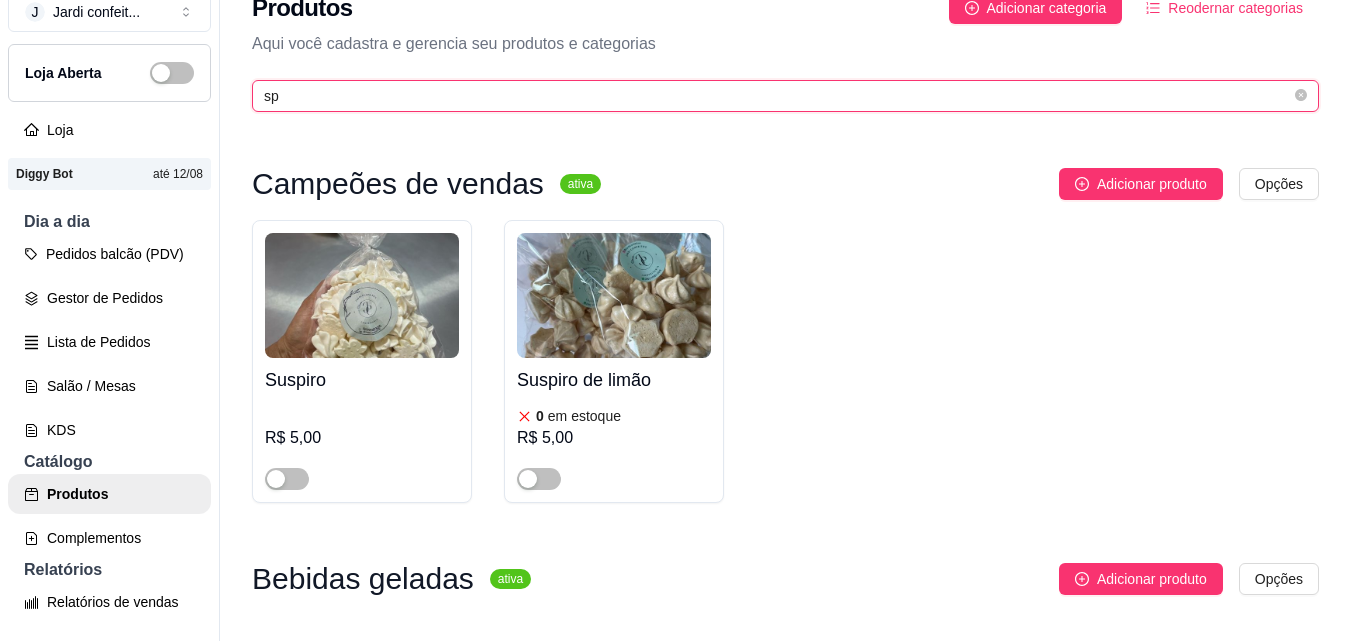 scroll, scrollTop: 300, scrollLeft: 0, axis: vertical 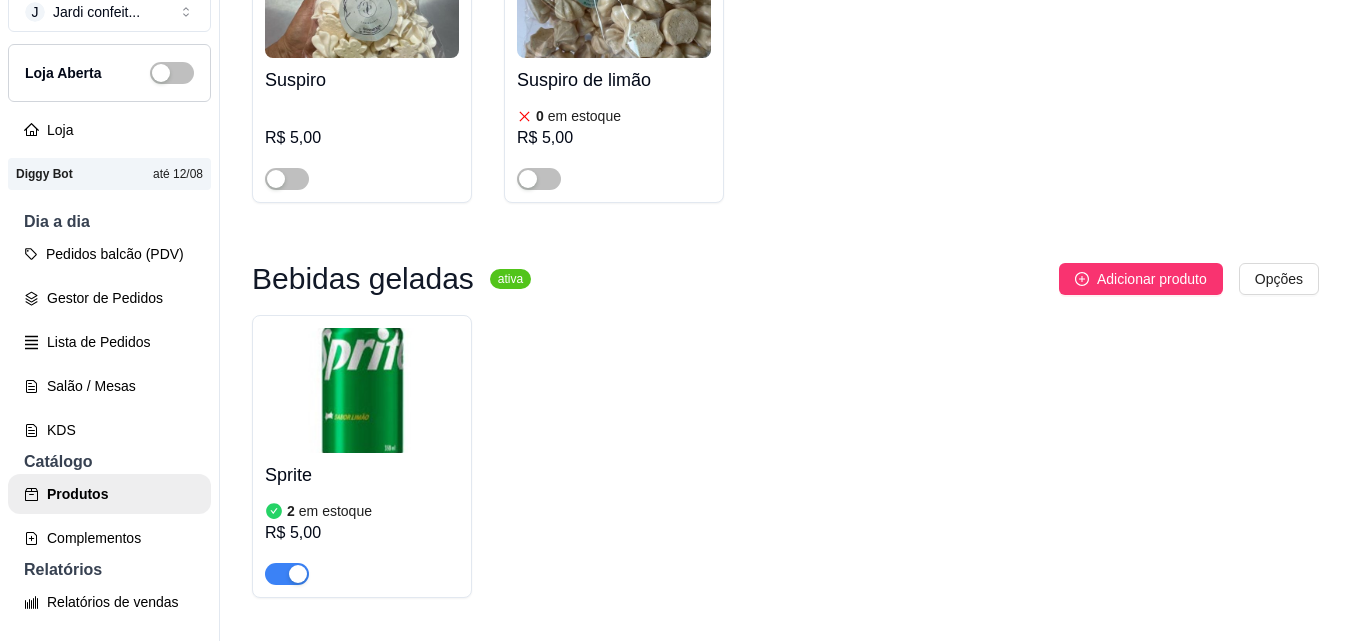 type on "sp" 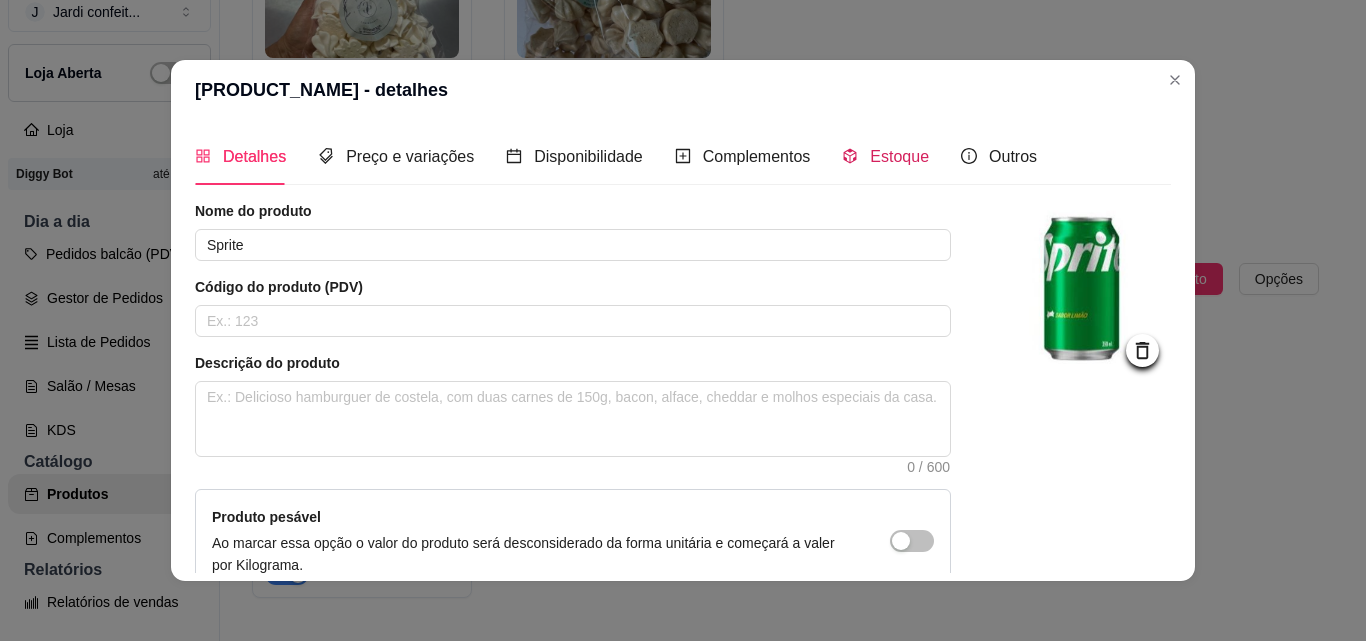 click on "Estoque" at bounding box center [885, 156] 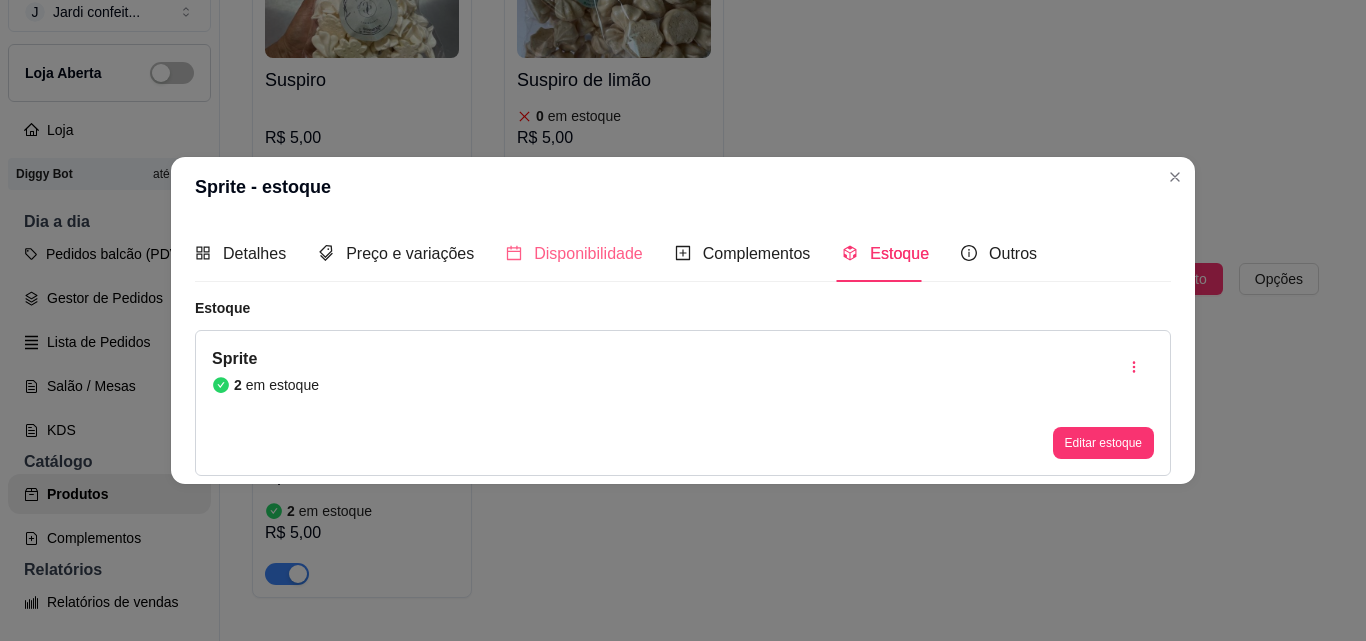 type 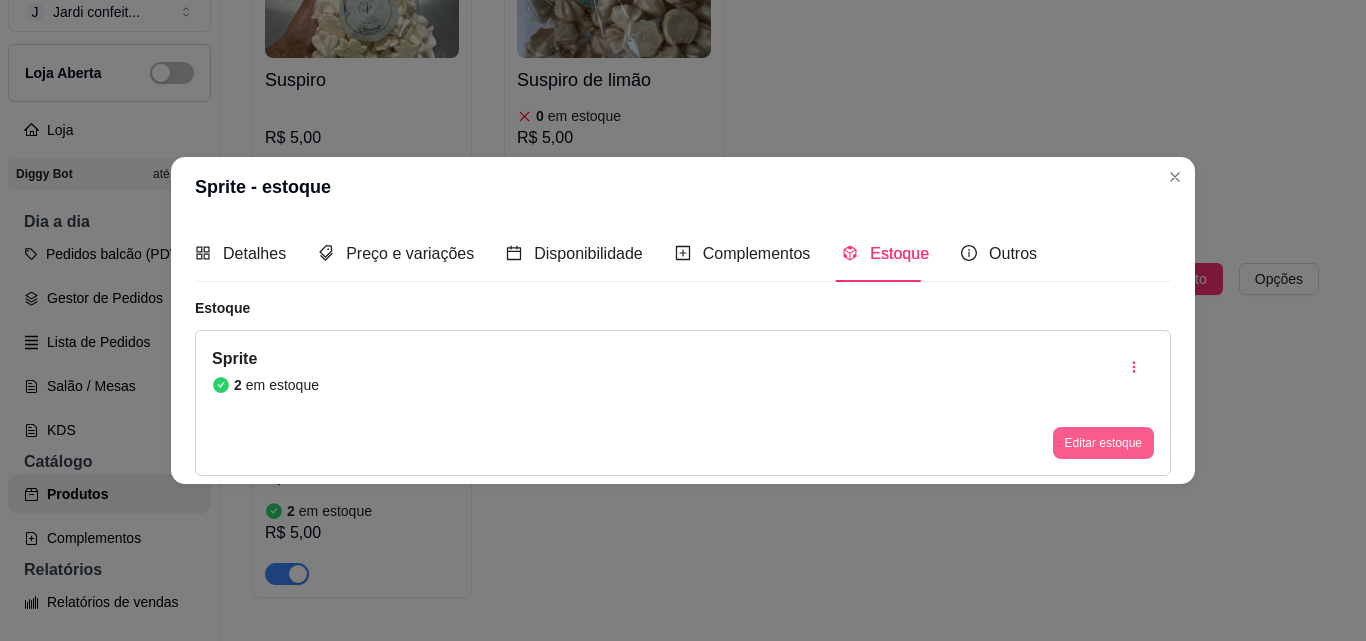click on "Editar estoque" at bounding box center [1103, 443] 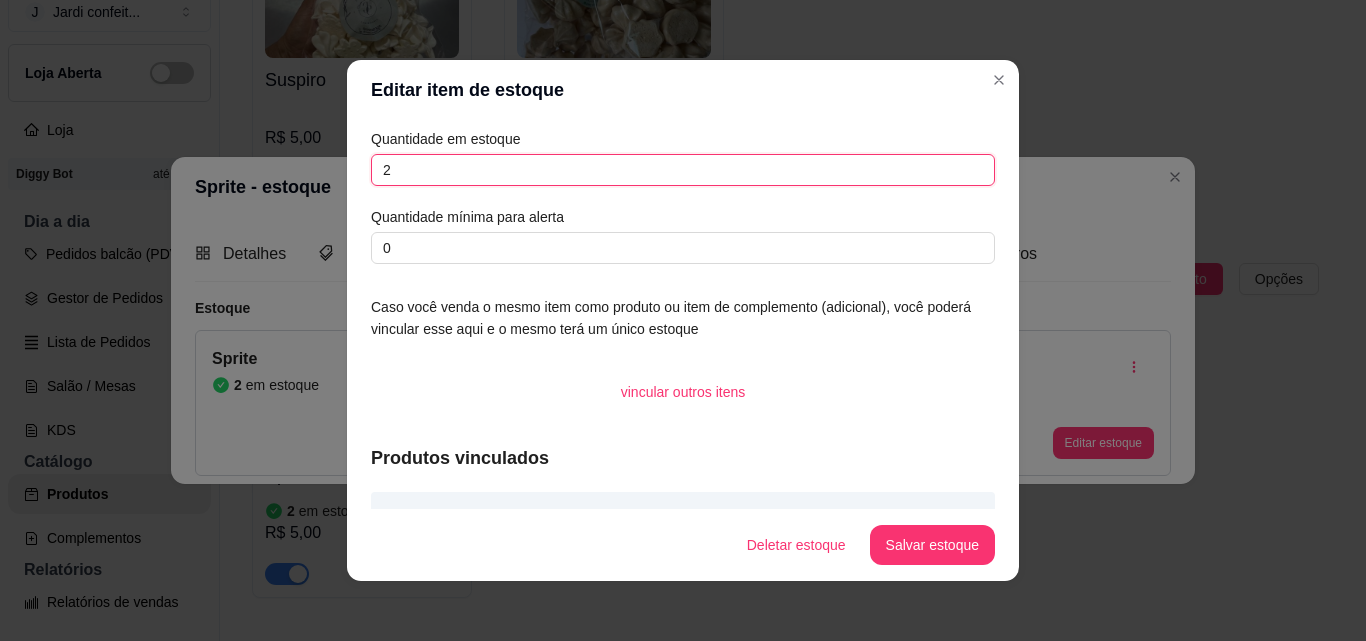 click on "2" at bounding box center [683, 170] 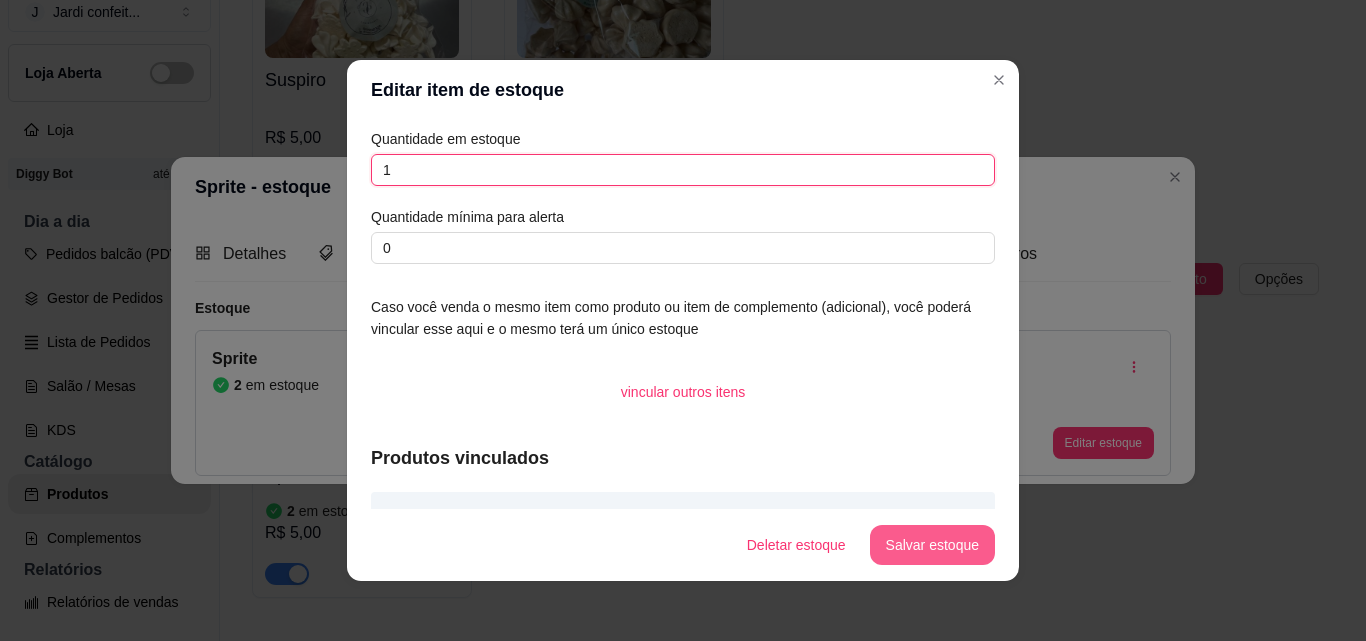 type on "1" 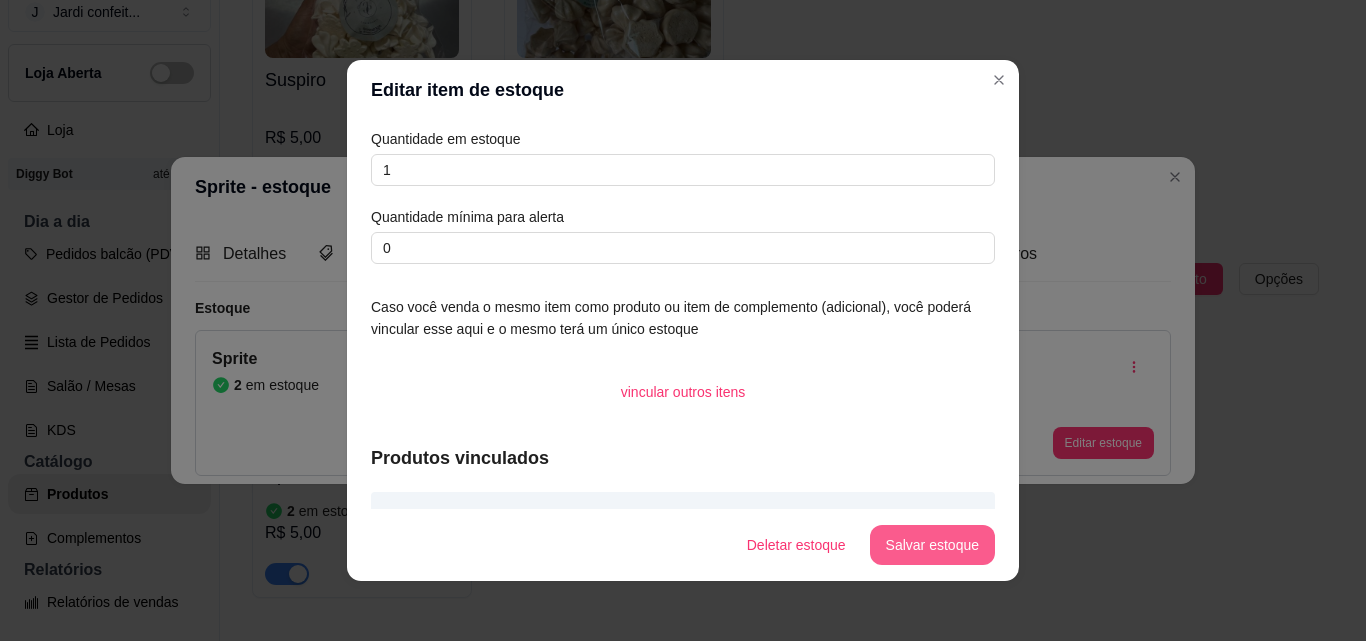 click on "Salvar estoque" at bounding box center (932, 545) 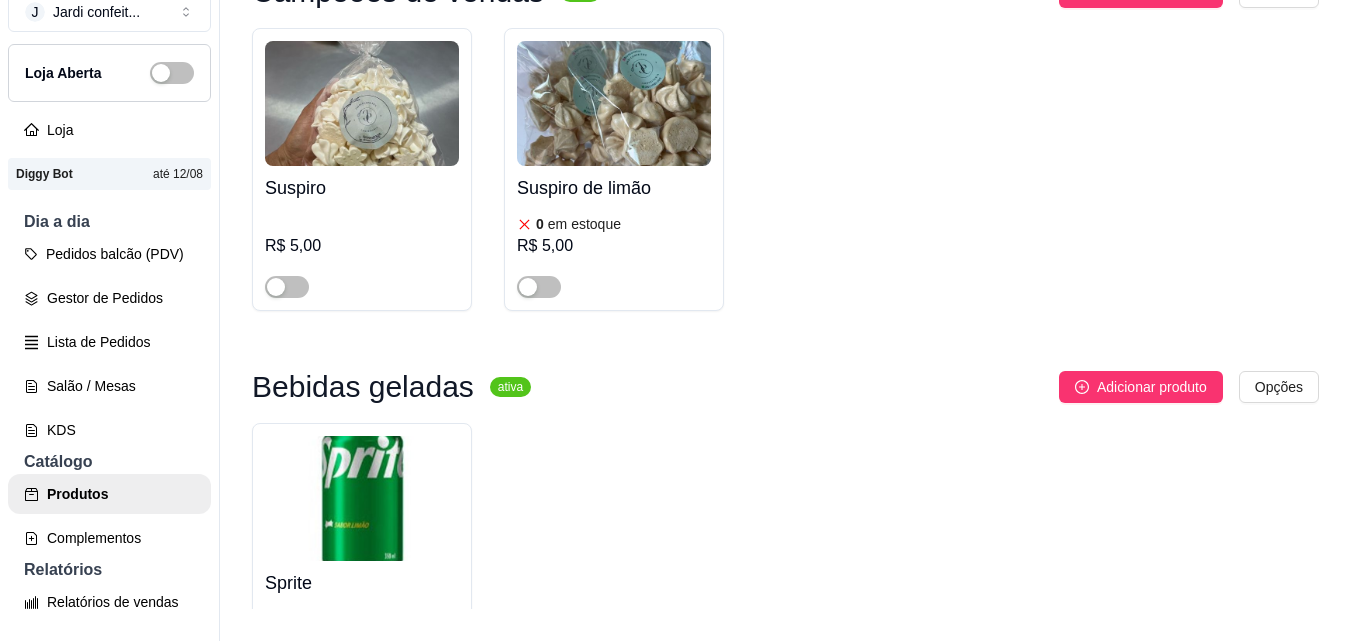 scroll, scrollTop: 0, scrollLeft: 0, axis: both 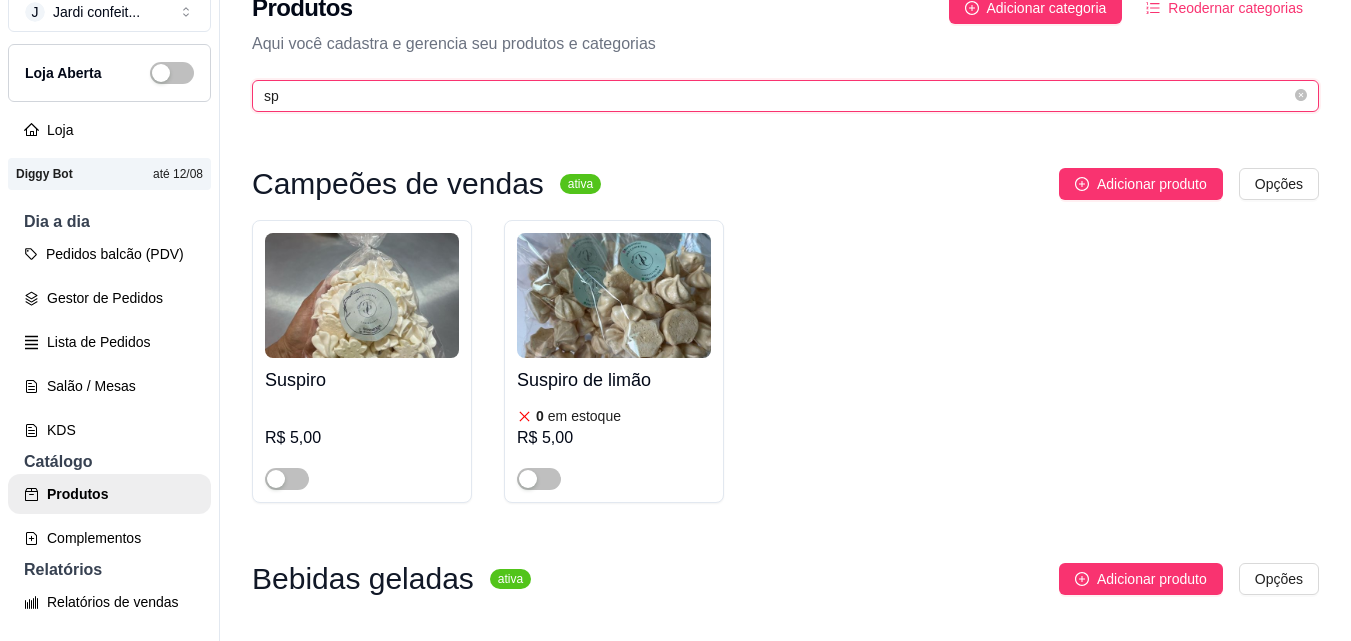 click on "sp" at bounding box center [777, 96] 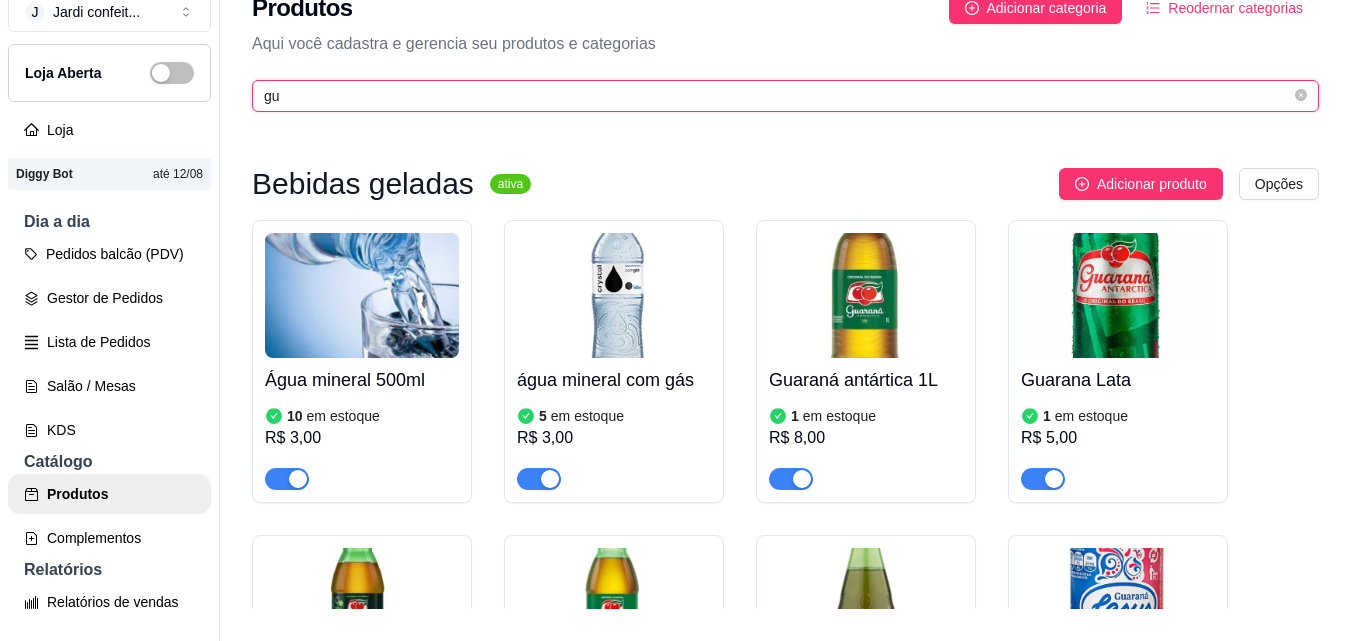 type on "gu" 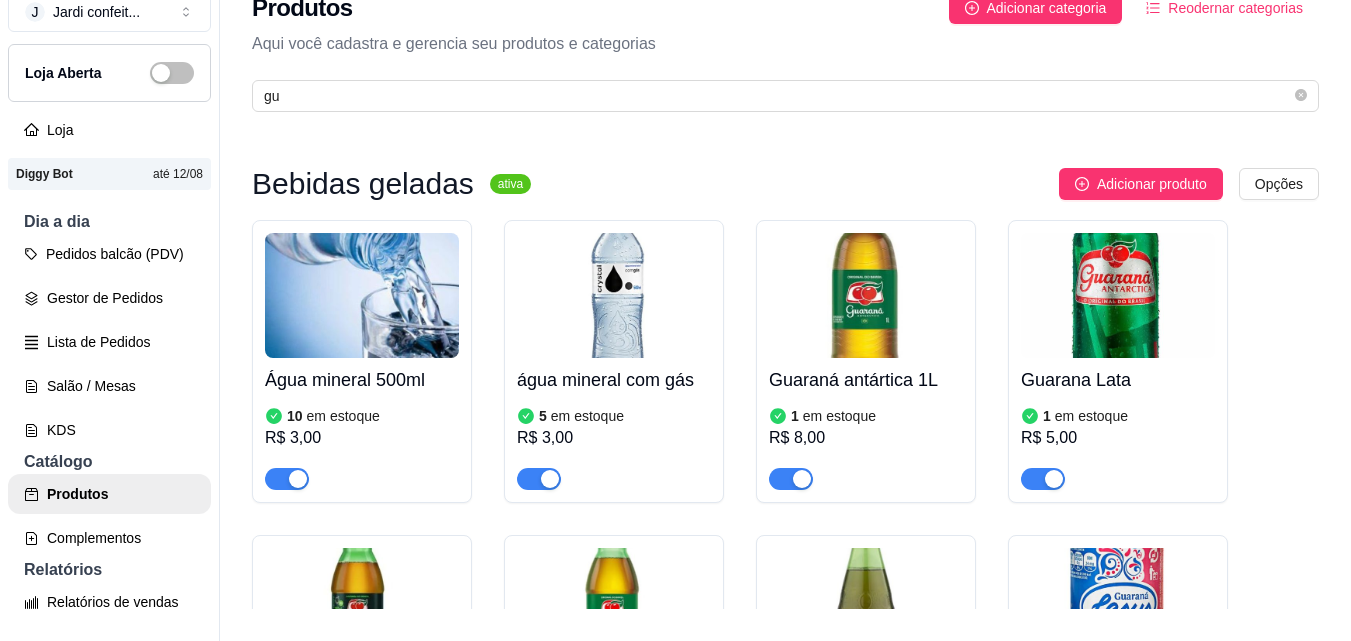 click on "Guarana Lata   1 em estoque R$ 5,00" at bounding box center [1118, 424] 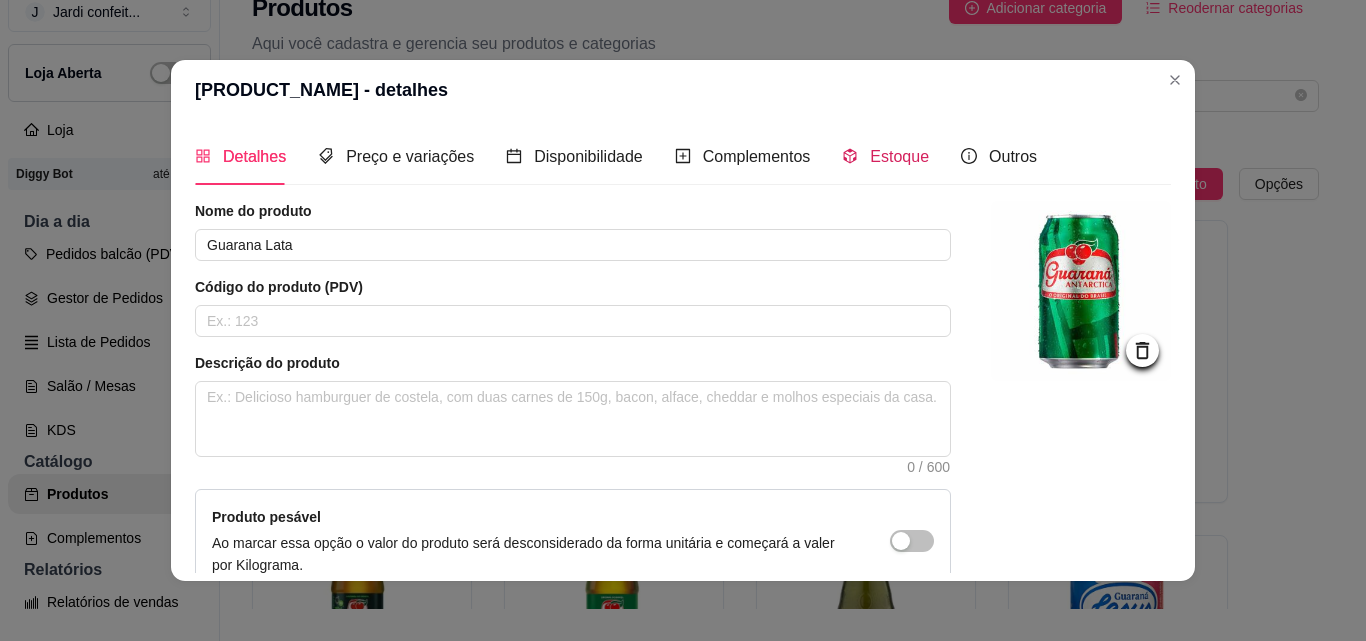 click on "Estoque" at bounding box center (885, 156) 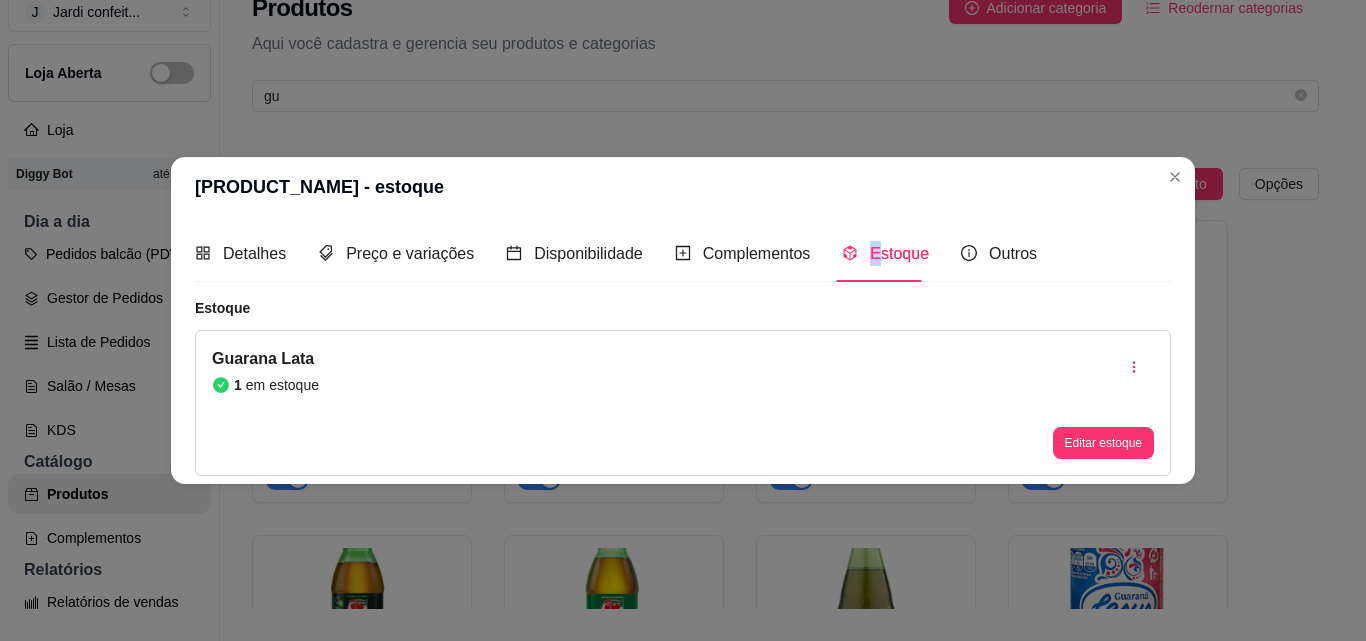 type 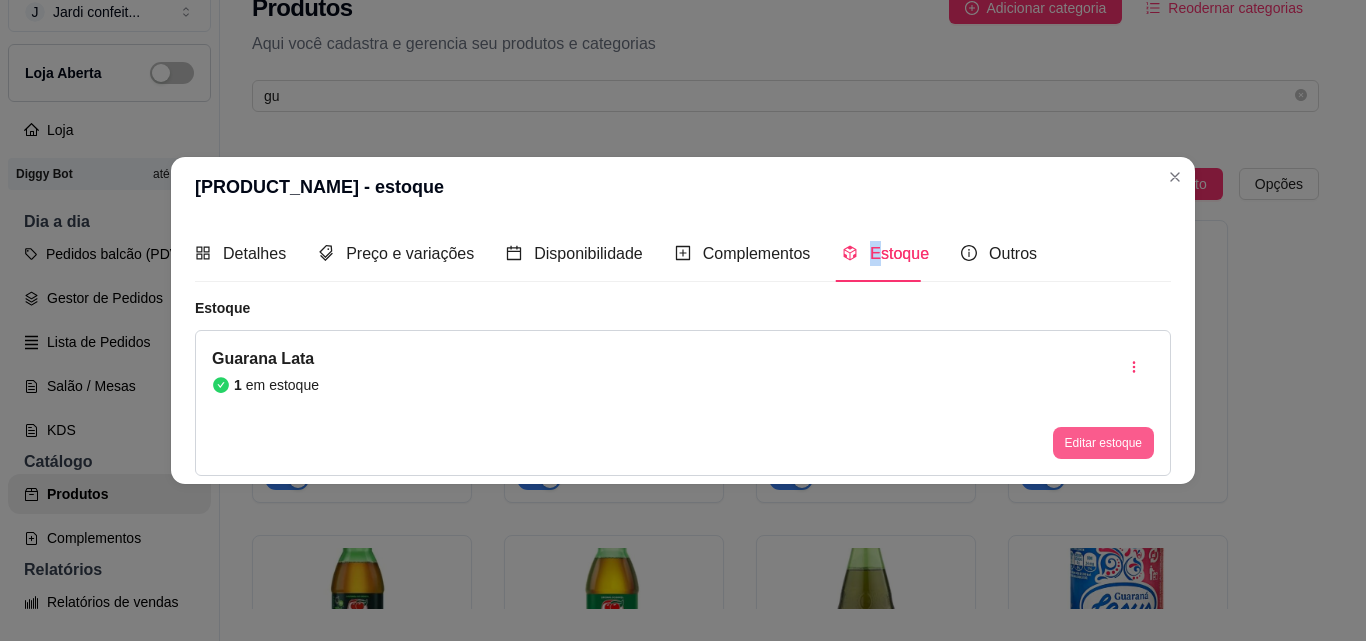 click on "Editar estoque" at bounding box center (1103, 443) 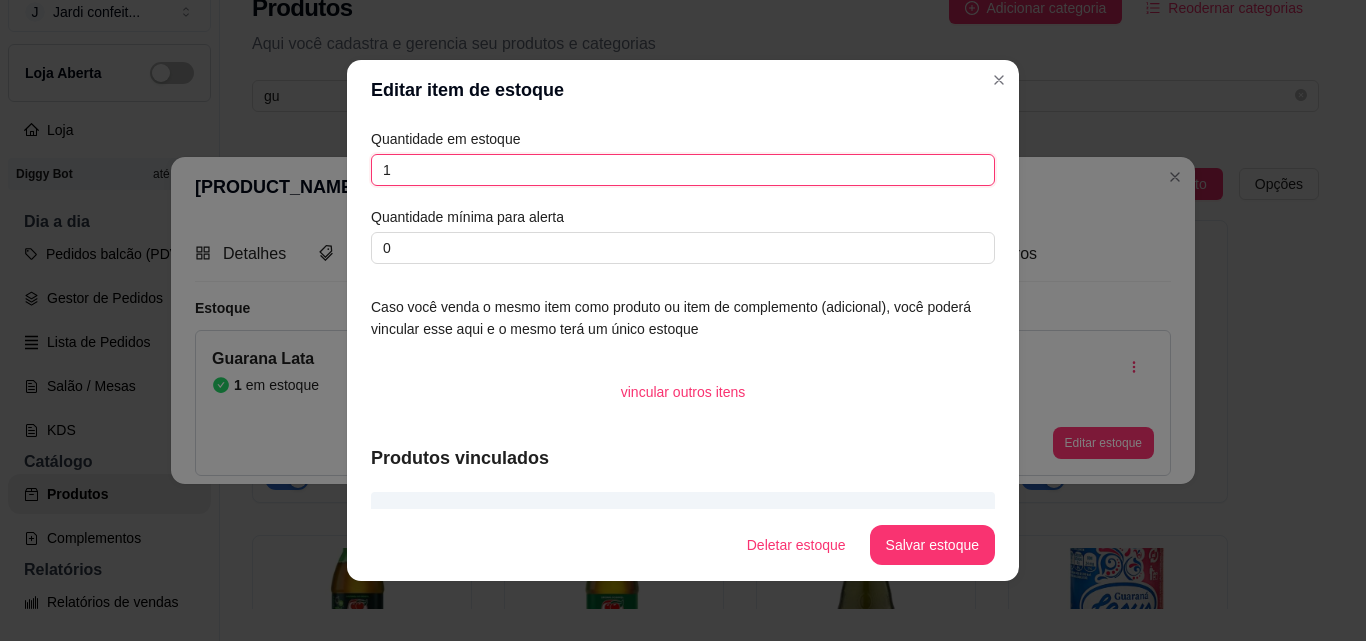 click on "1" at bounding box center (683, 170) 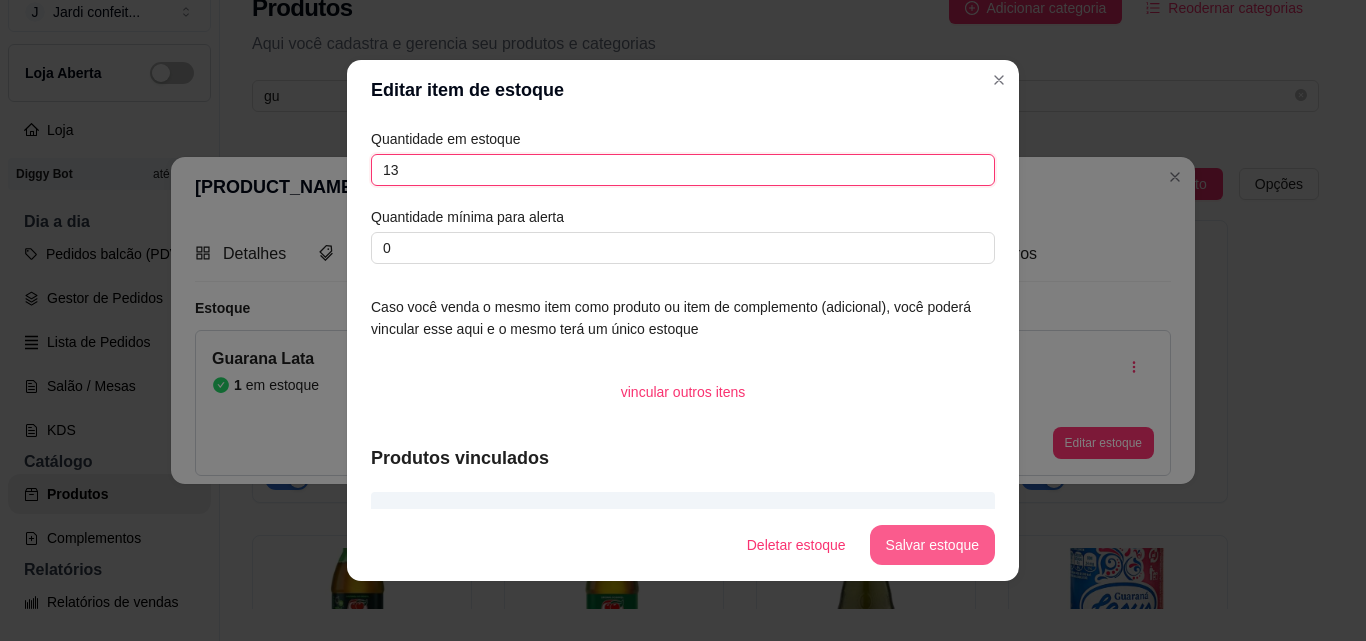 type on "13" 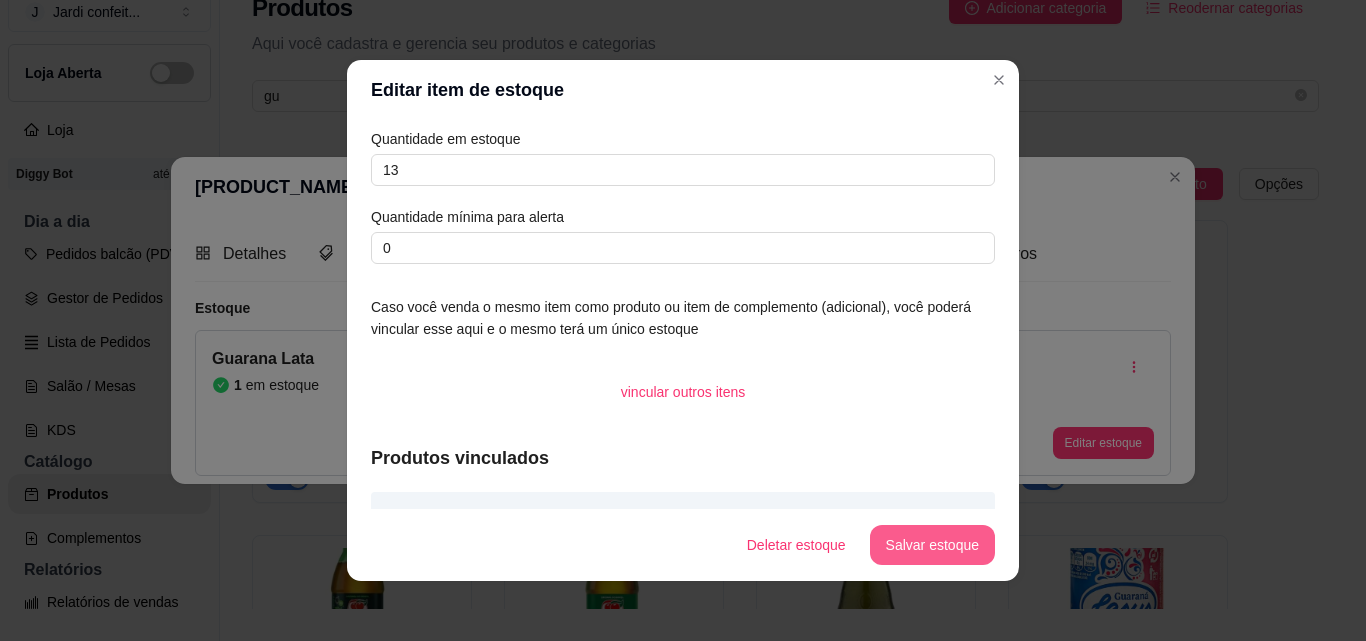 click on "Salvar estoque" at bounding box center [932, 545] 